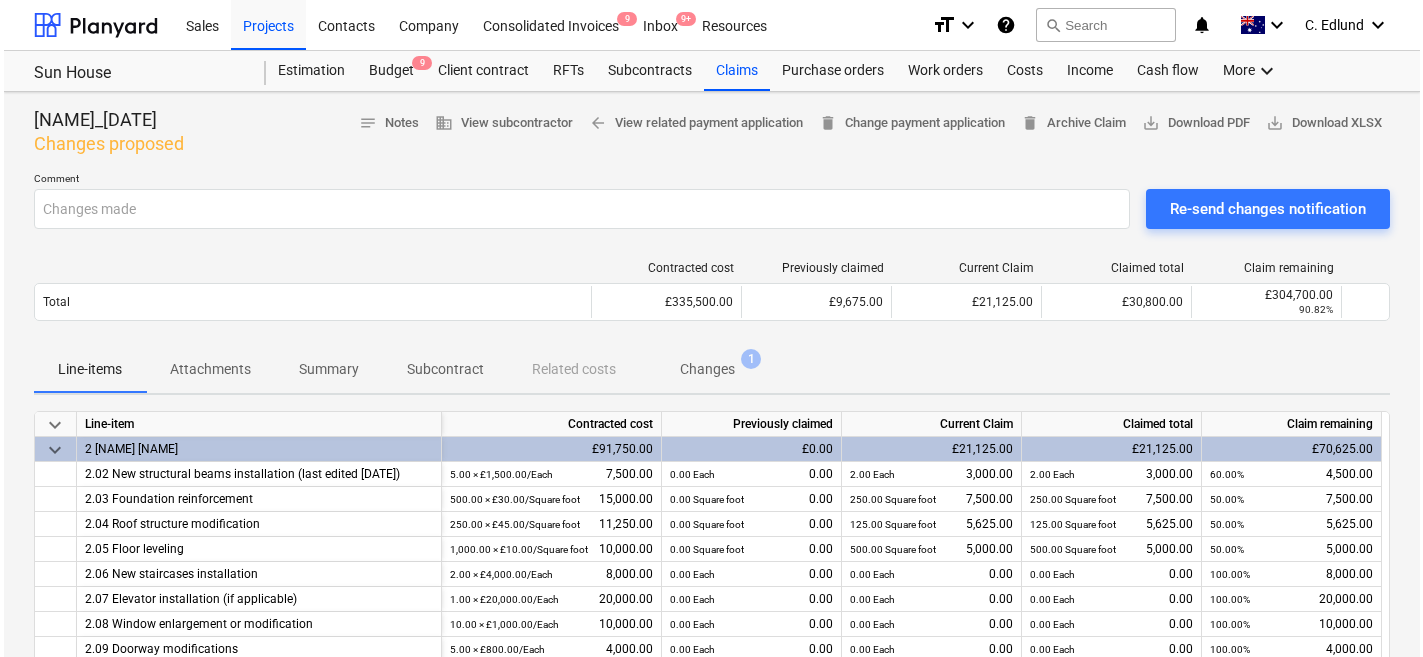 scroll, scrollTop: 0, scrollLeft: 0, axis: both 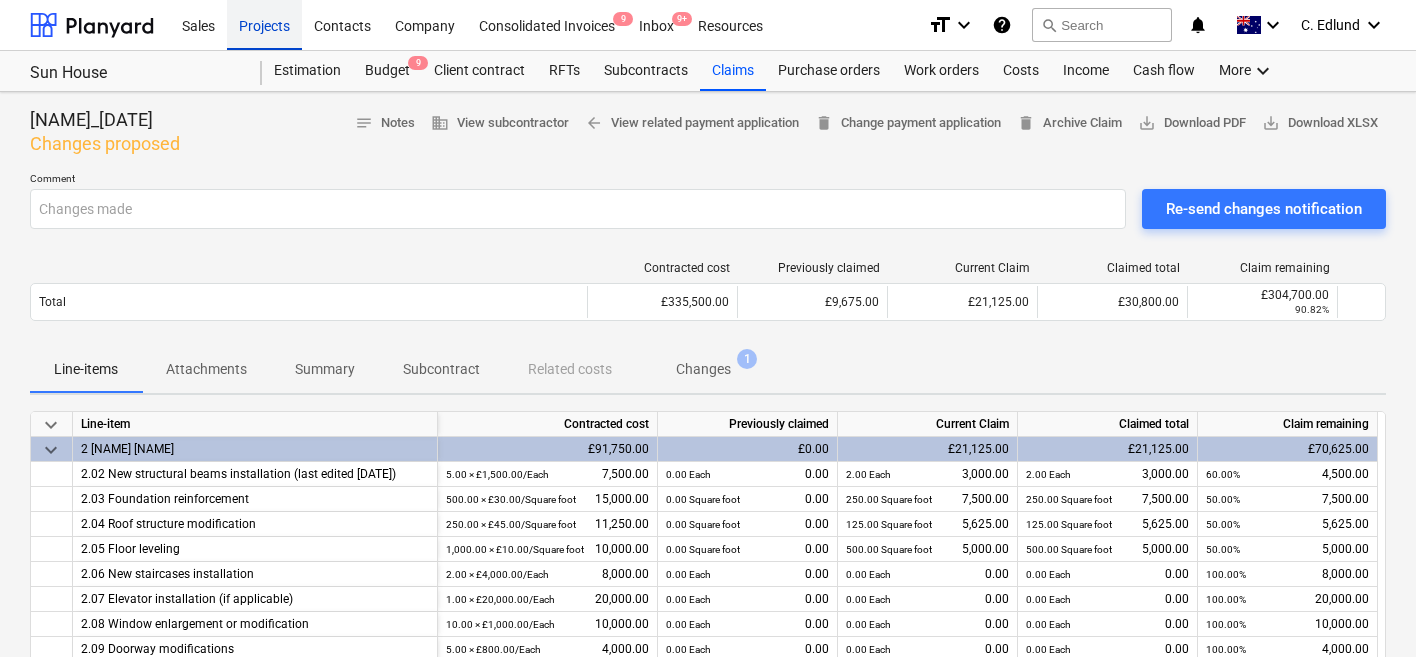 click on "Projects" at bounding box center (264, 24) 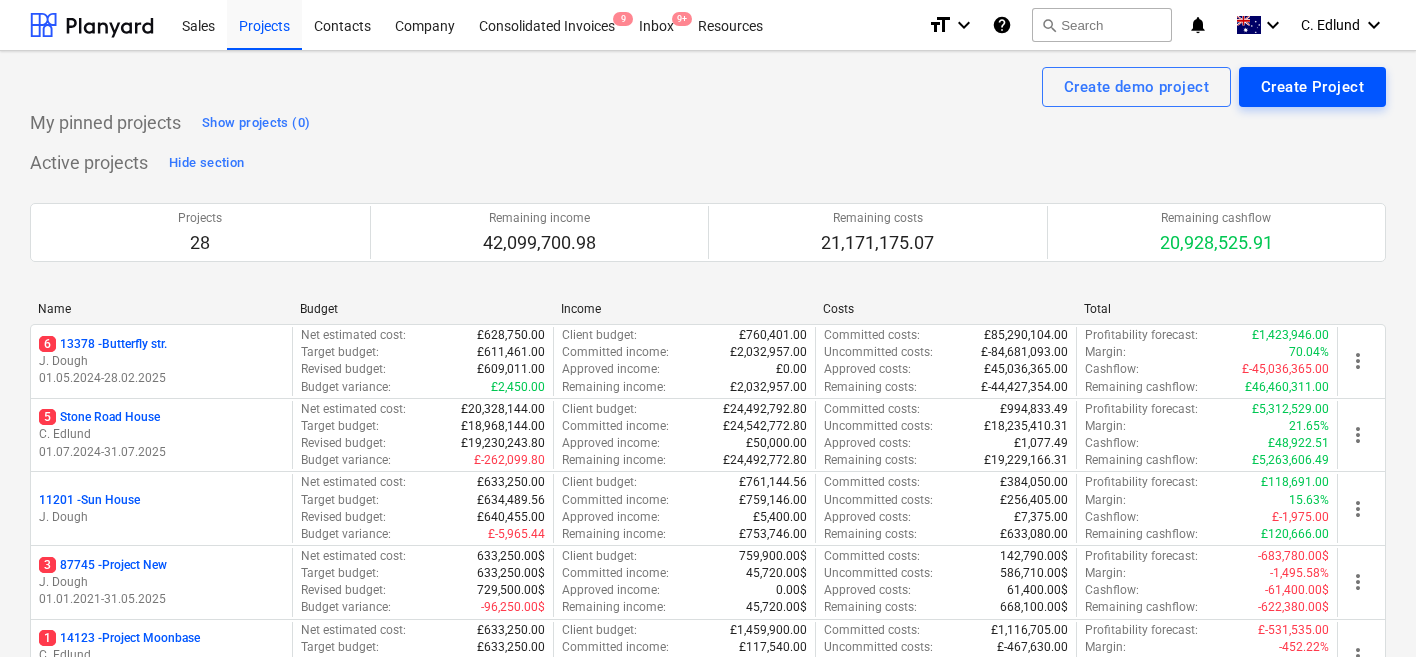 click on "Create Project" at bounding box center (1312, 87) 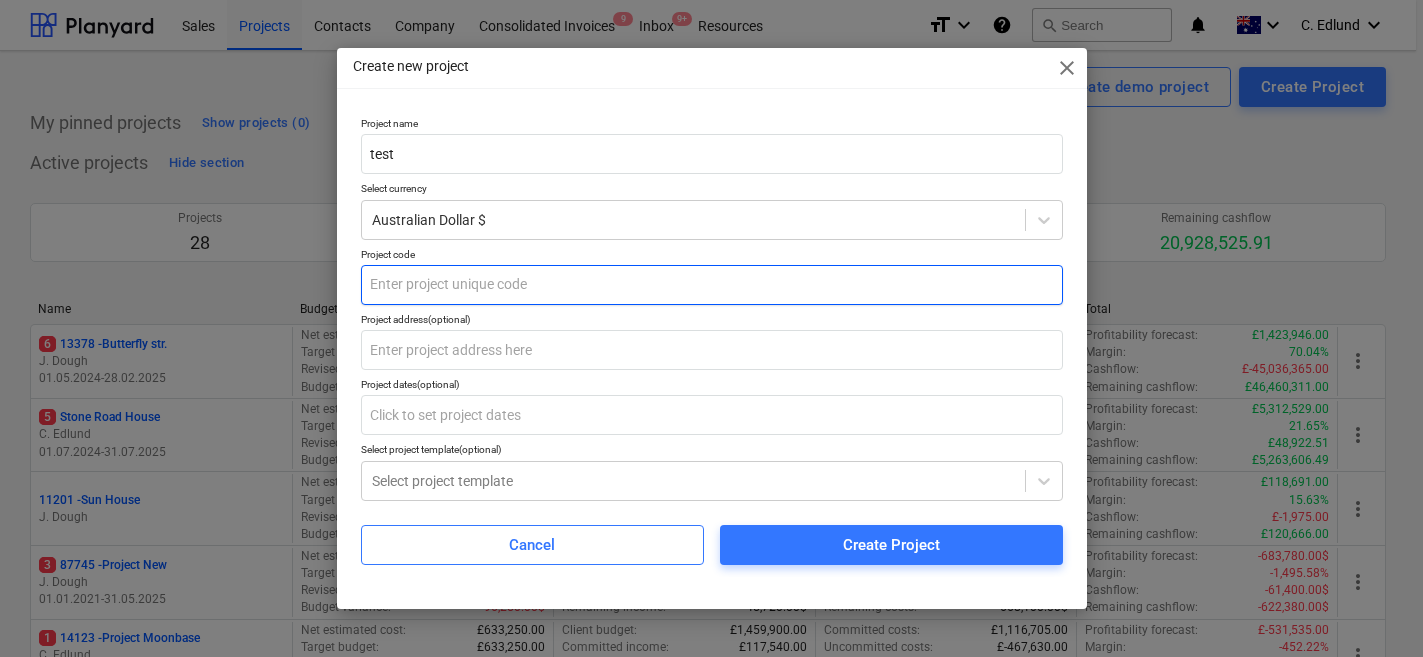 type on "test" 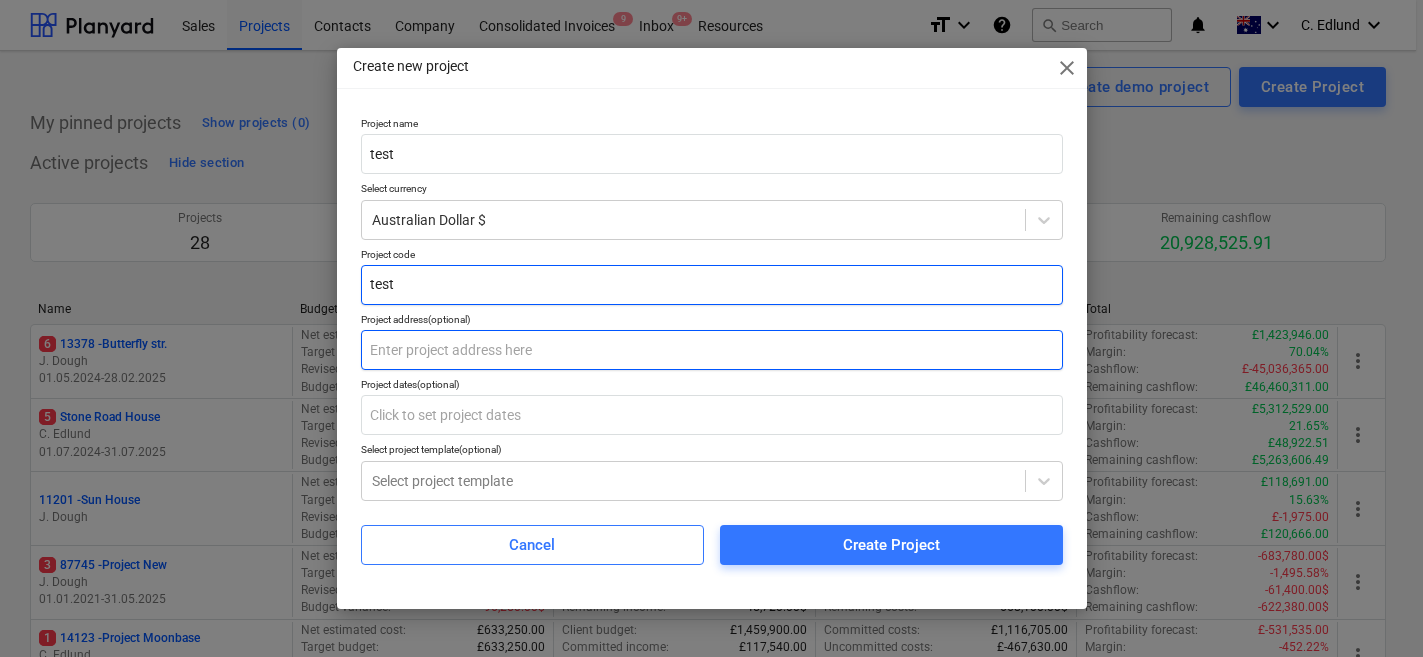 type on "test" 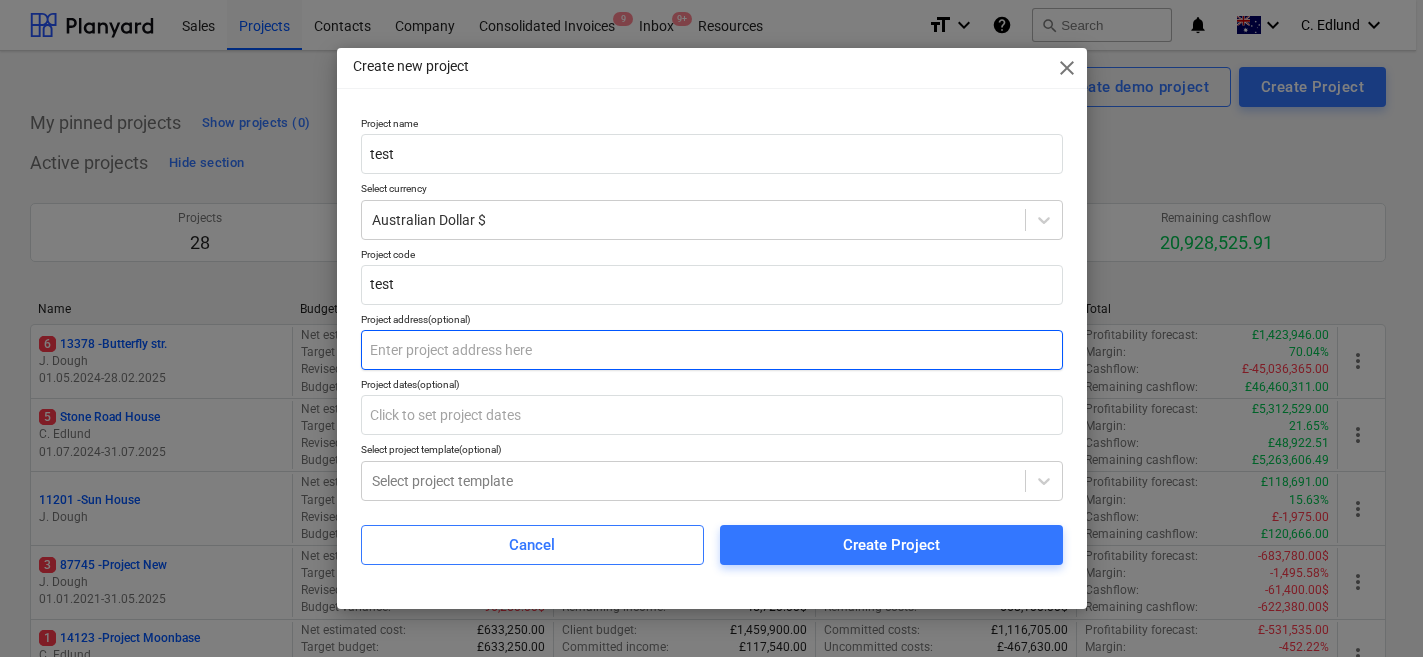 click at bounding box center (712, 350) 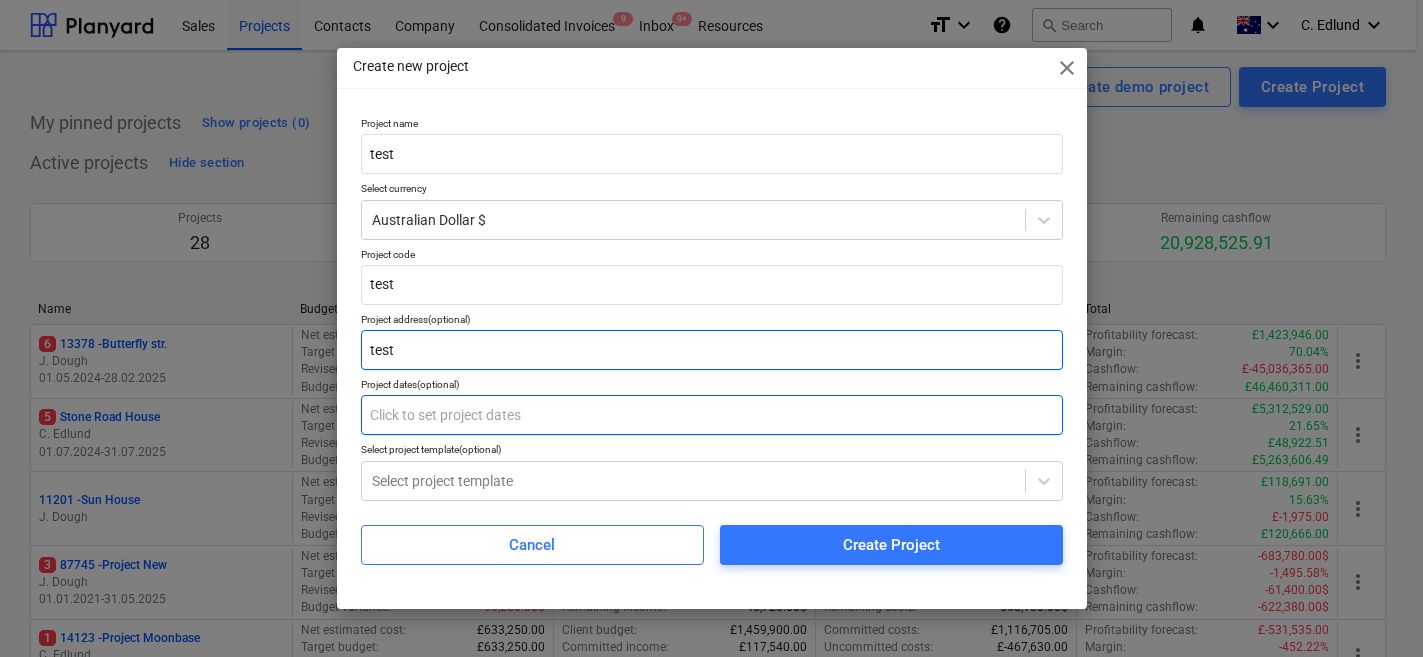 type on "test" 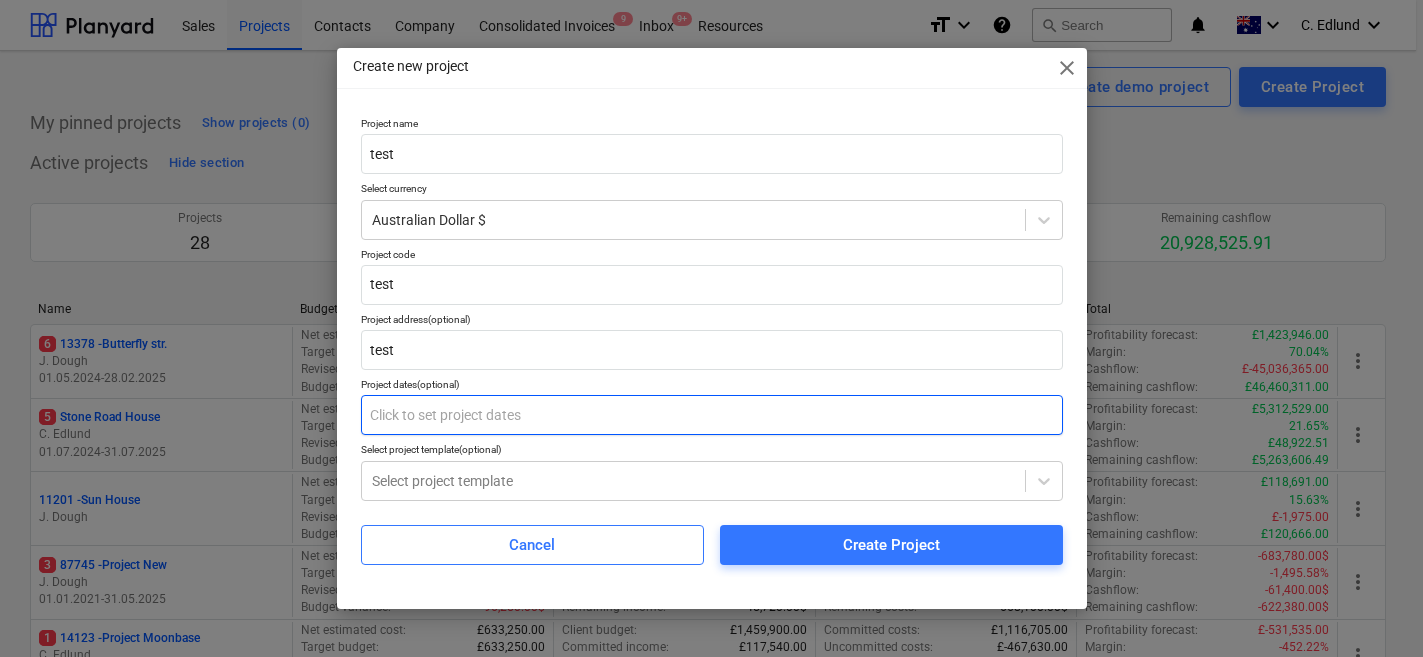 click at bounding box center (712, 415) 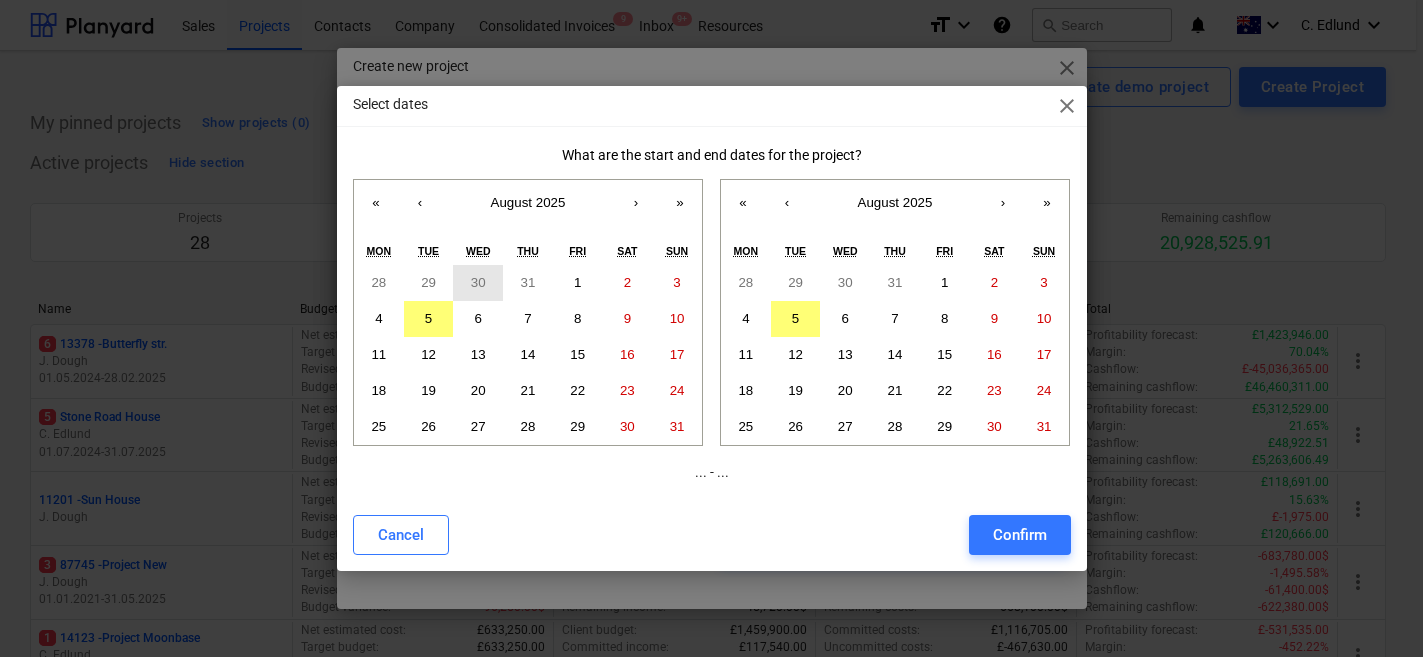 click on "30" at bounding box center (478, 283) 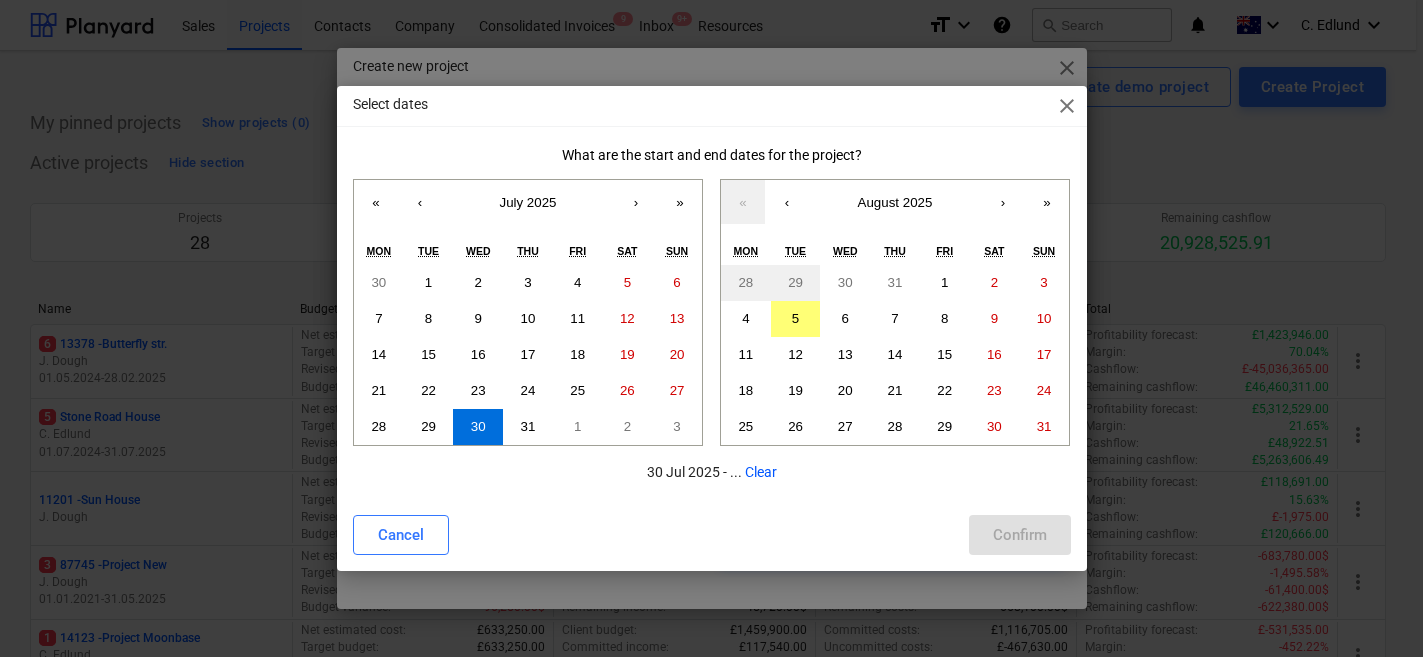 click on "What are the start and end dates for the project? « ‹ July 2025 › » Mon Tue Wed Thu Fri Sat Sun 30 1 2 3 4 5 6 7 8 9 10 11 12 13 14 15 16 17 18 19 20 21 22 23 24 25 26 27 28 29 30 31 1 2 3 « ‹ August 2025 › » Mon Tue Wed Thu Fri Sat Sun 28 29 30 31 1 2 3 4 5 6 7 8 9 10 11 12 13 14 15 16 17 18 19 20 21 22 23 24 25 26 27 28 29 30 31 30 Jul 2025 - ...   Clear" at bounding box center (712, 314) 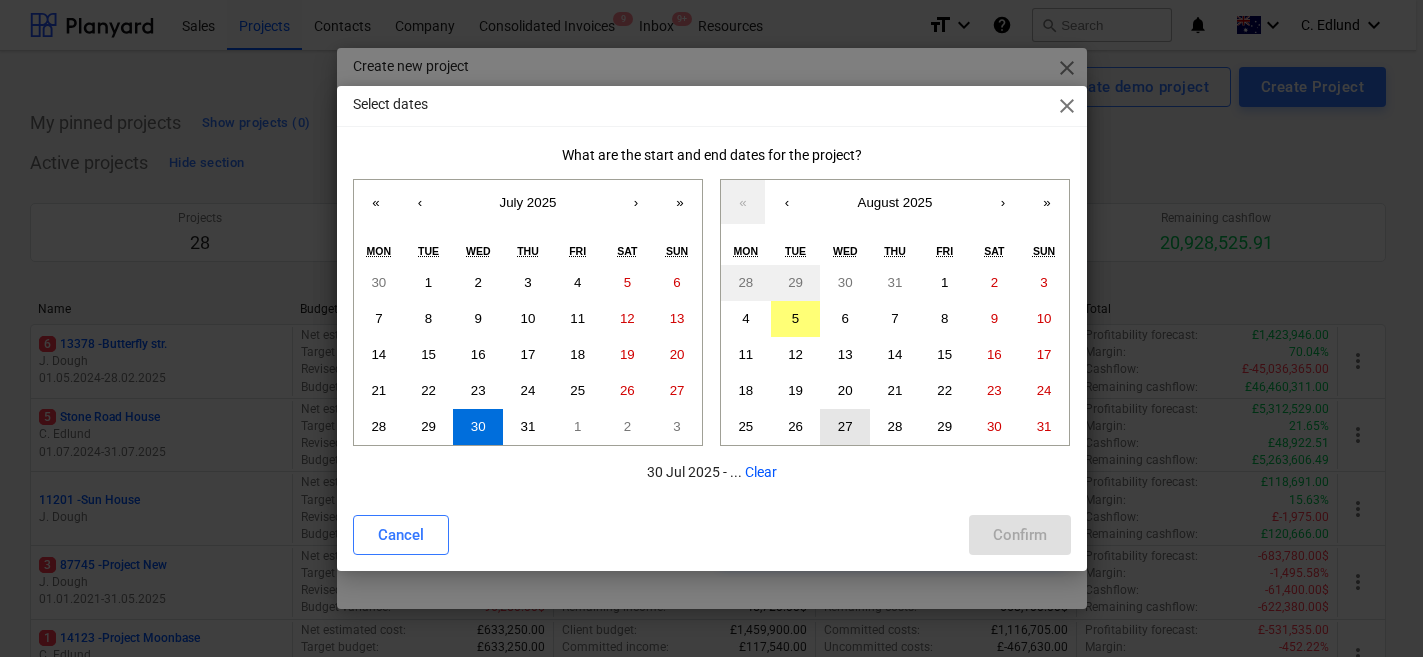 click on "27" at bounding box center (845, 427) 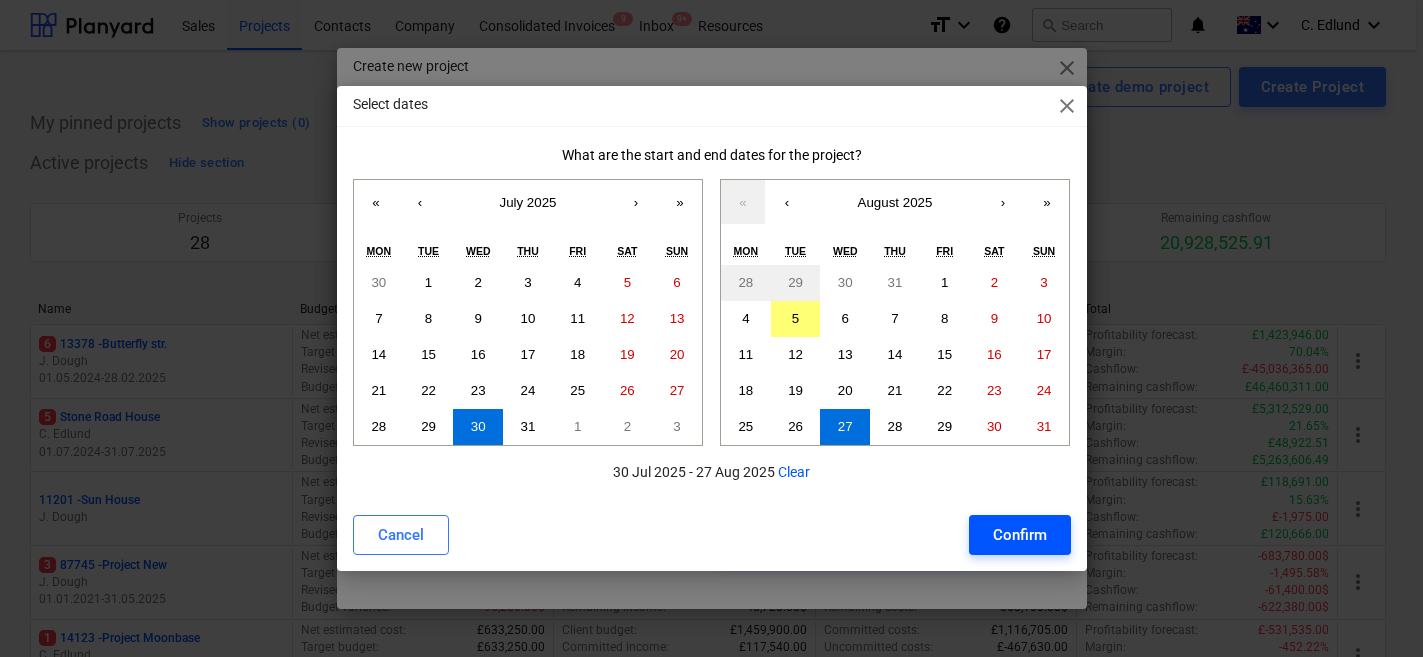 click on "Confirm" at bounding box center (1020, 535) 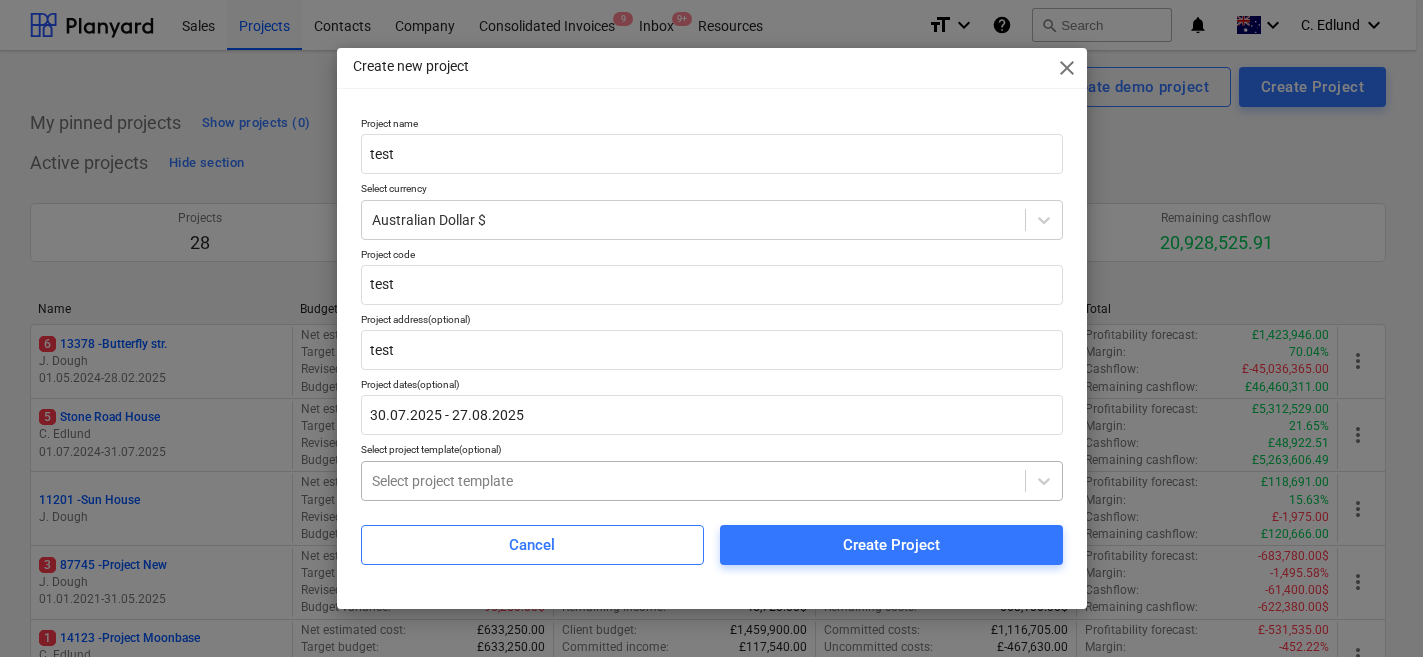 click on "Select project template" at bounding box center [712, 481] 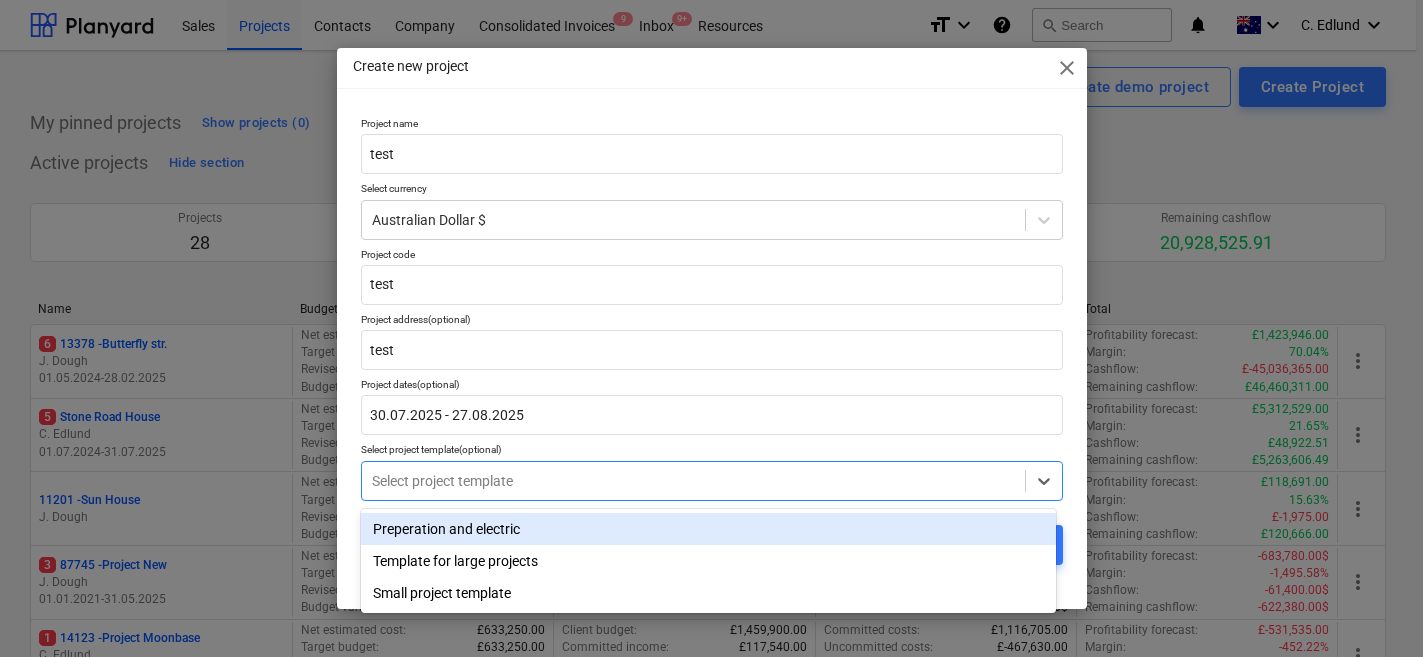 click on "Project name [PROJECT NAME] Select currency Australian Dollar $ Project code [PROJECT CODE] Project address  (optional) [ADDRESS] Project dates  (optional) [DATE] - [DATE] Select project template  (optional) option Preperation and electric focused, 1 of 3. 3 results available. Use Up and Down to choose options, press Enter to select the currently focused option, press Escape to exit the menu, press Tab to select the option and exit the menu. Select project template Cancel Create Project" at bounding box center (712, 341) 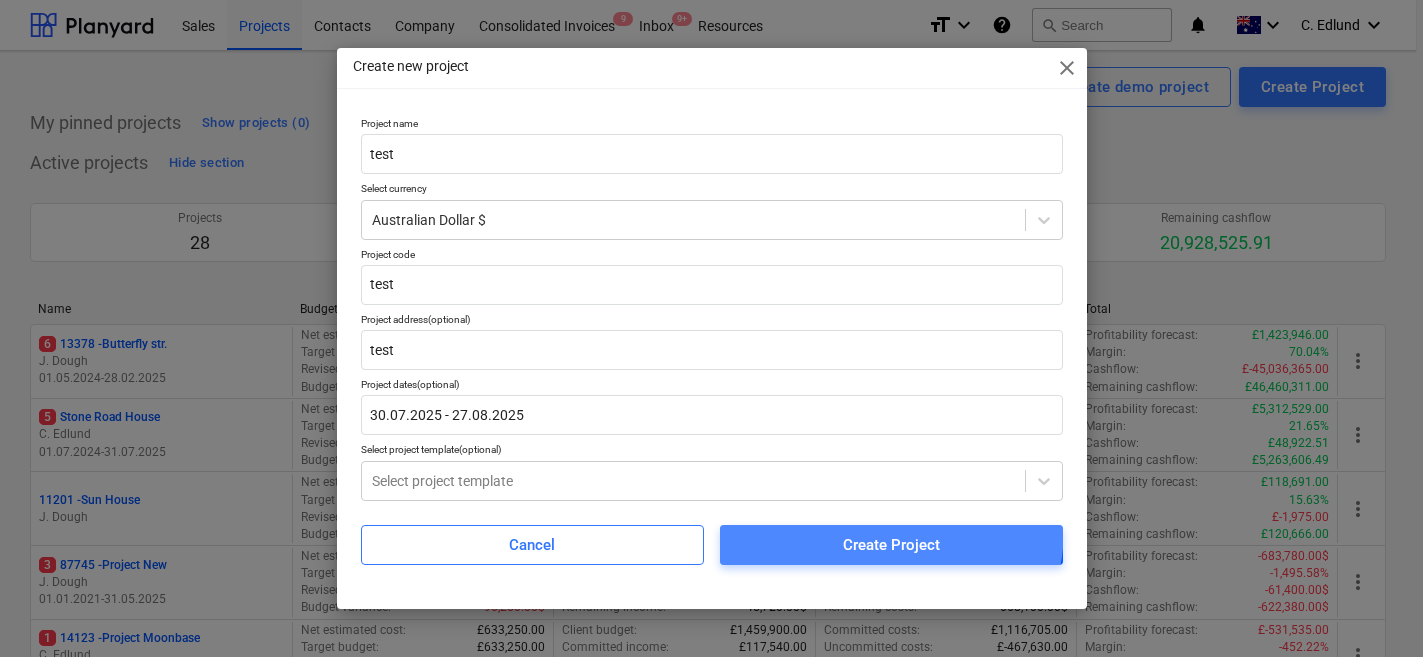 click on "Create Project" at bounding box center (891, 545) 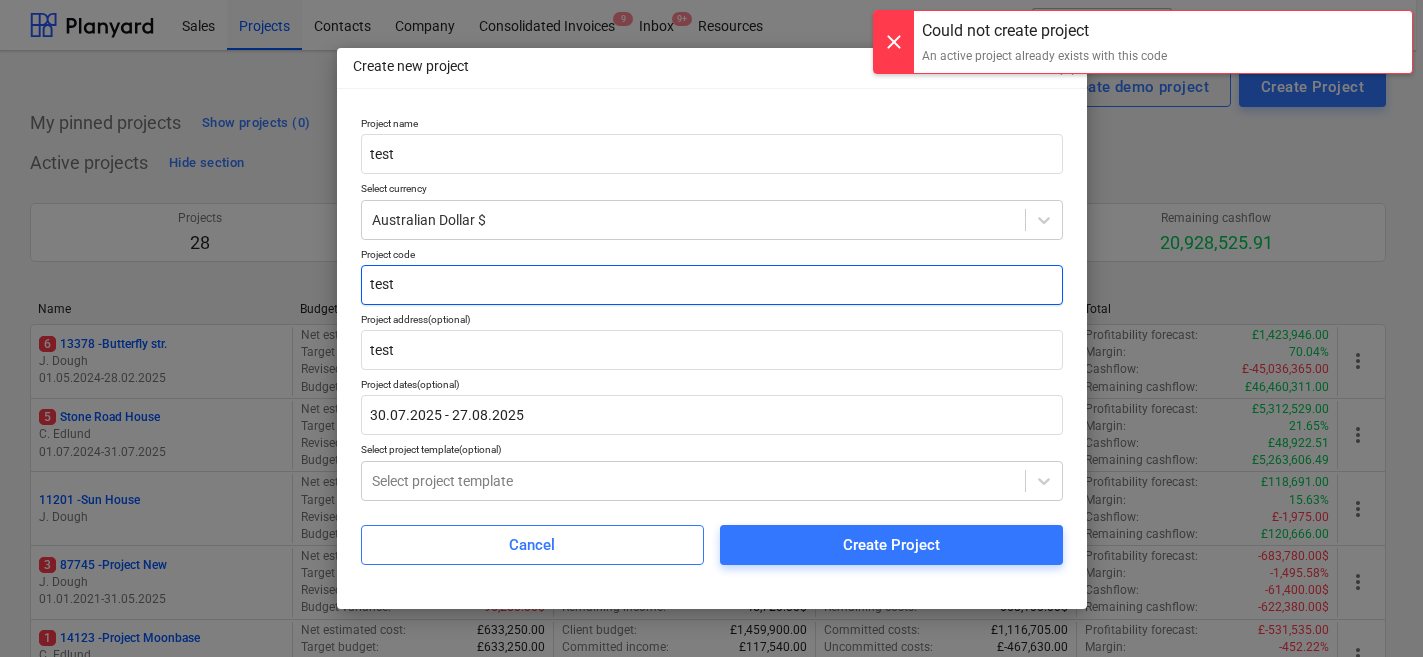 click on "test" at bounding box center (712, 285) 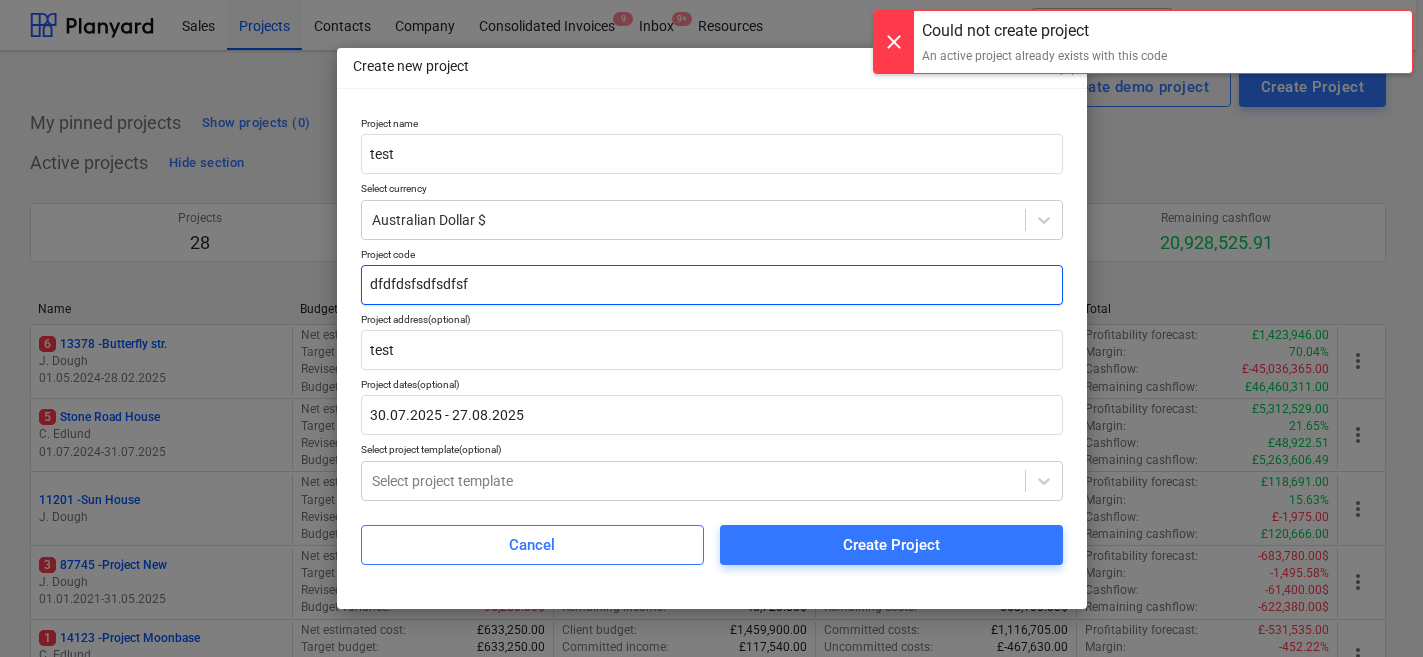 type on "dfdfdsfsdfsdfsf" 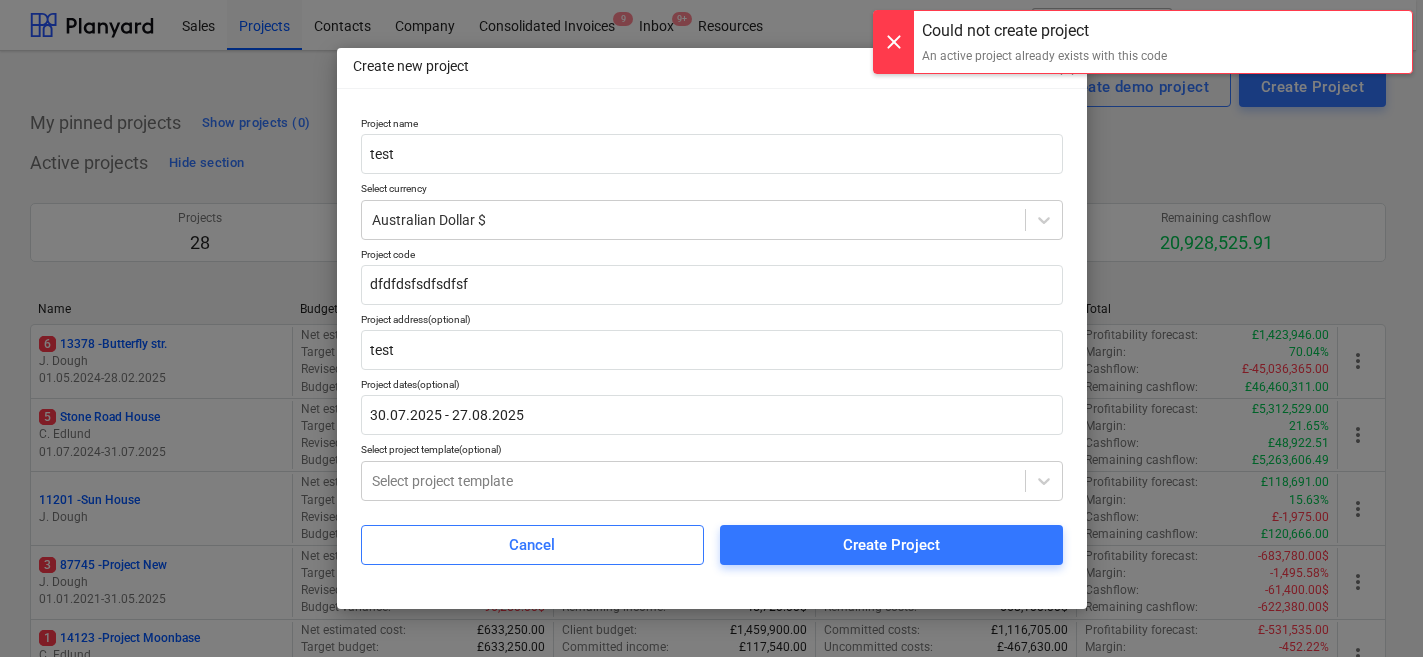 click on "Cancel Create Project" at bounding box center (712, 537) 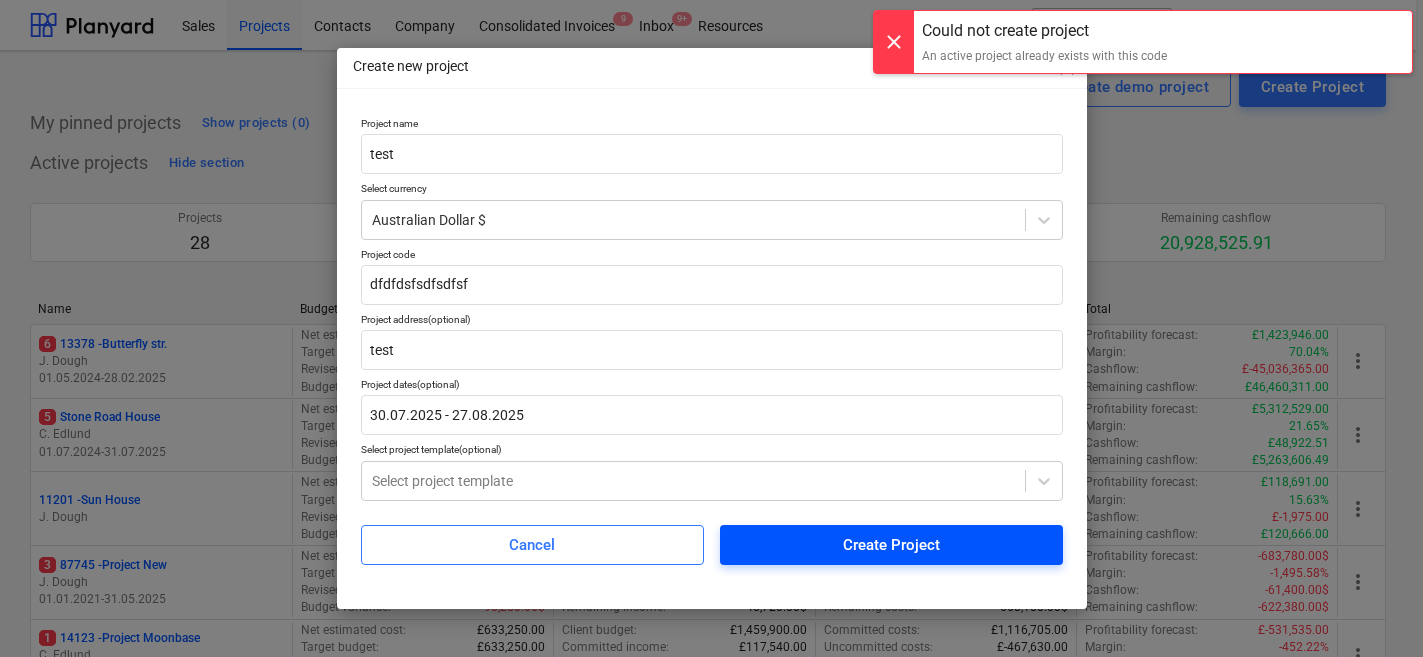 click on "Create Project" at bounding box center (891, 545) 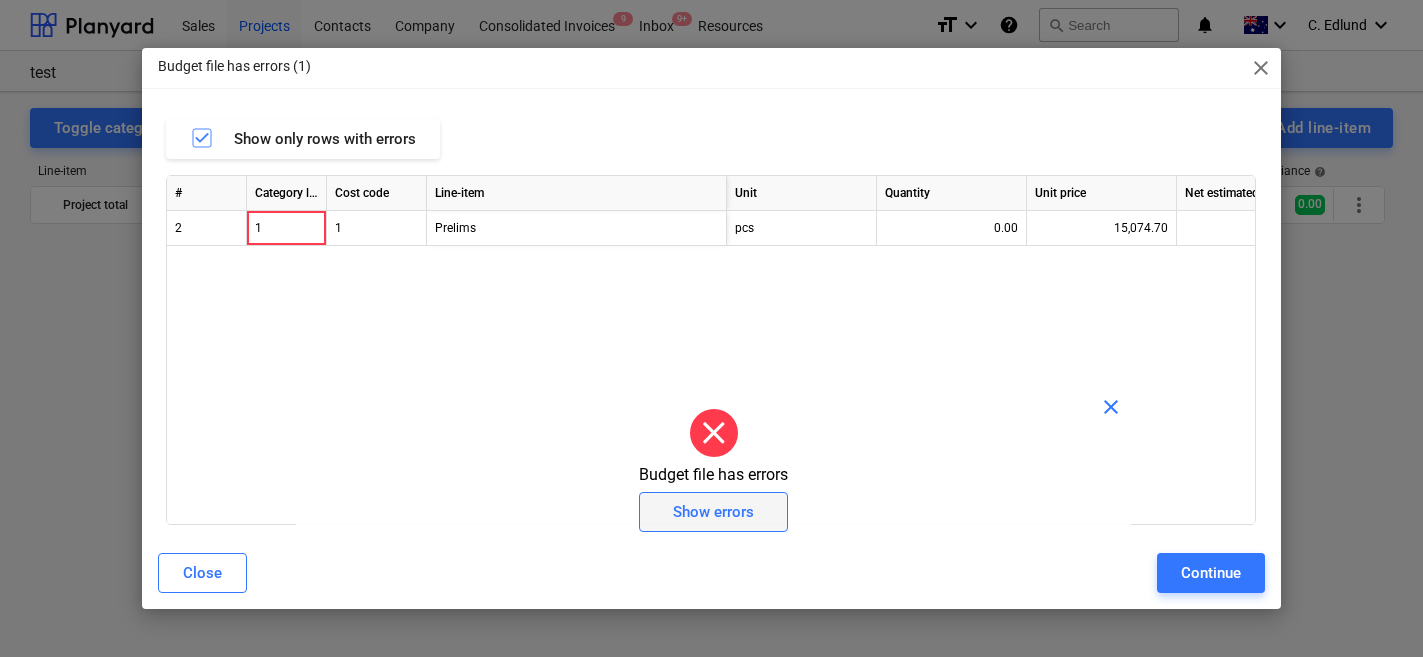 click on "Show errors" at bounding box center [713, 512] 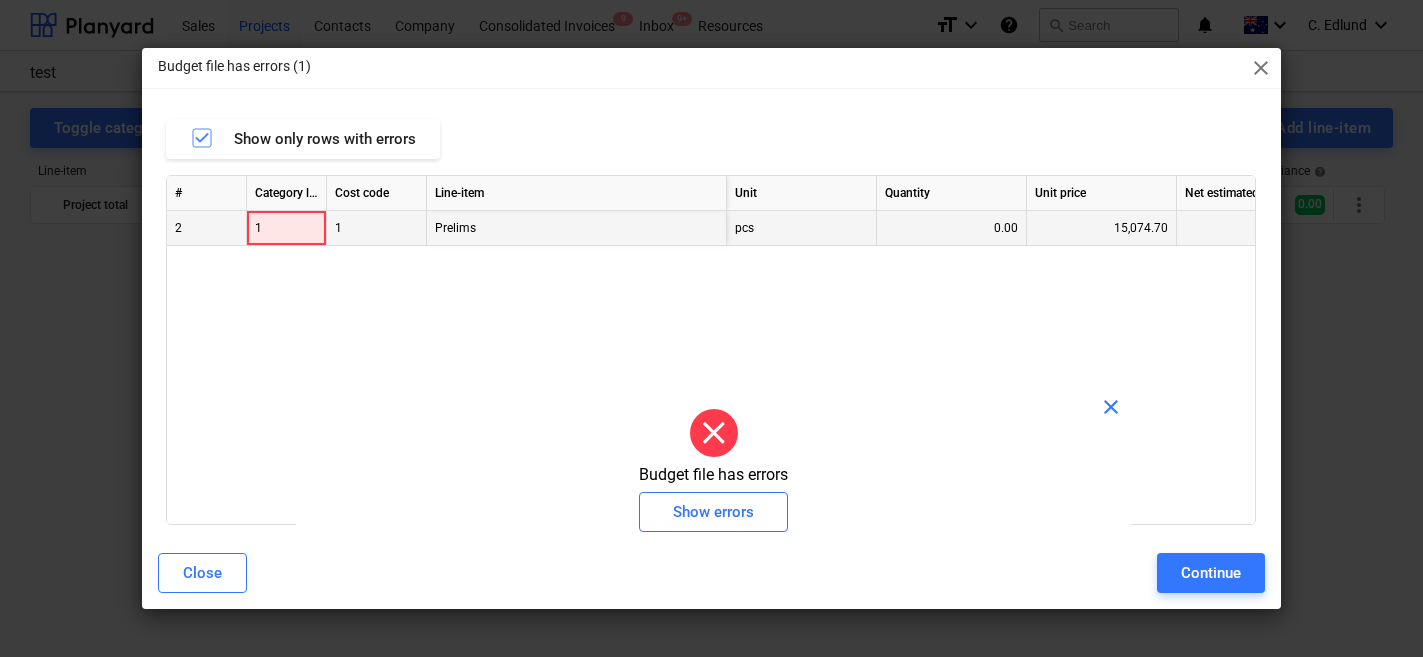 click on "1" at bounding box center (286, 228) 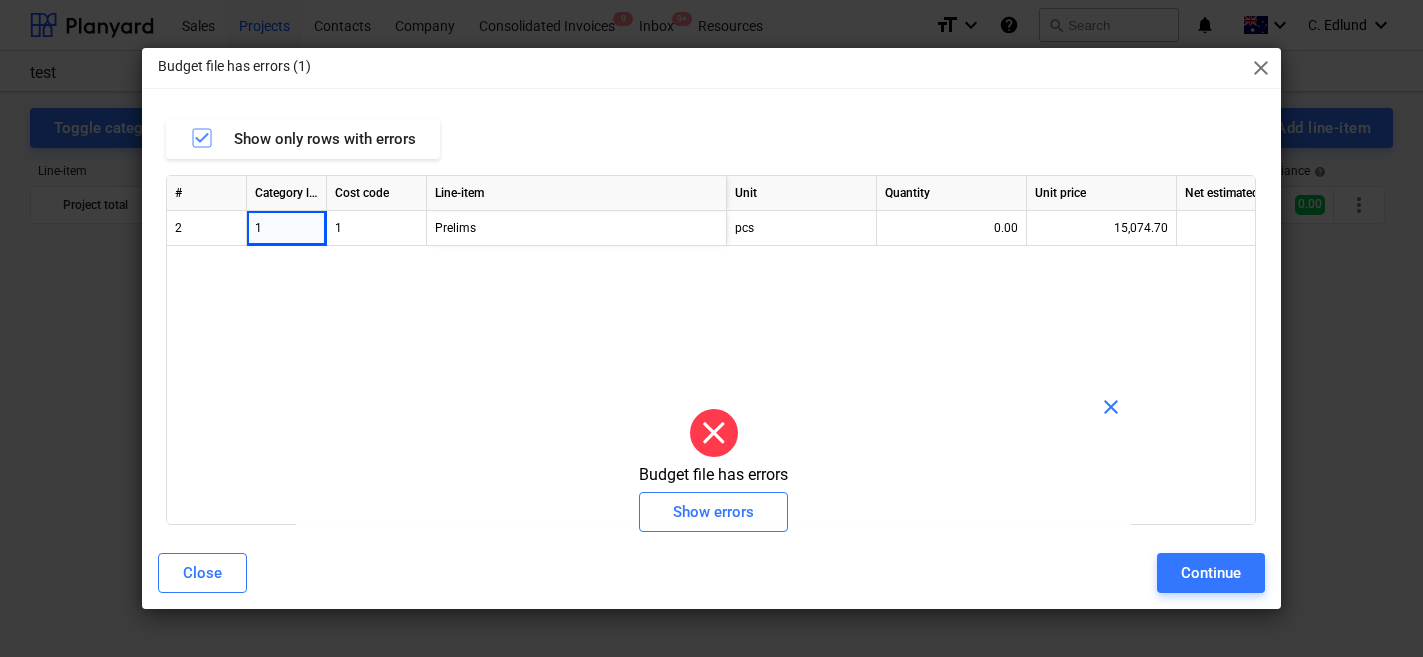 click on "Cost code" at bounding box center [377, 193] 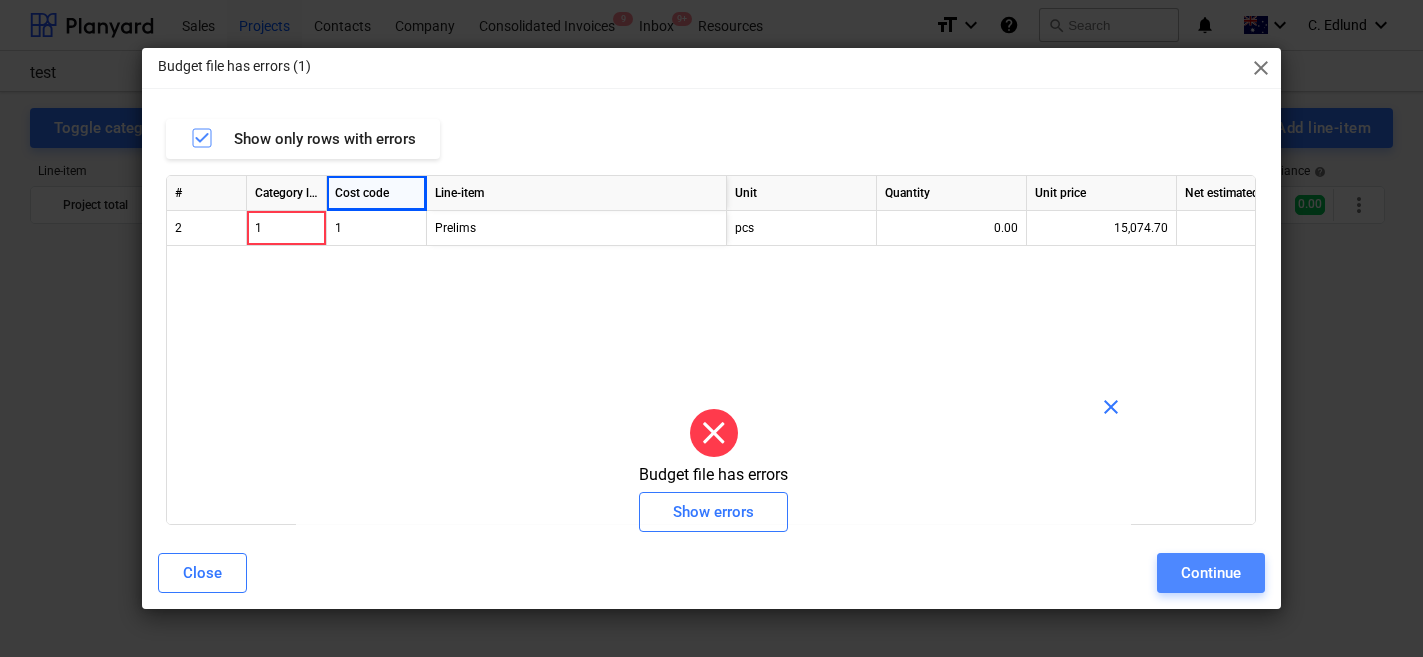 click on "Continue" at bounding box center [1211, 573] 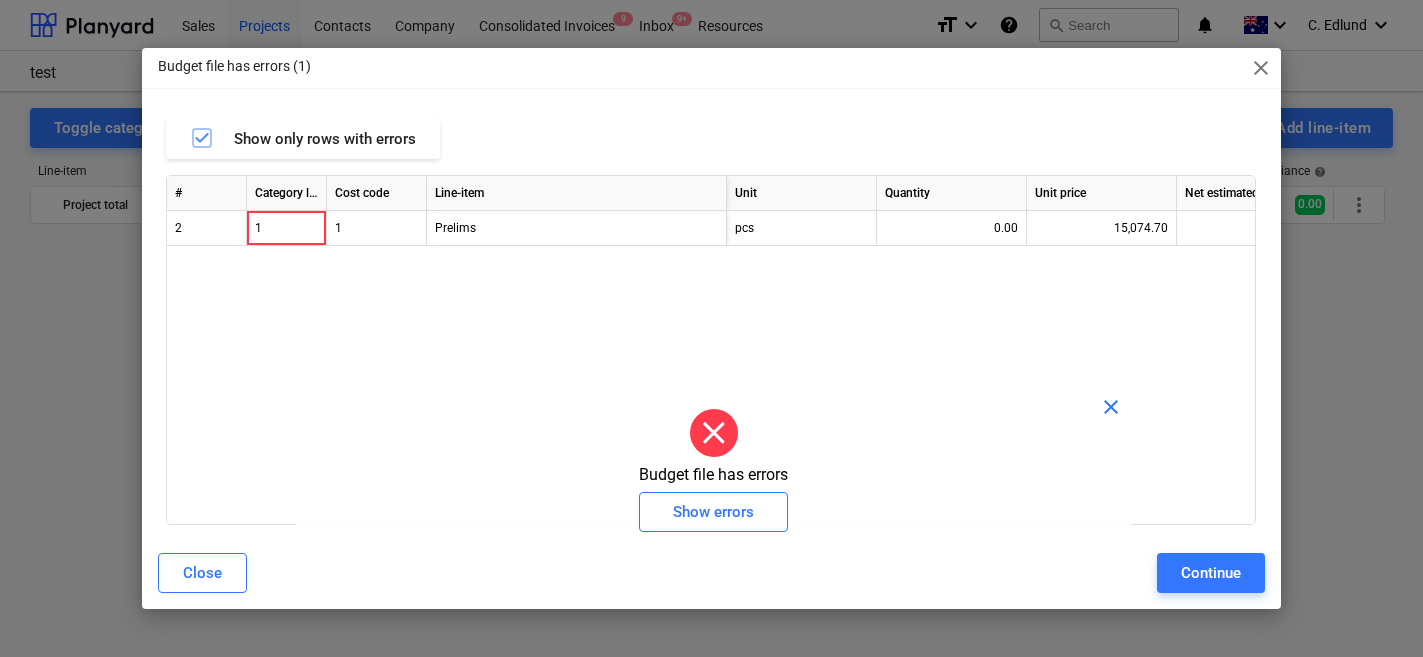 click on "Budget file has errors (1) close" at bounding box center [711, 68] 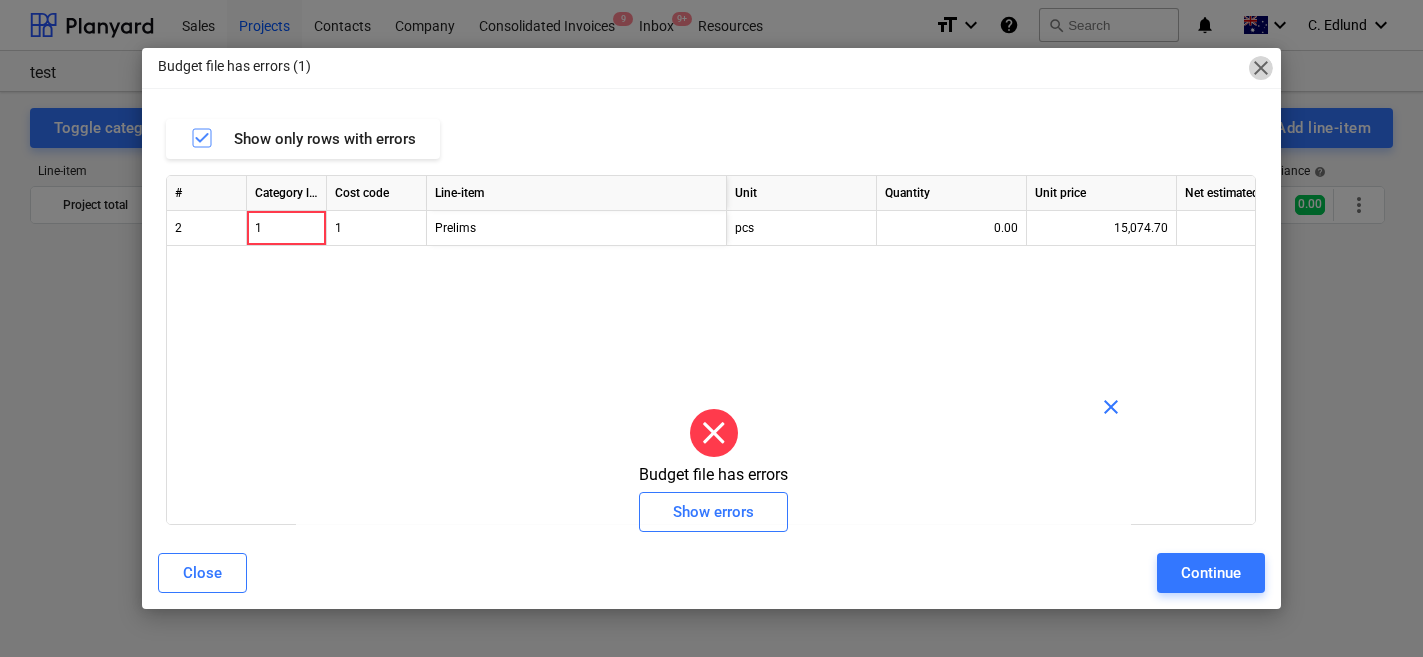 click on "close" at bounding box center (1261, 68) 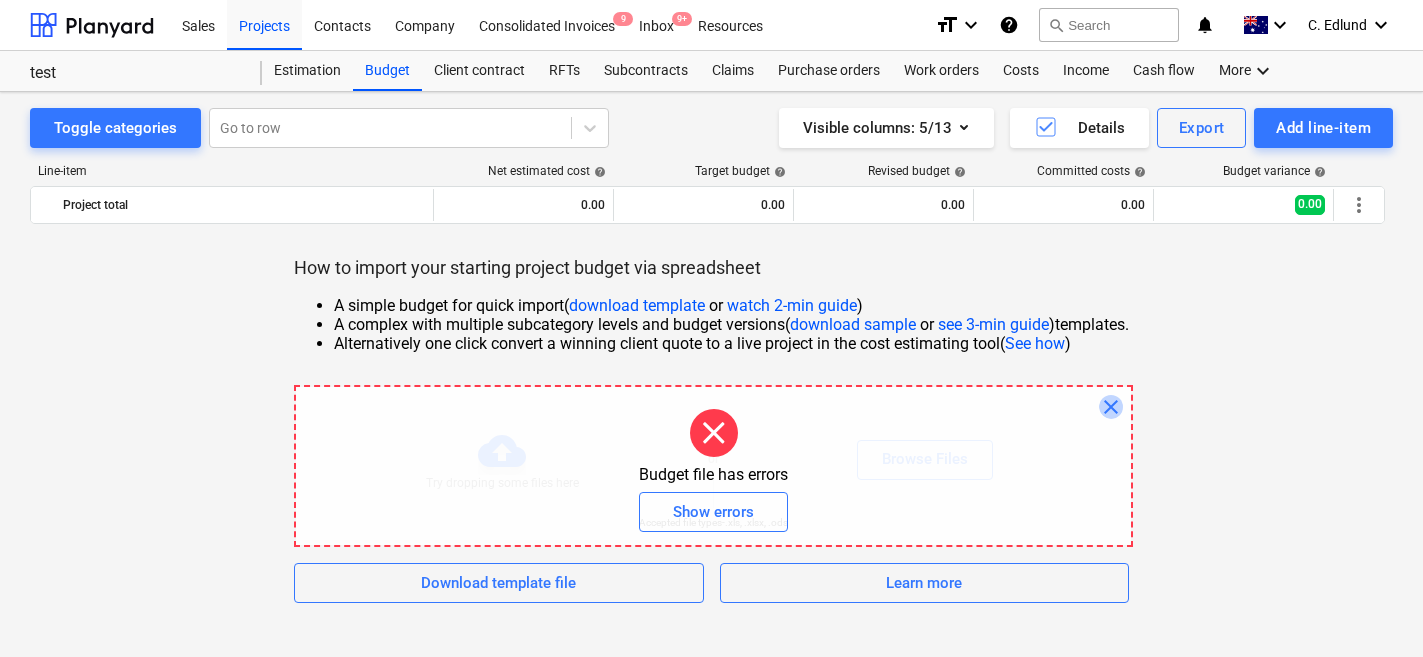 click on "close" at bounding box center [1111, 407] 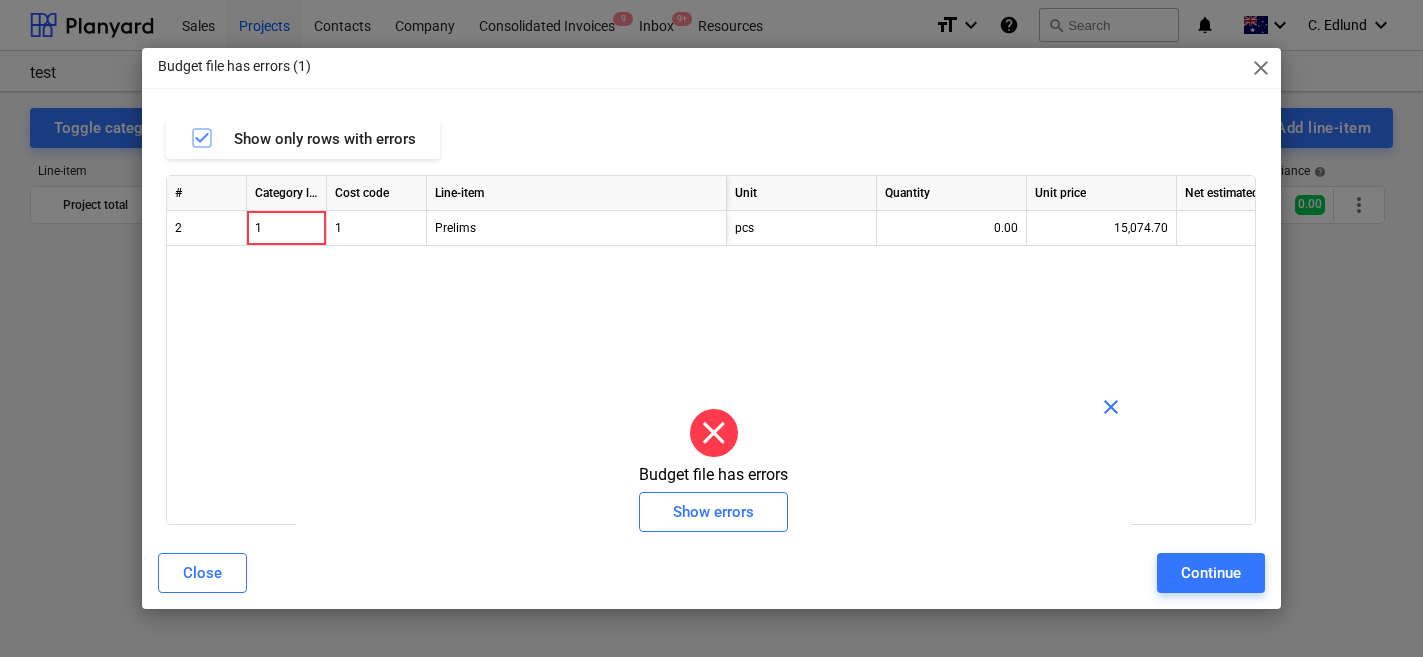 click on "close" at bounding box center [1261, 68] 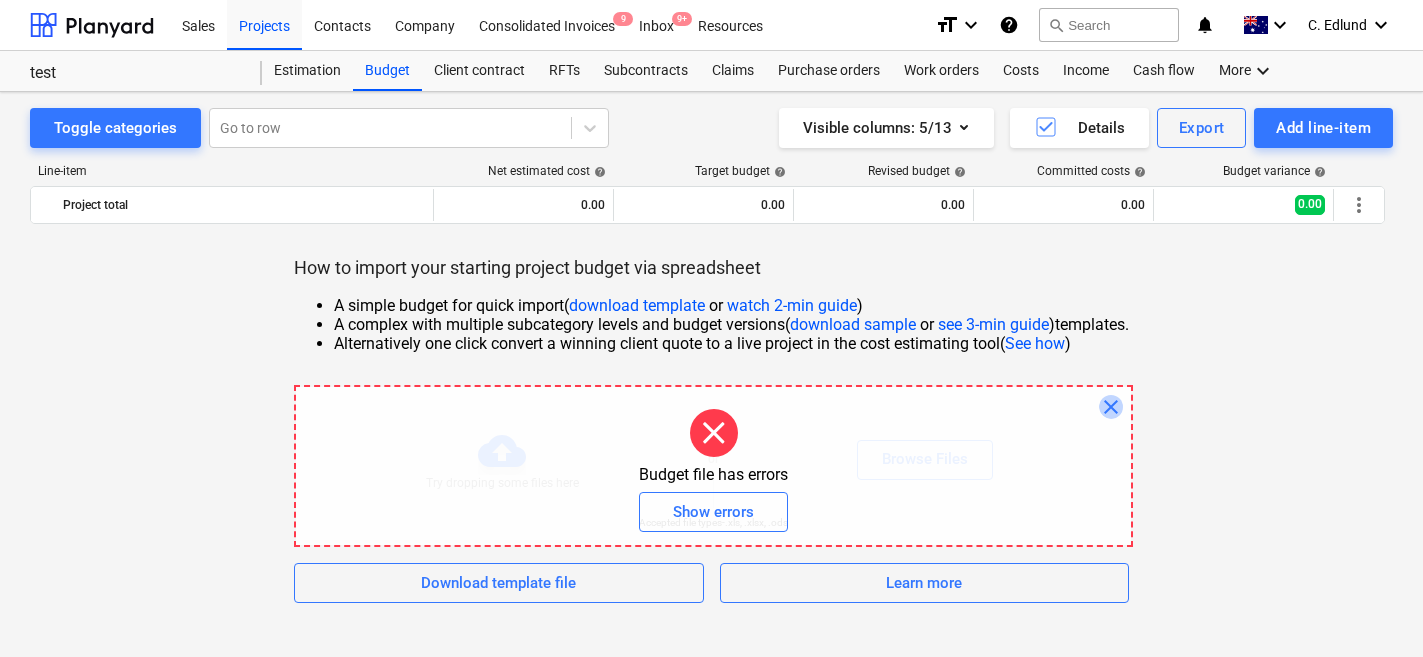 click on "close" at bounding box center [1111, 407] 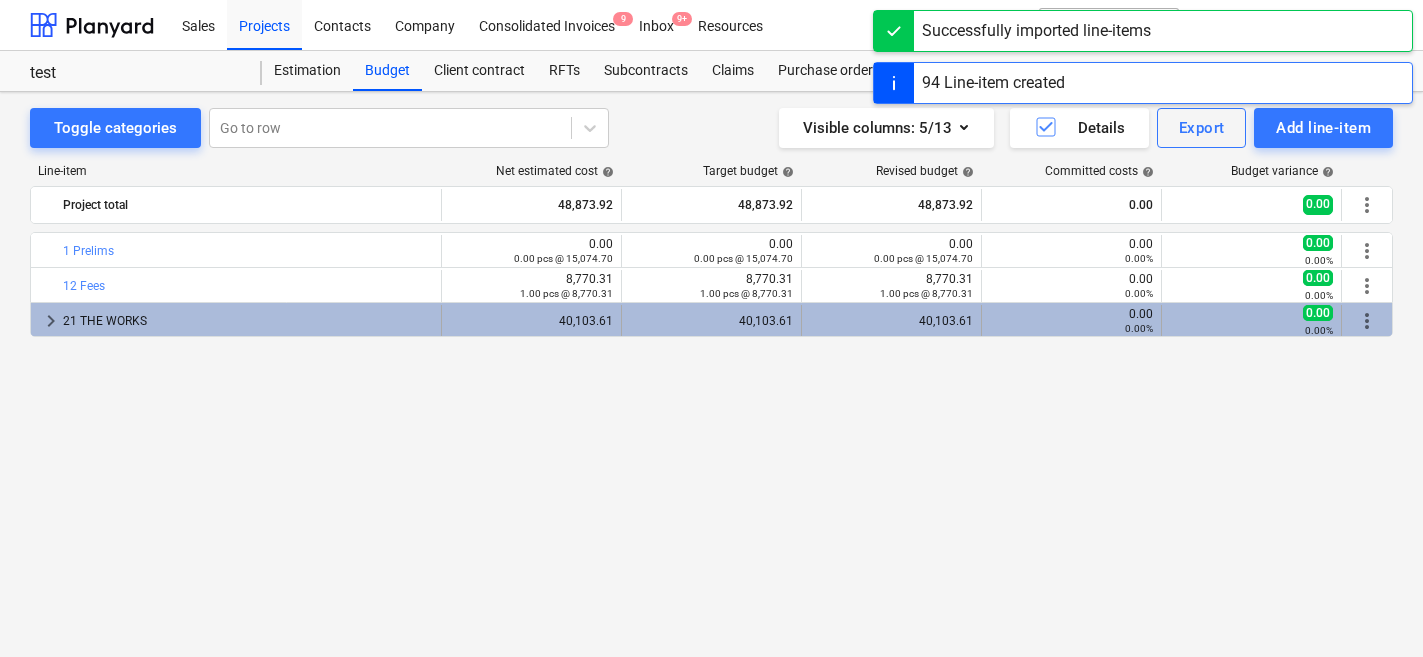 click on "keyboard_arrow_right 21 THE WORKS" at bounding box center [236, 321] 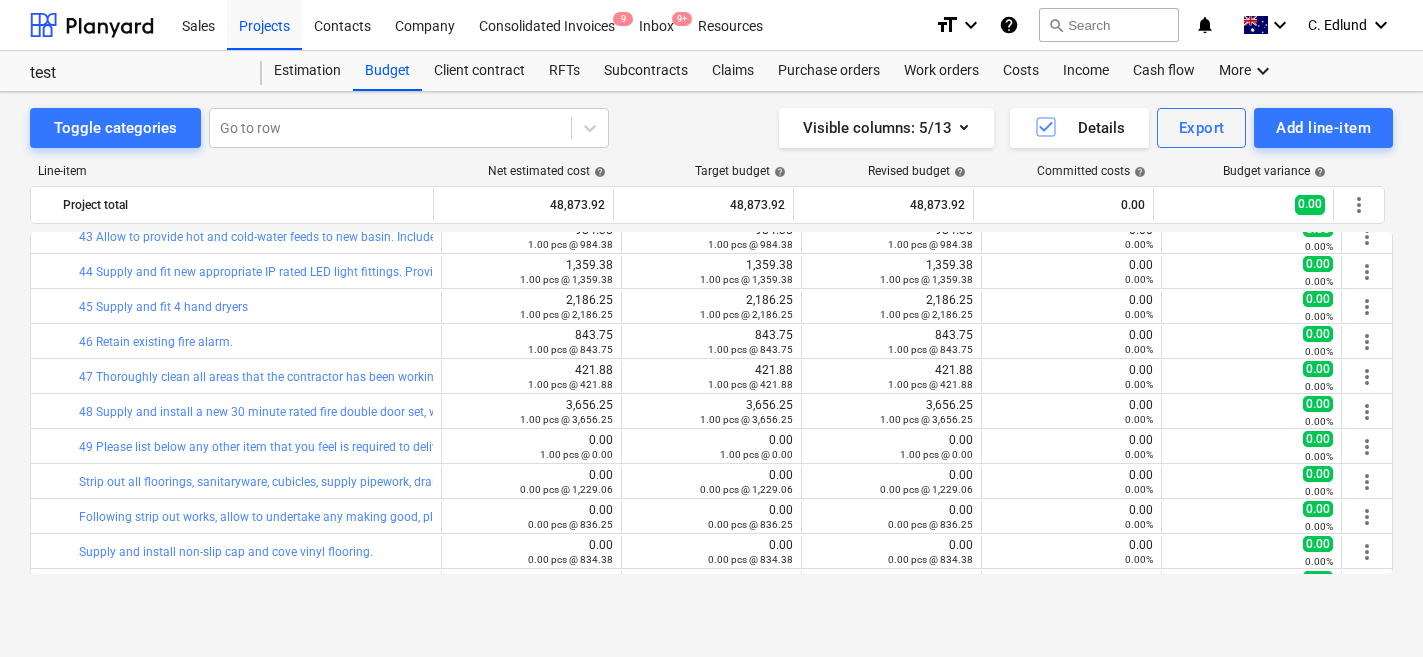 scroll, scrollTop: 0, scrollLeft: 0, axis: both 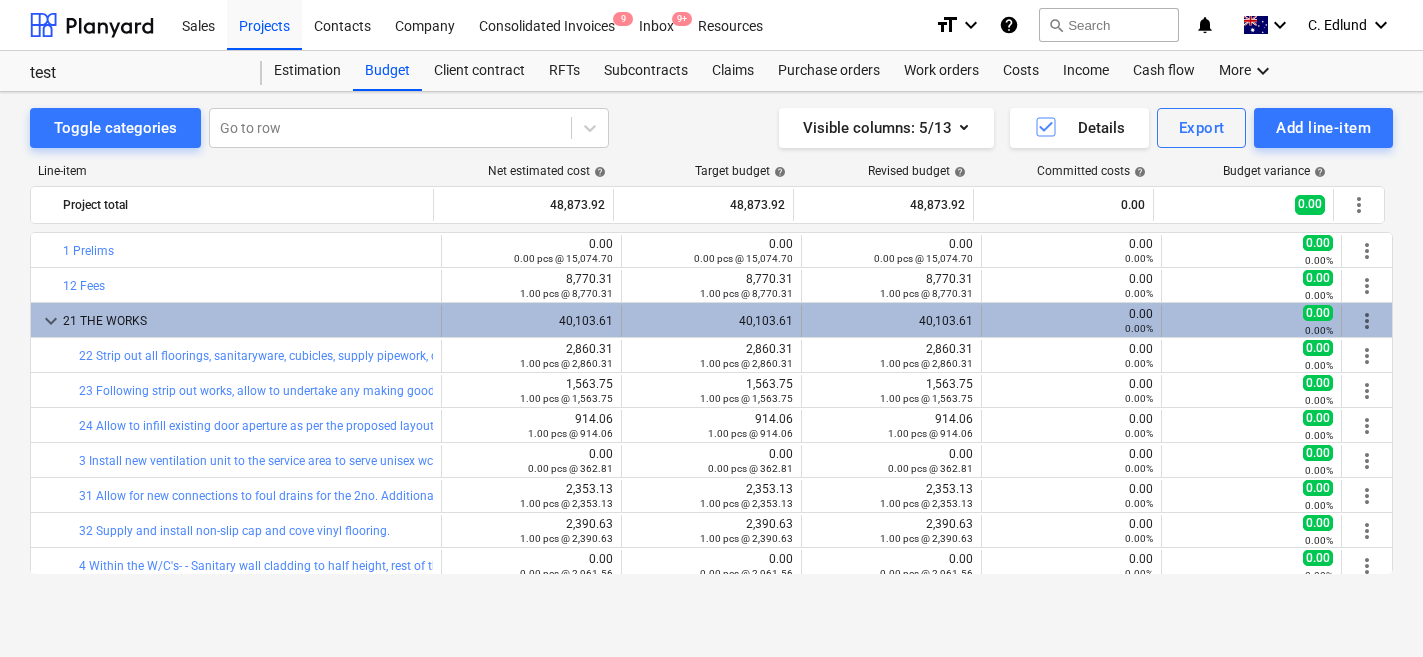 click on "keyboard_arrow_down" at bounding box center (51, 321) 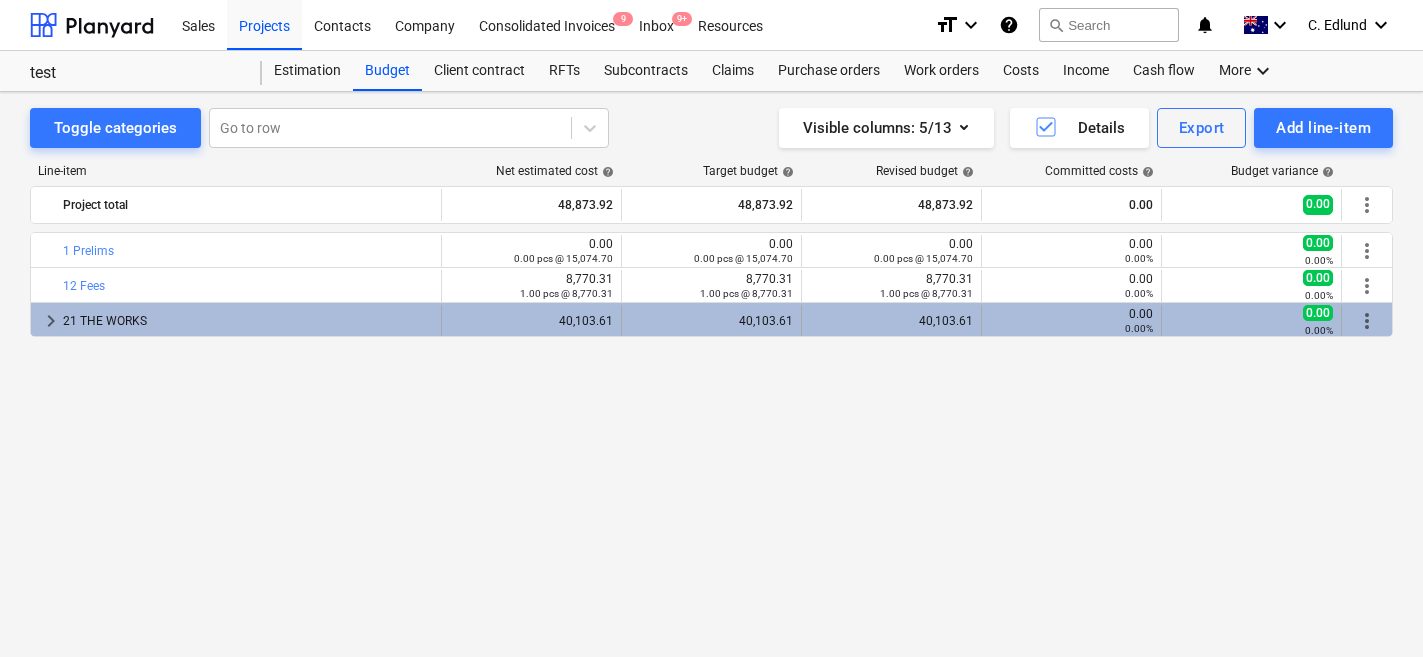click on "21 THE WORKS" at bounding box center (248, 321) 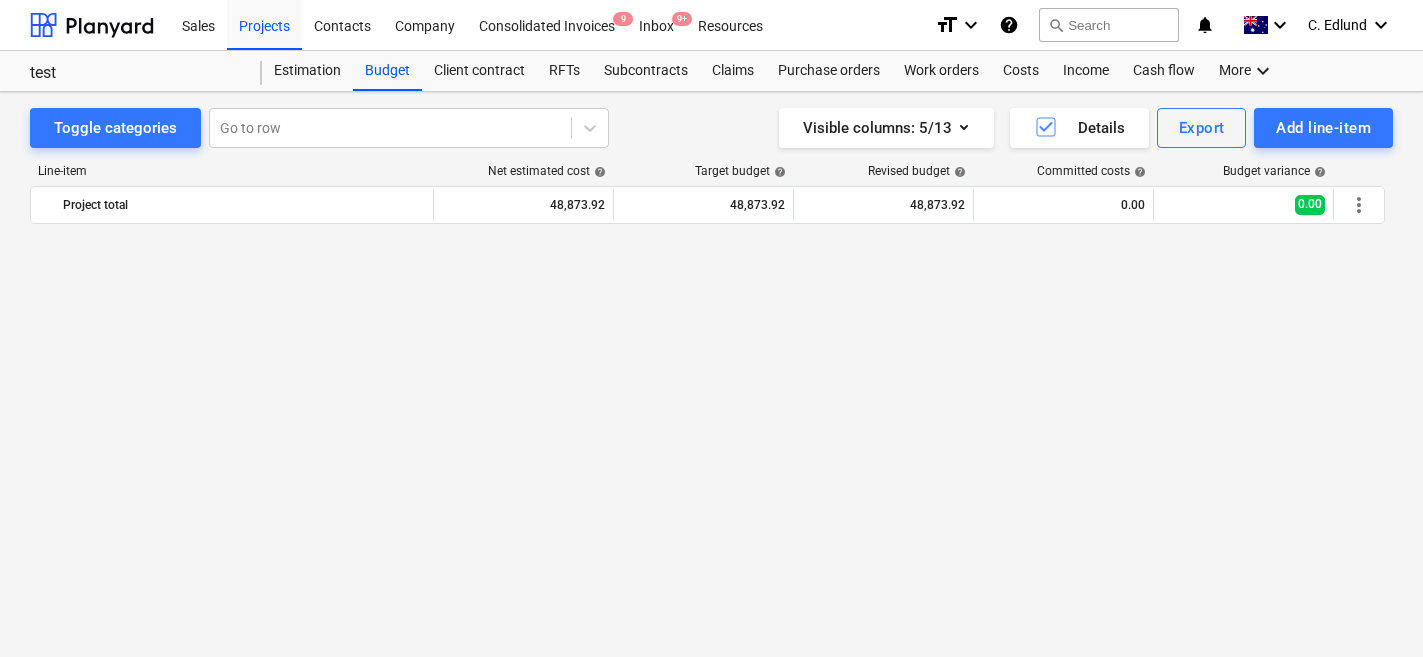 scroll, scrollTop: 0, scrollLeft: 0, axis: both 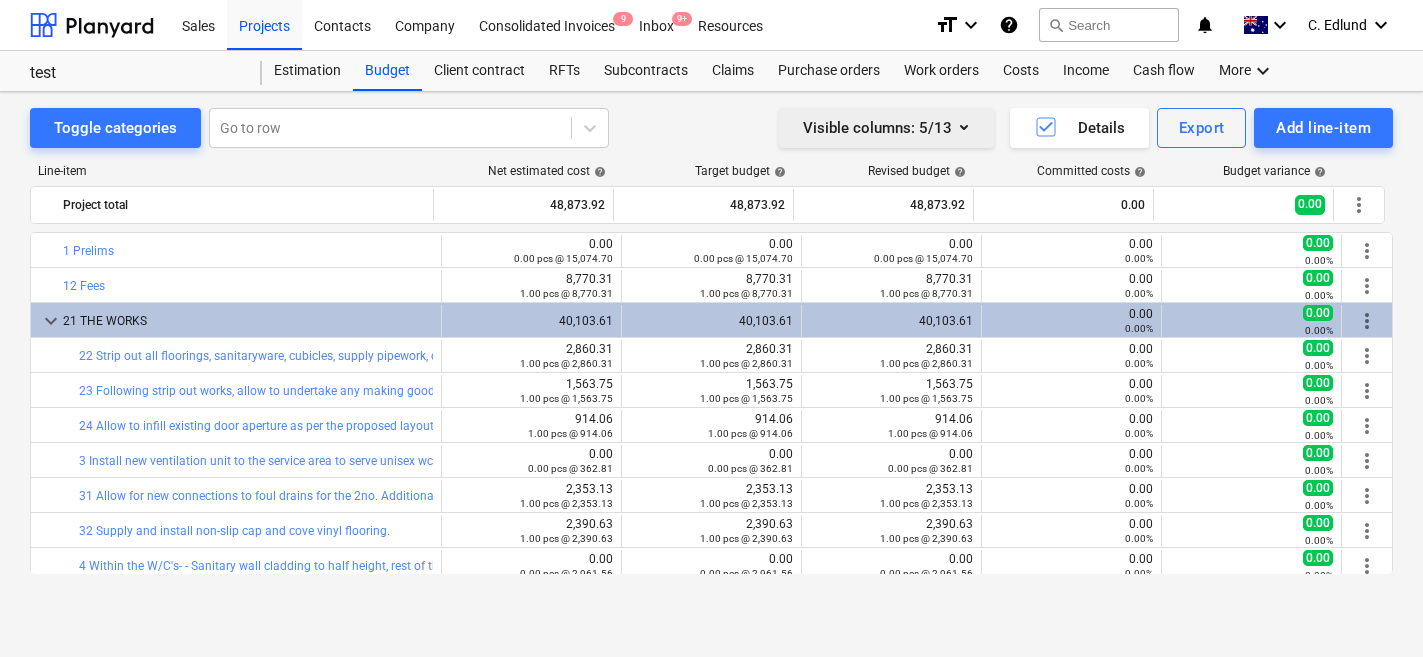 click on "Visible columns :   5/13" at bounding box center (886, 128) 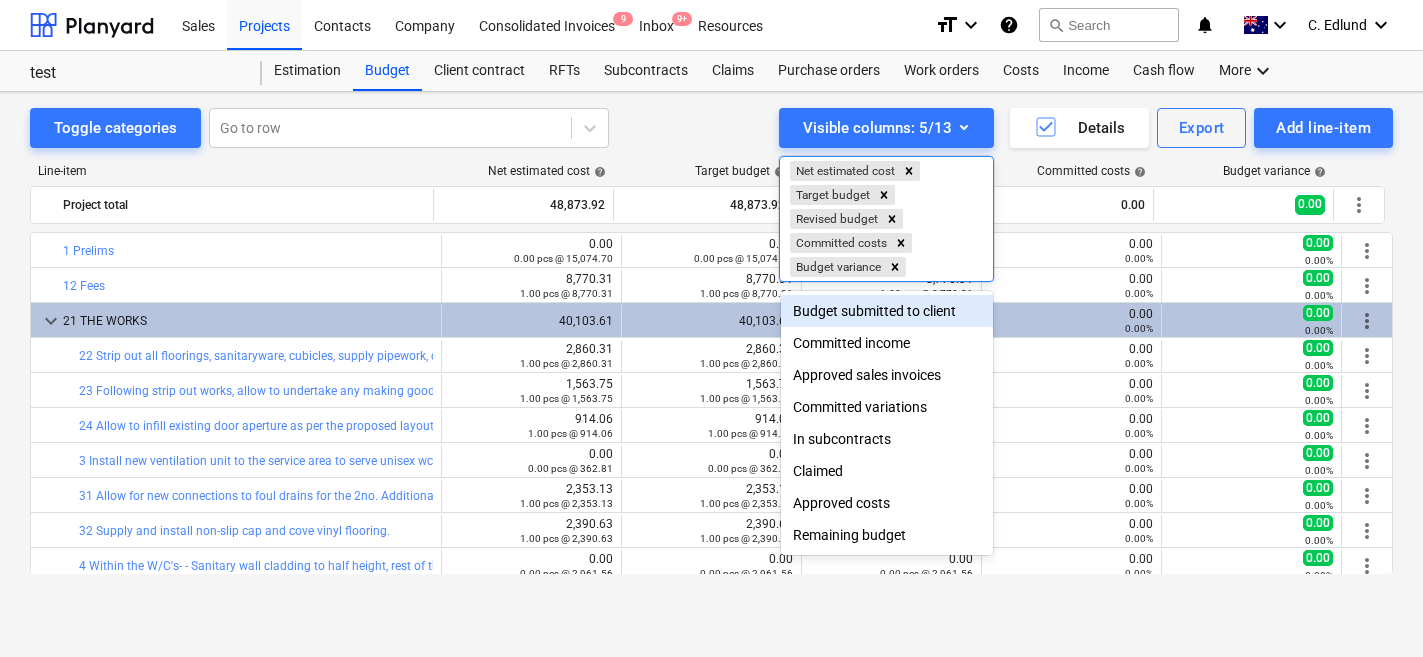 click on "Budget submitted to client" at bounding box center [887, 311] 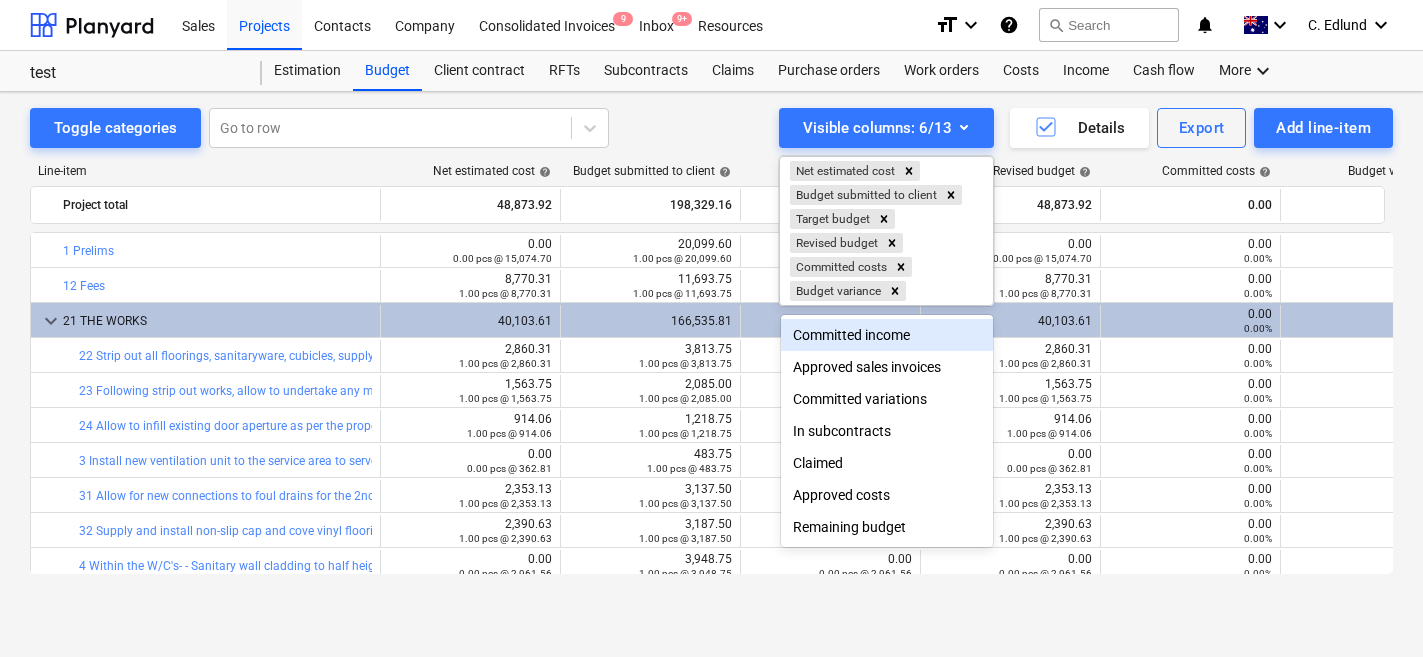 click at bounding box center (711, 328) 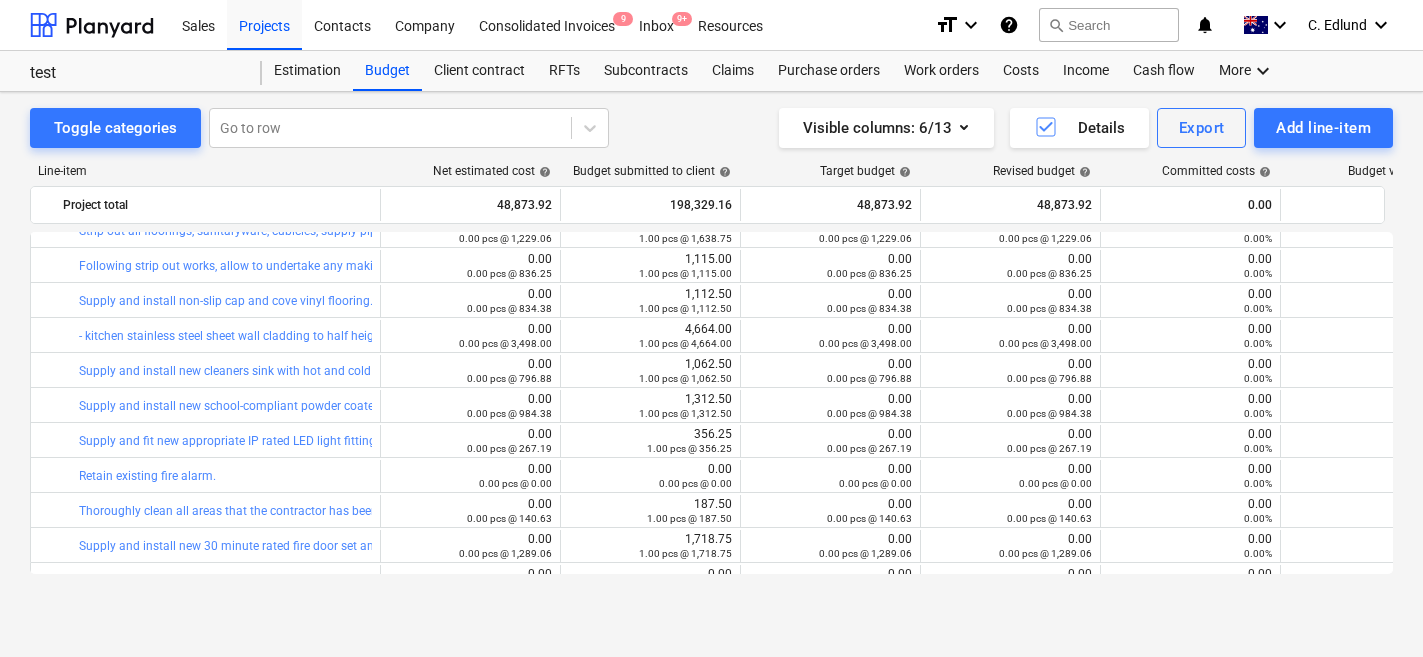 scroll, scrollTop: 0, scrollLeft: 0, axis: both 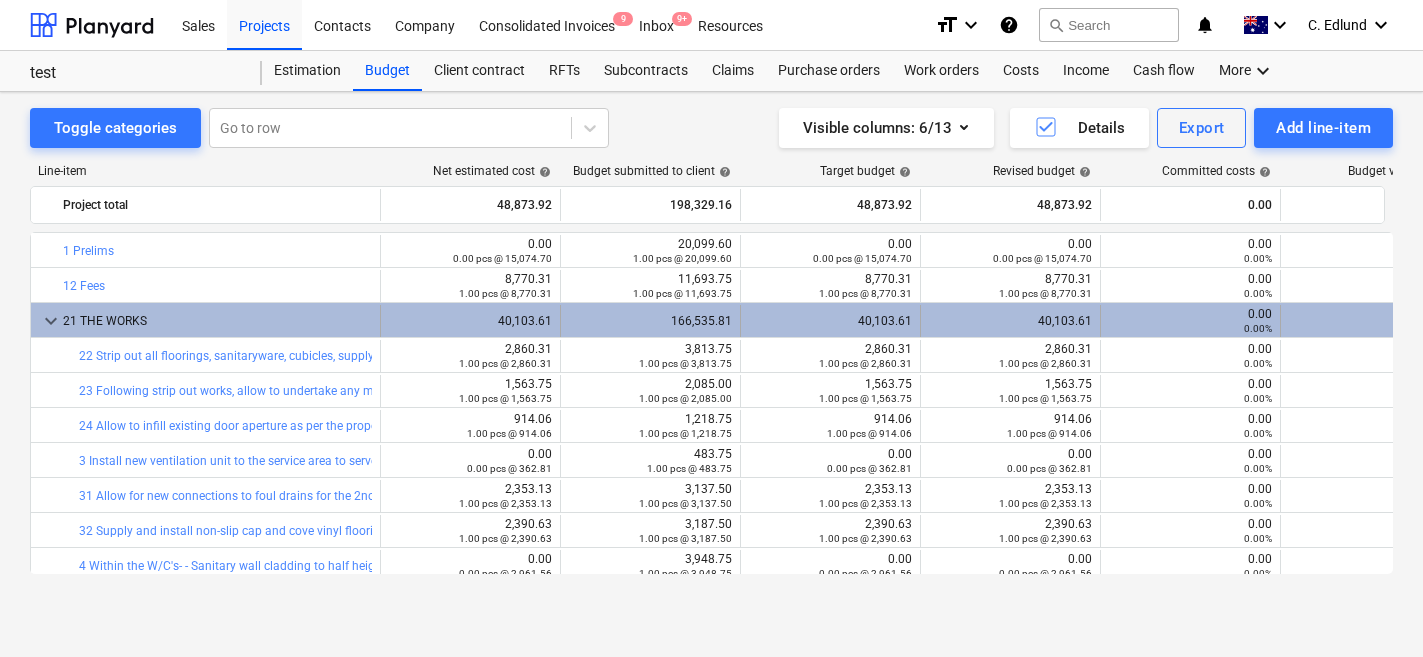 click on "keyboard_arrow_down" at bounding box center [51, 321] 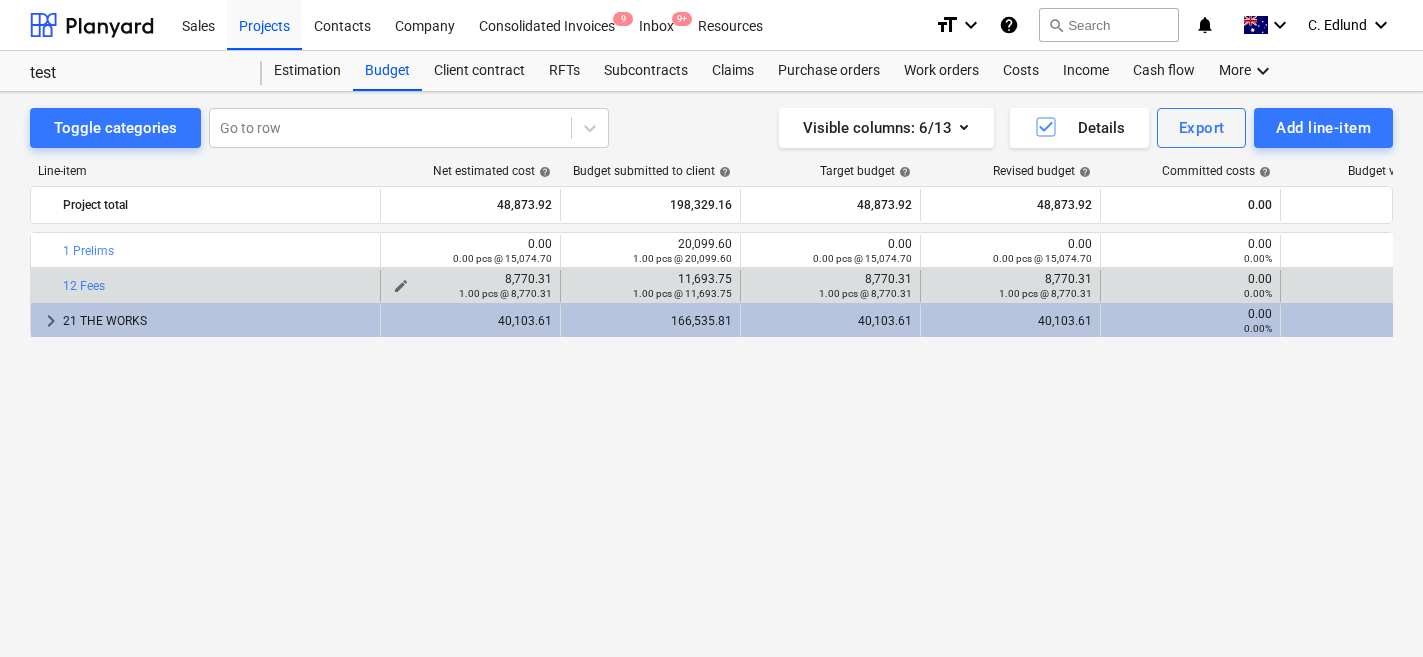 scroll, scrollTop: 0, scrollLeft: 119, axis: horizontal 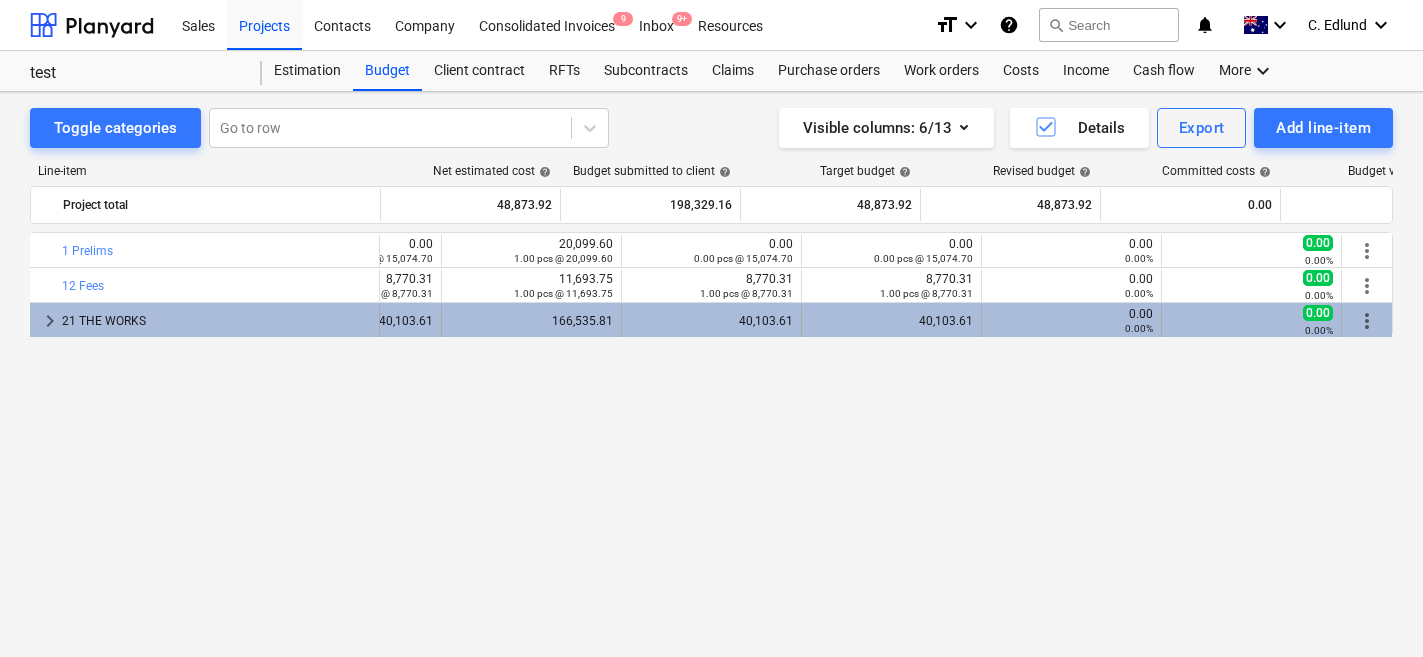 click on "more_vert" at bounding box center [1367, 321] 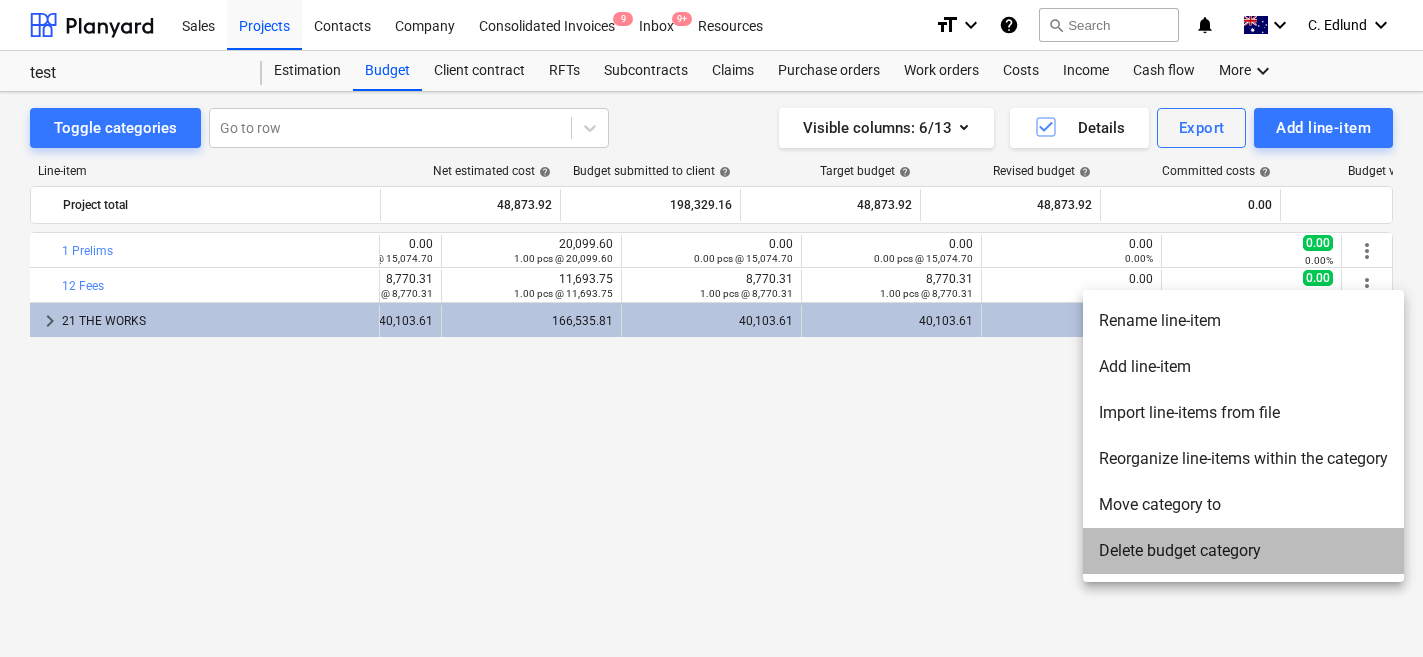 click on "Delete budget category" at bounding box center [1243, 551] 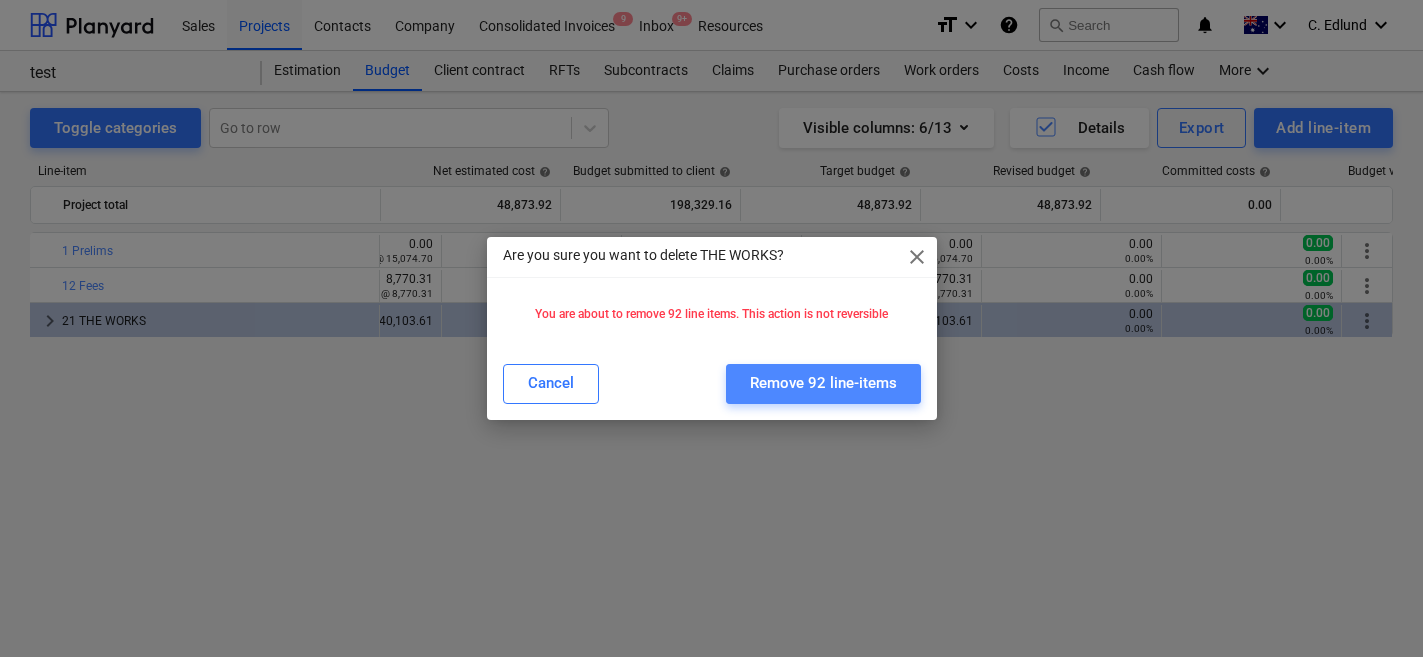 click on "Remove 92 line-items" at bounding box center (823, 384) 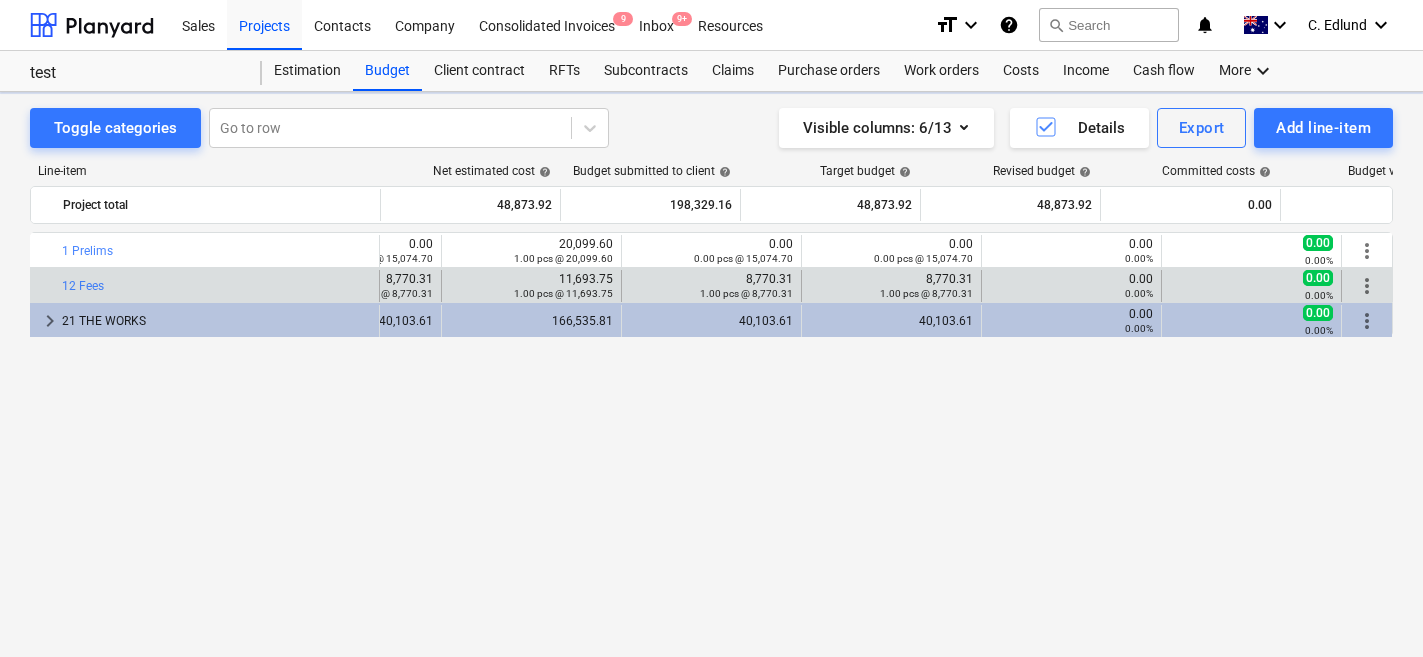 click on "more_vert" at bounding box center [1367, 286] 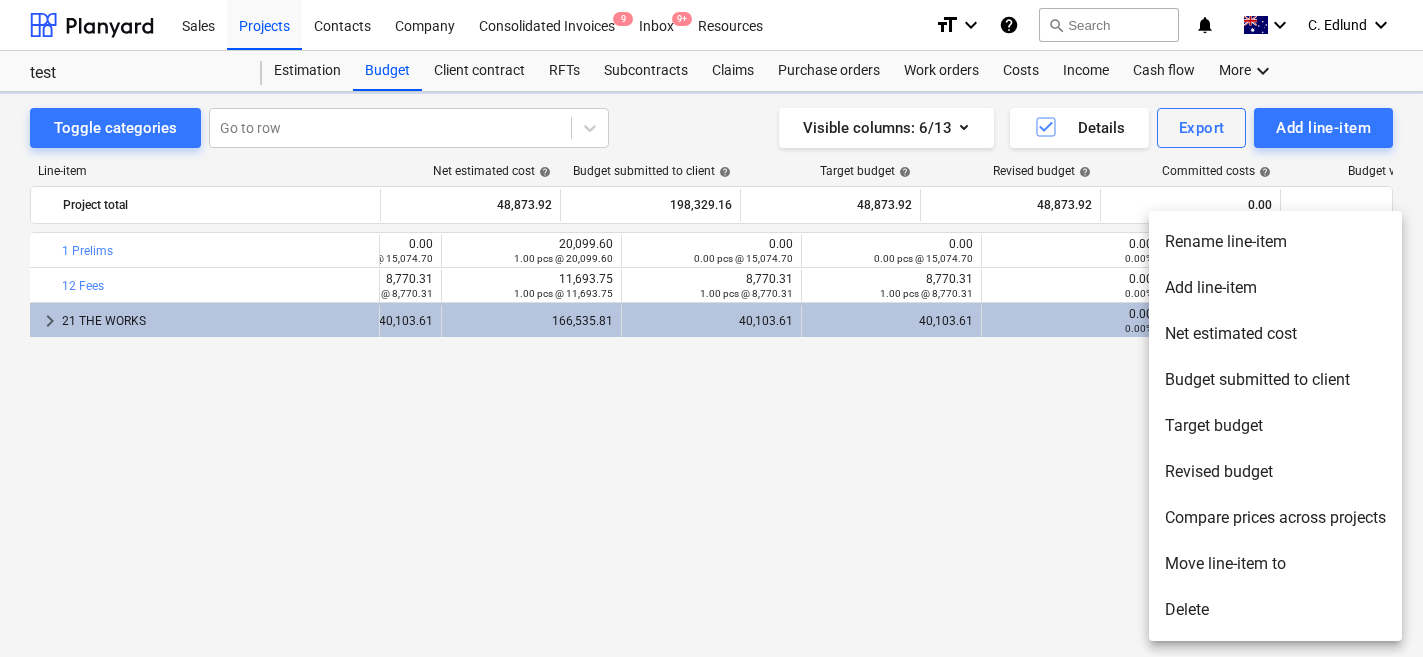 click on "Delete" at bounding box center (1275, 610) 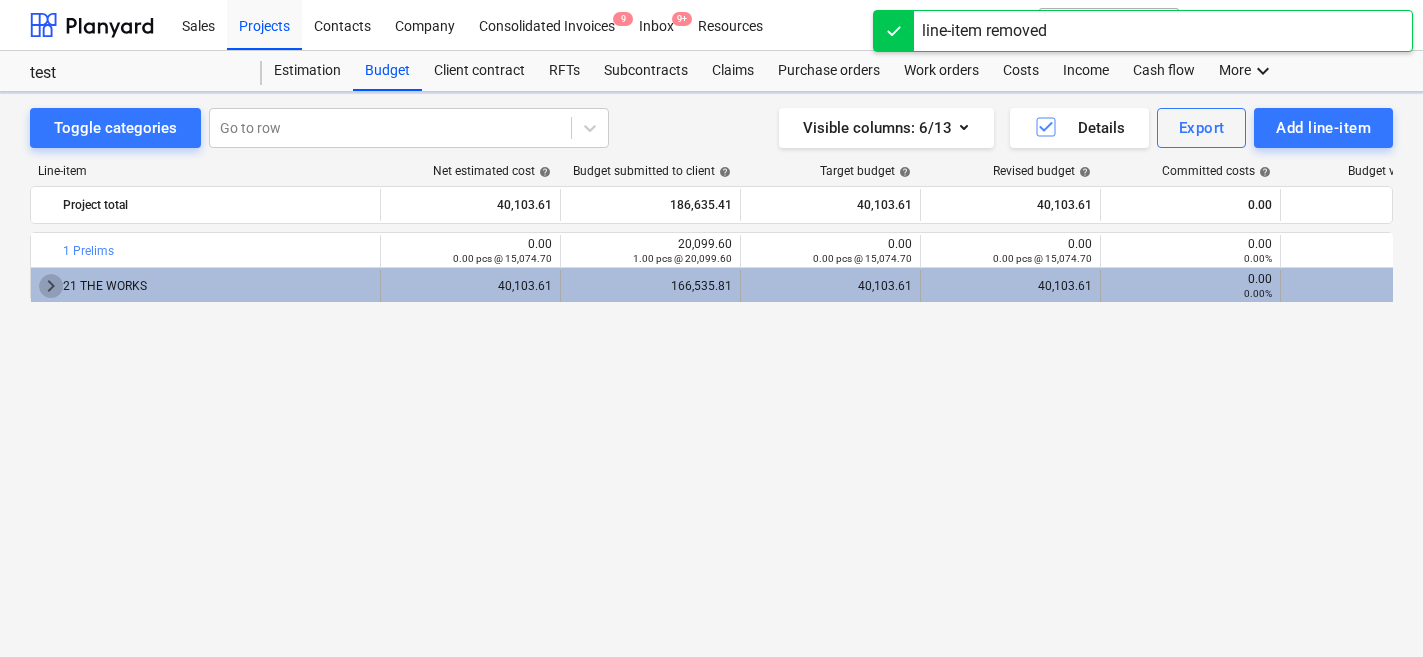 click on "keyboard_arrow_right" at bounding box center [51, 286] 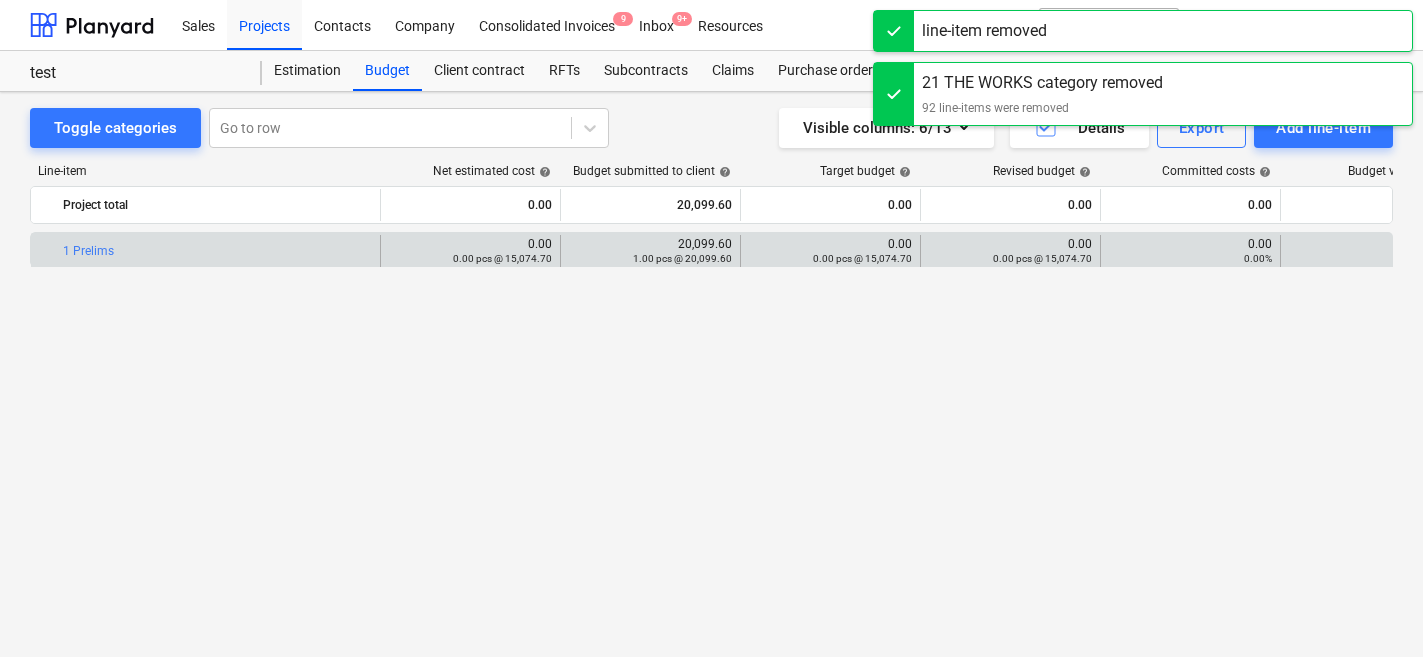 scroll, scrollTop: 0, scrollLeft: 119, axis: horizontal 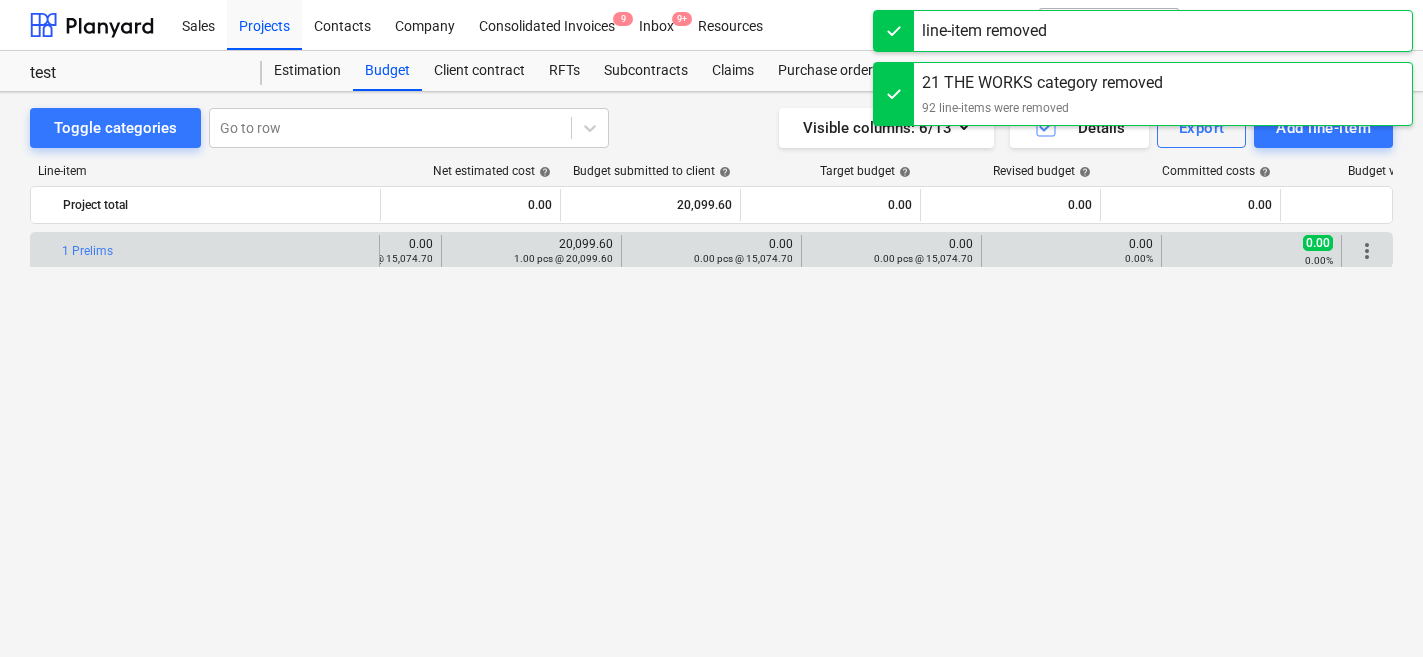 click on "more_vert" at bounding box center [1367, 251] 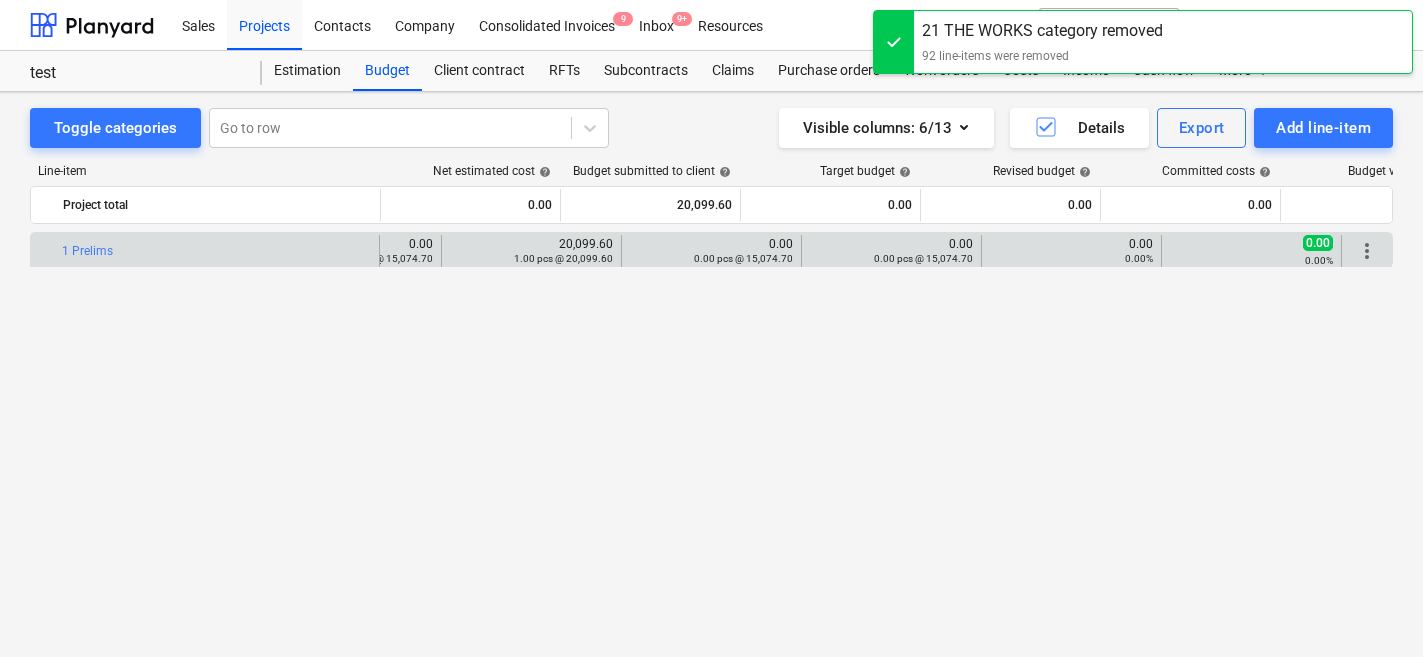 click on "more_vert" at bounding box center (1367, 251) 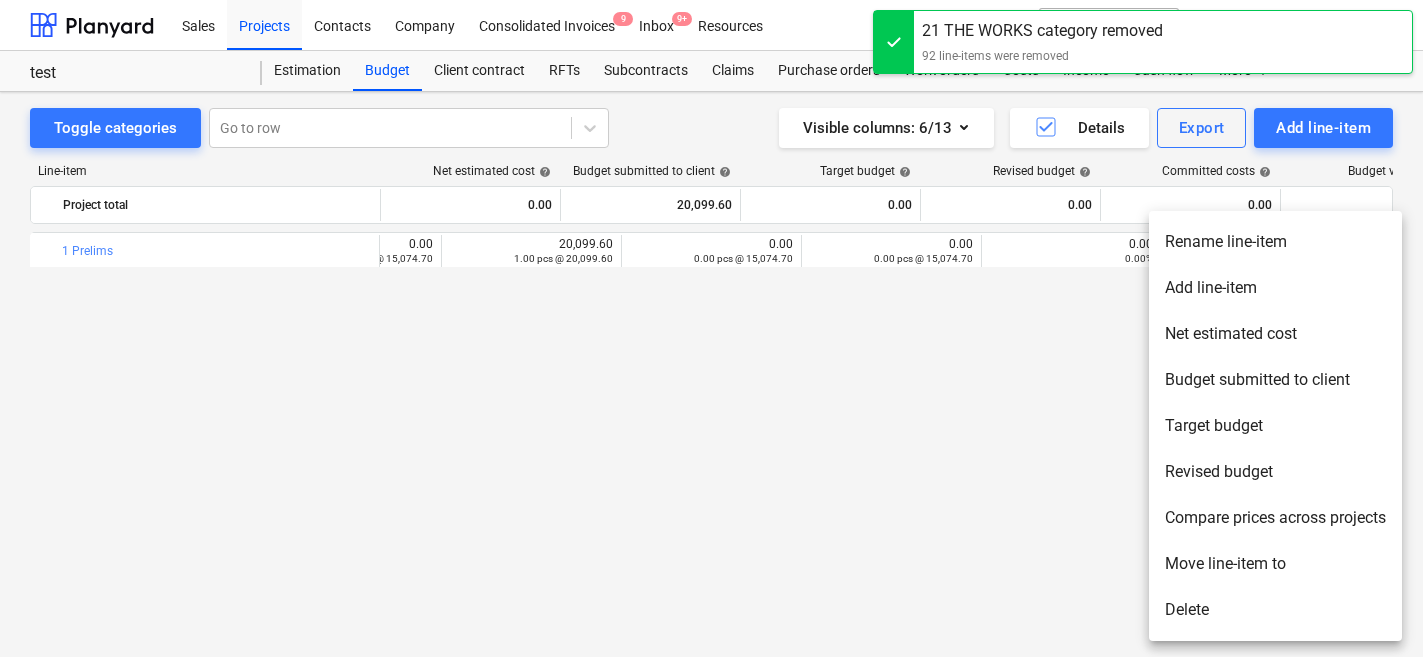 click on "Delete" at bounding box center (1275, 610) 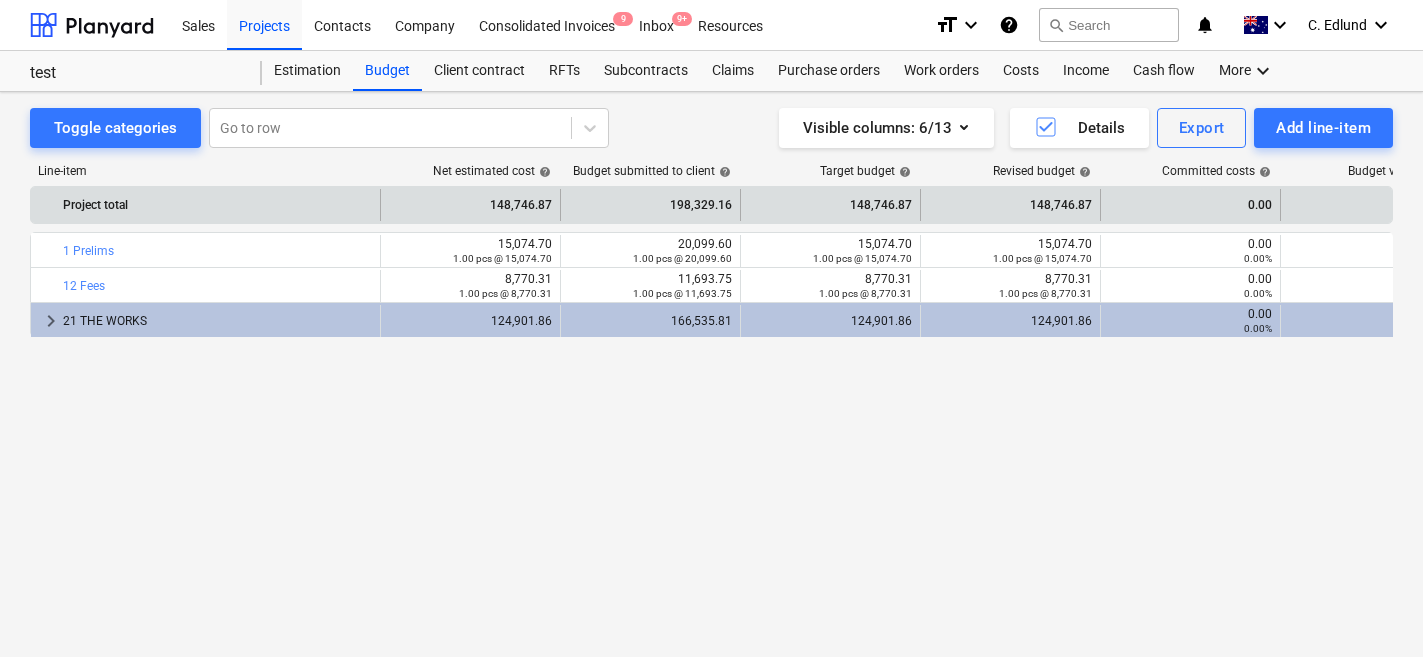 click on "148,746.87" at bounding box center (470, 205) 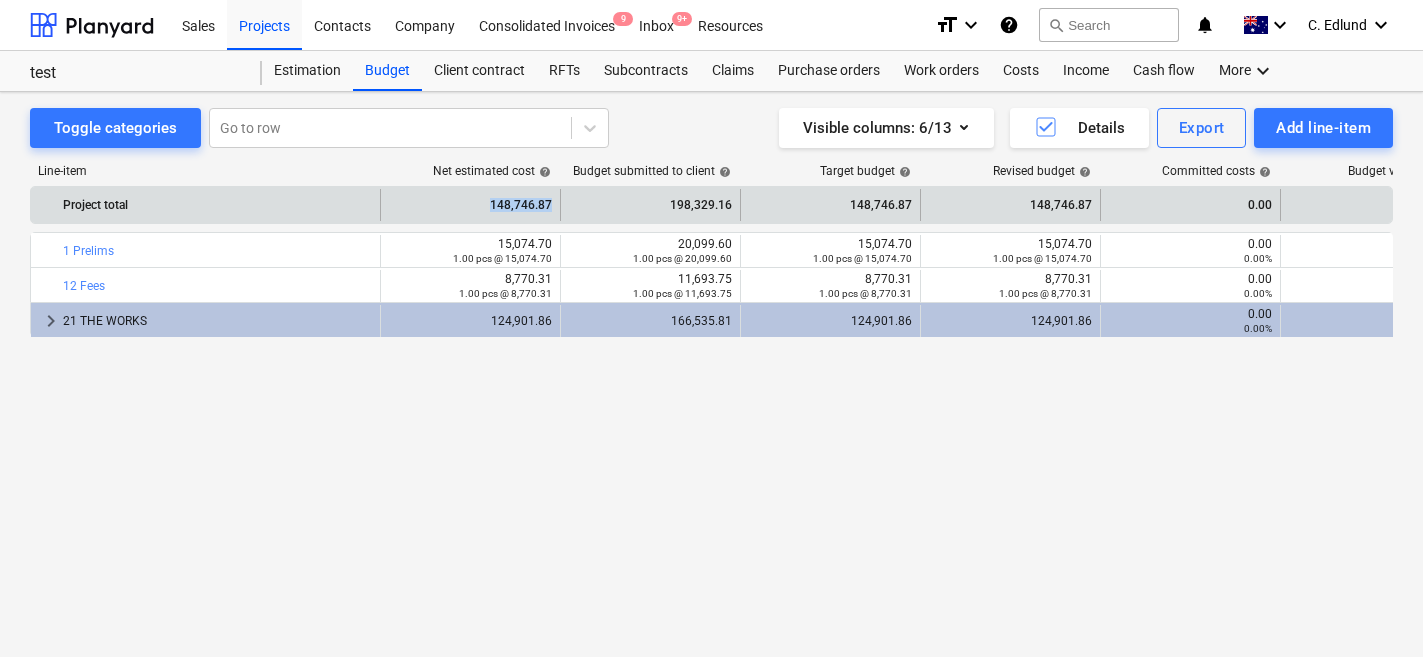 click on "148,746.87" at bounding box center [470, 205] 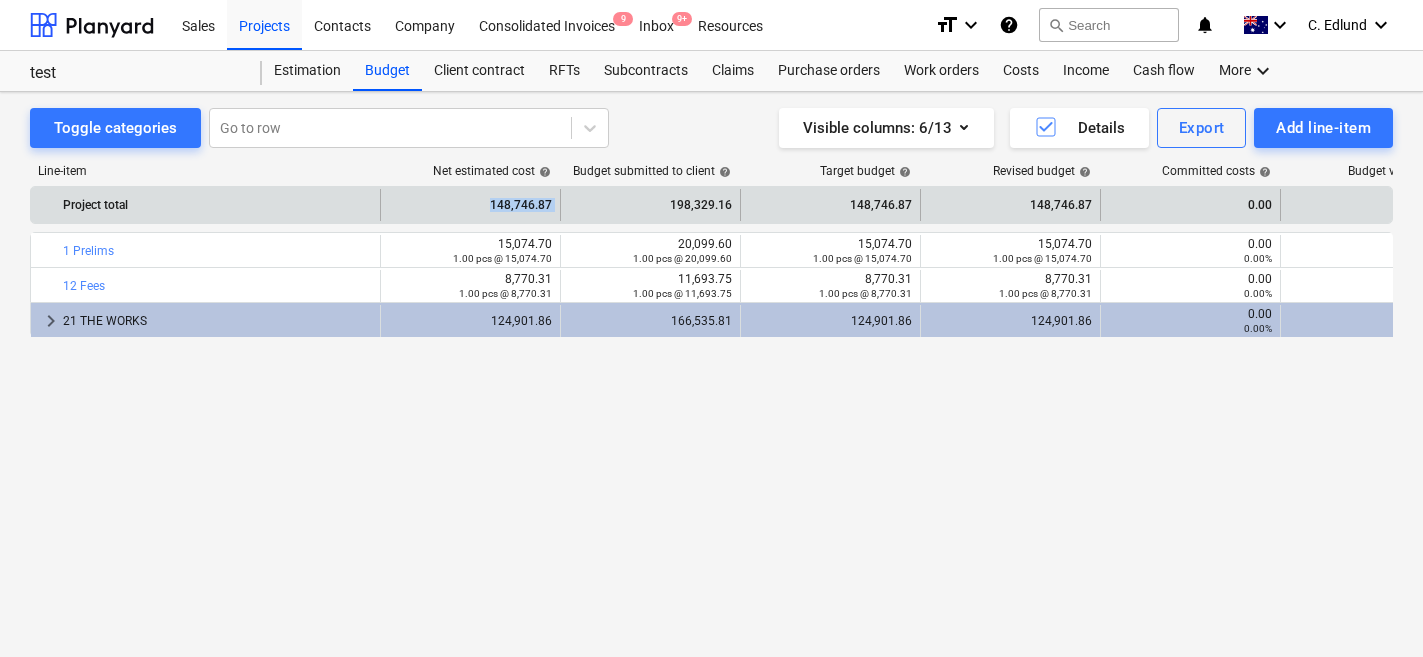 click on "148,746.87" at bounding box center [470, 205] 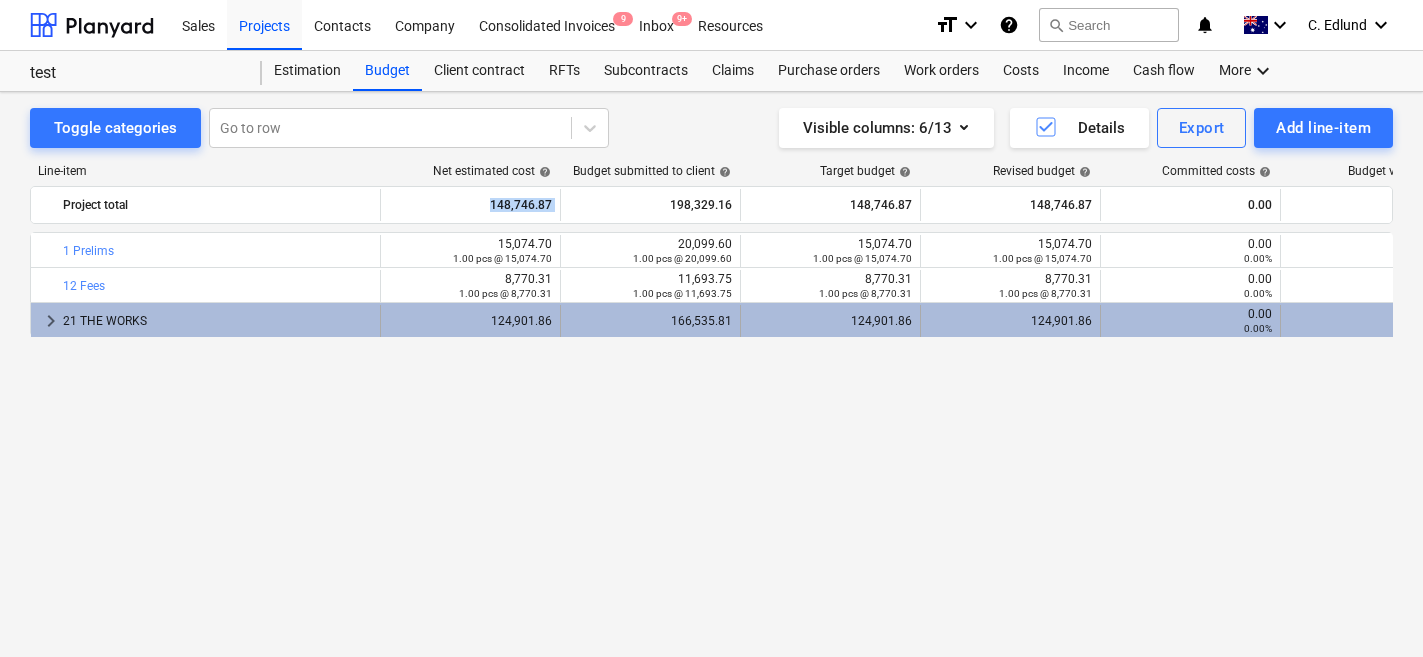 click on "0.00 0.00%" at bounding box center [1190, 321] 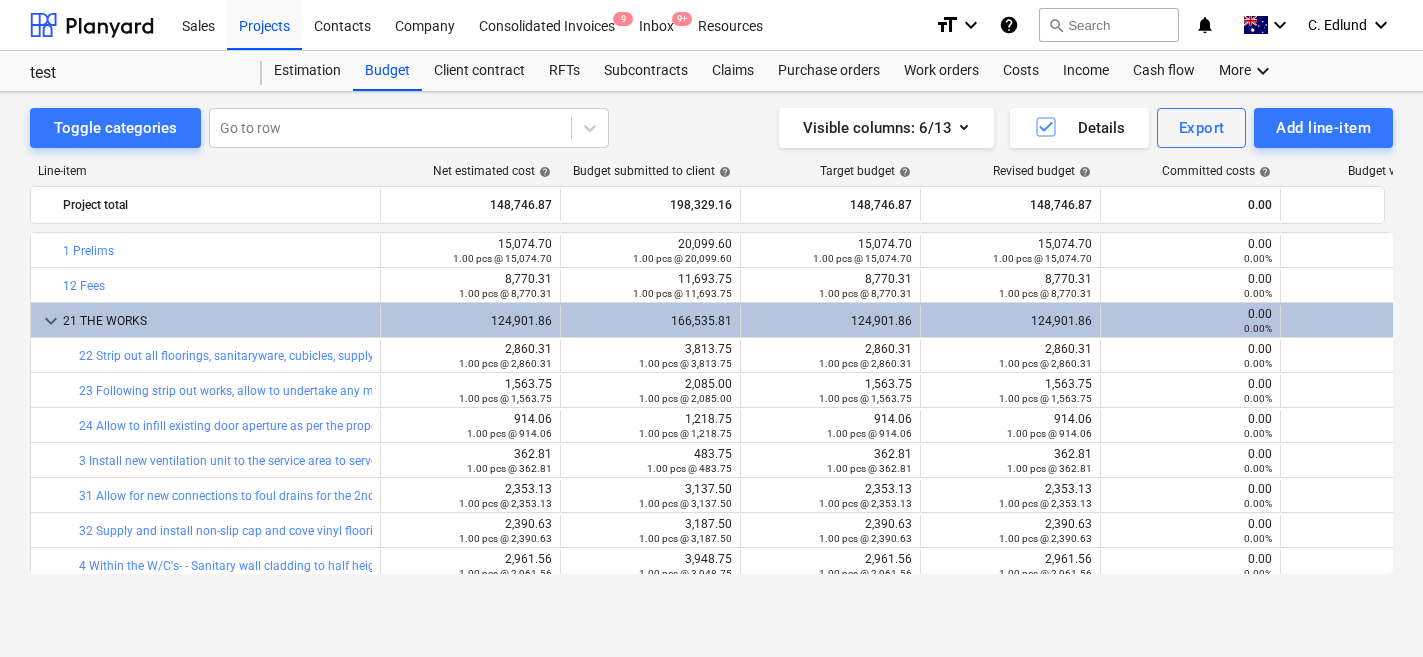 scroll, scrollTop: 0, scrollLeft: 126, axis: horizontal 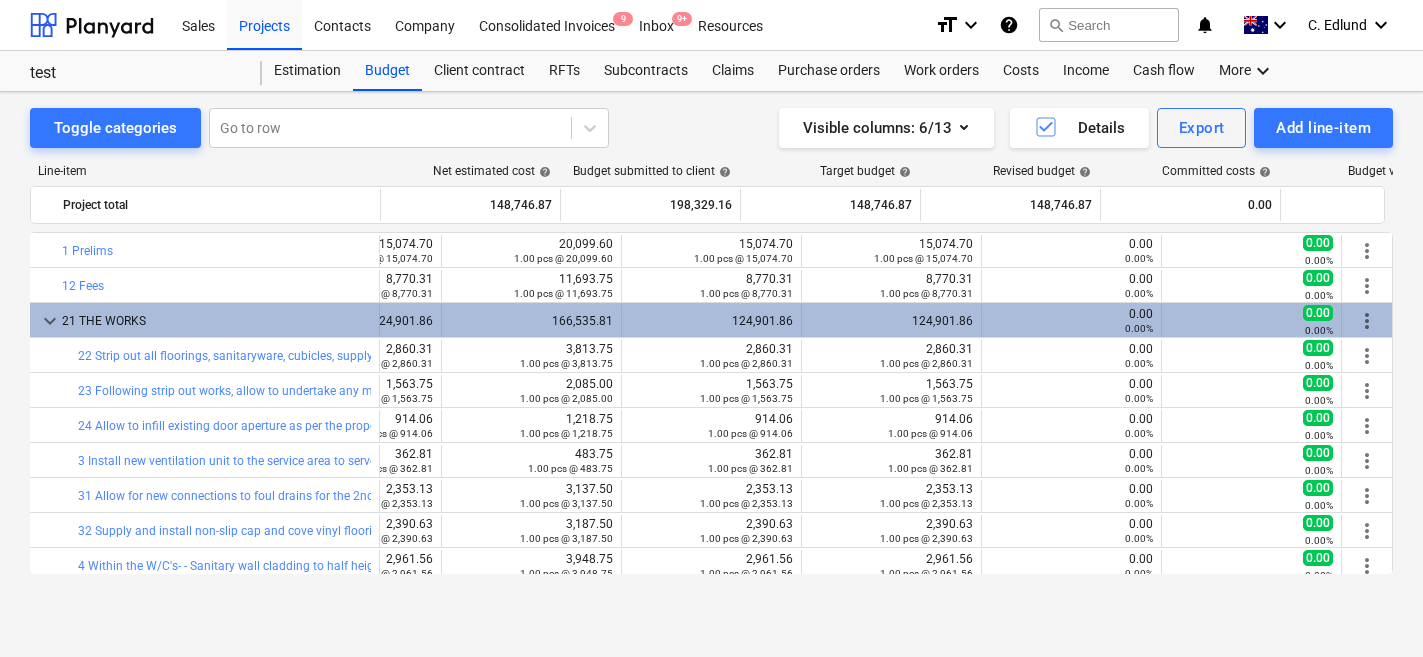 click on "more_vert" at bounding box center [1367, 321] 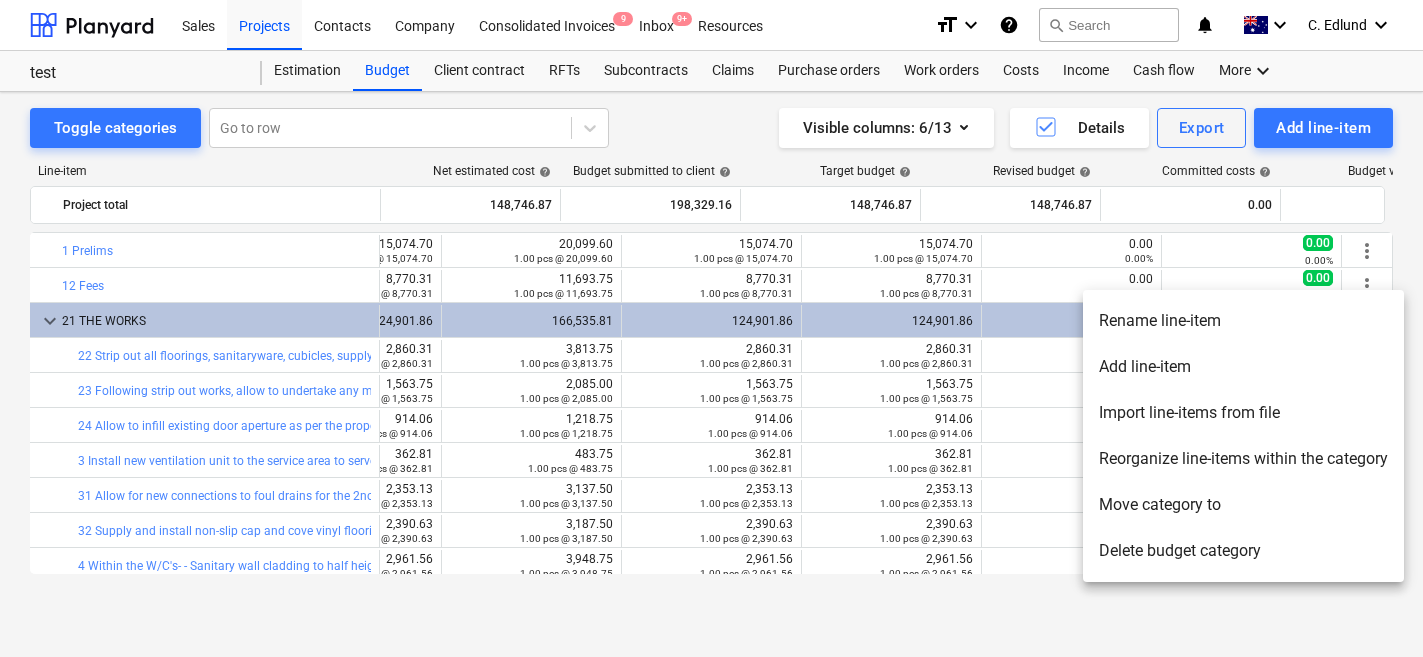 click on "Delete budget category" at bounding box center (1243, 551) 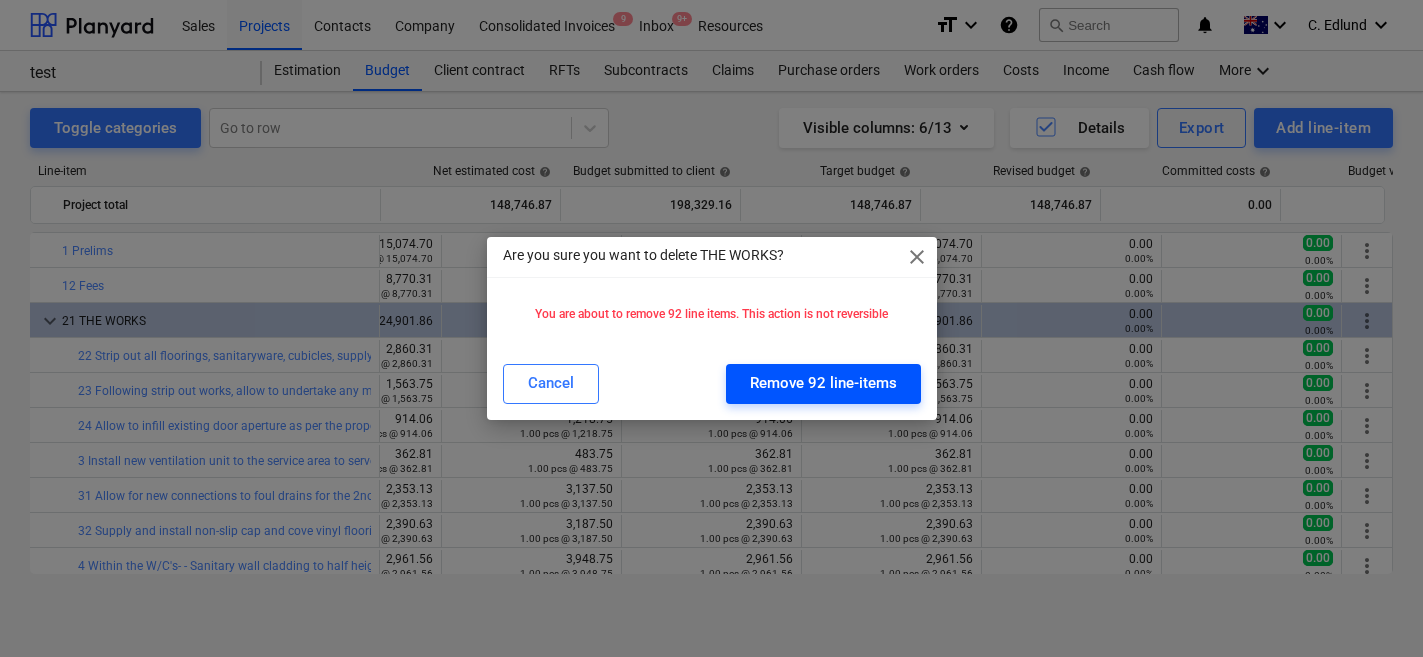 click on "Remove 92 line-items" at bounding box center (823, 383) 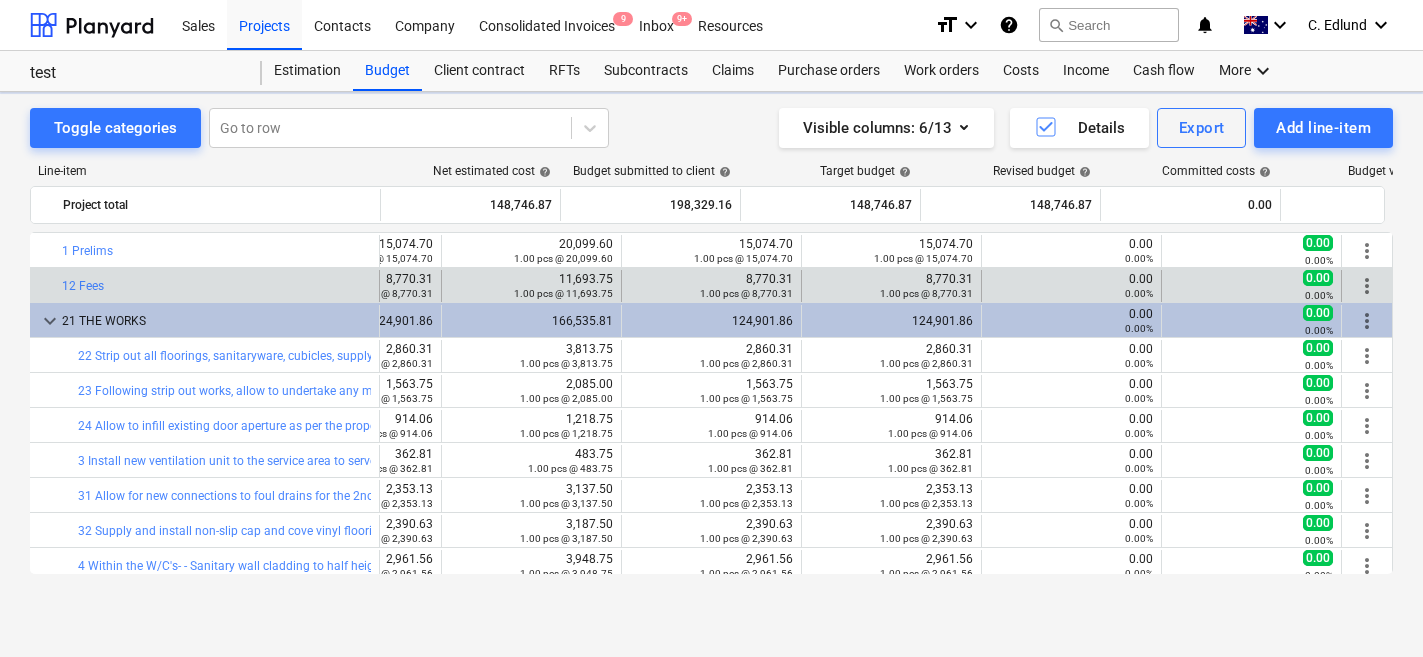 click on "more_vert" at bounding box center (1367, 286) 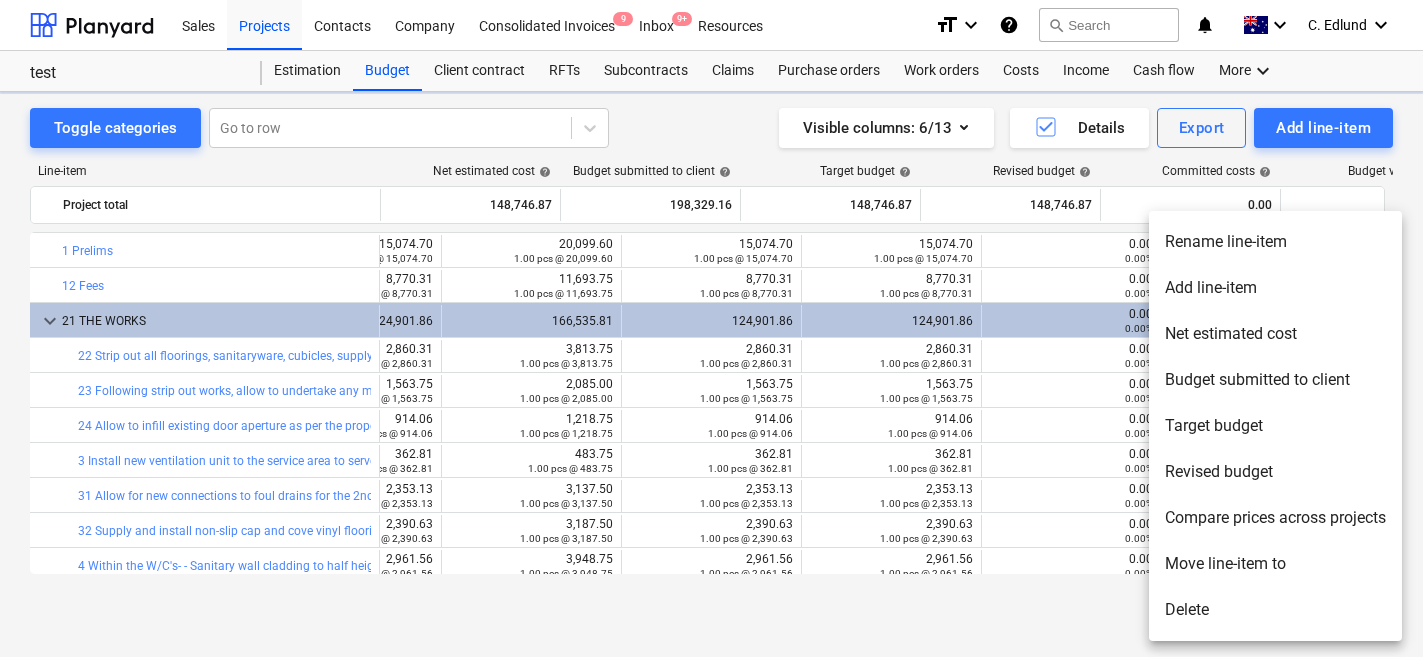 click on "Delete" at bounding box center (1275, 610) 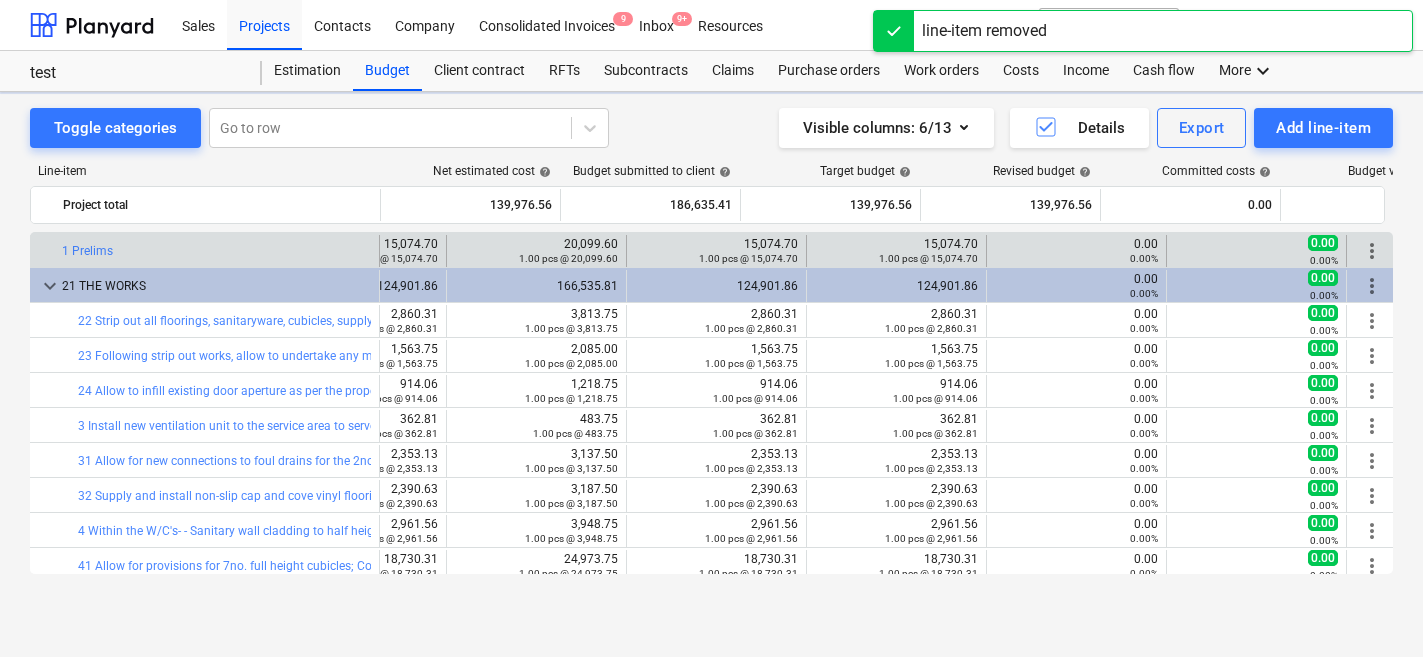scroll, scrollTop: 0, scrollLeft: 126, axis: horizontal 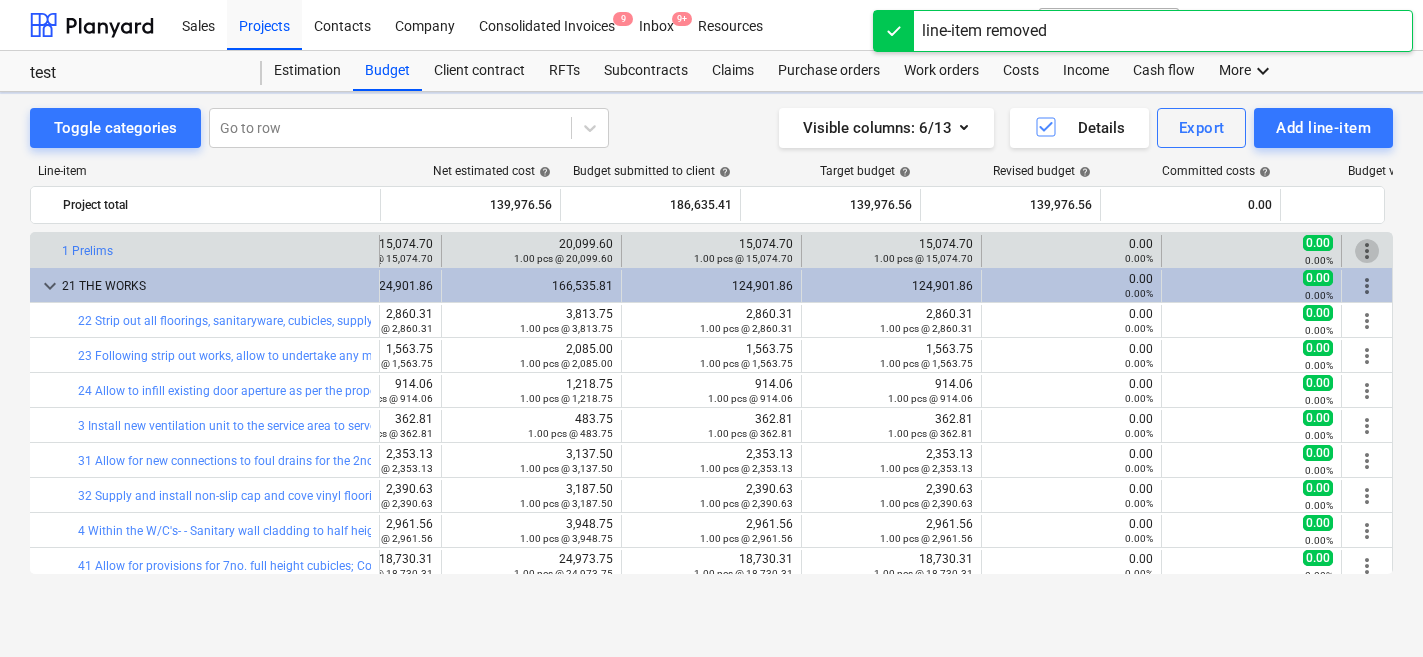 click on "more_vert" at bounding box center [1367, 251] 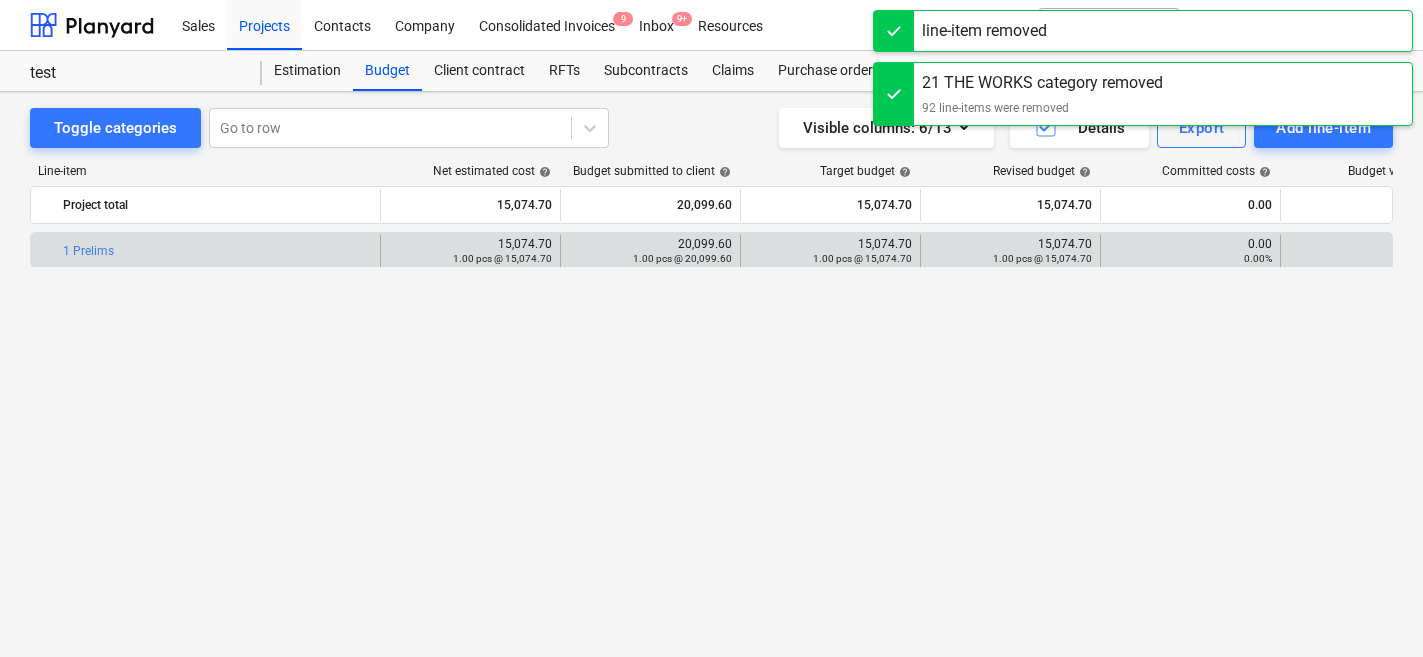 scroll, scrollTop: 0, scrollLeft: 119, axis: horizontal 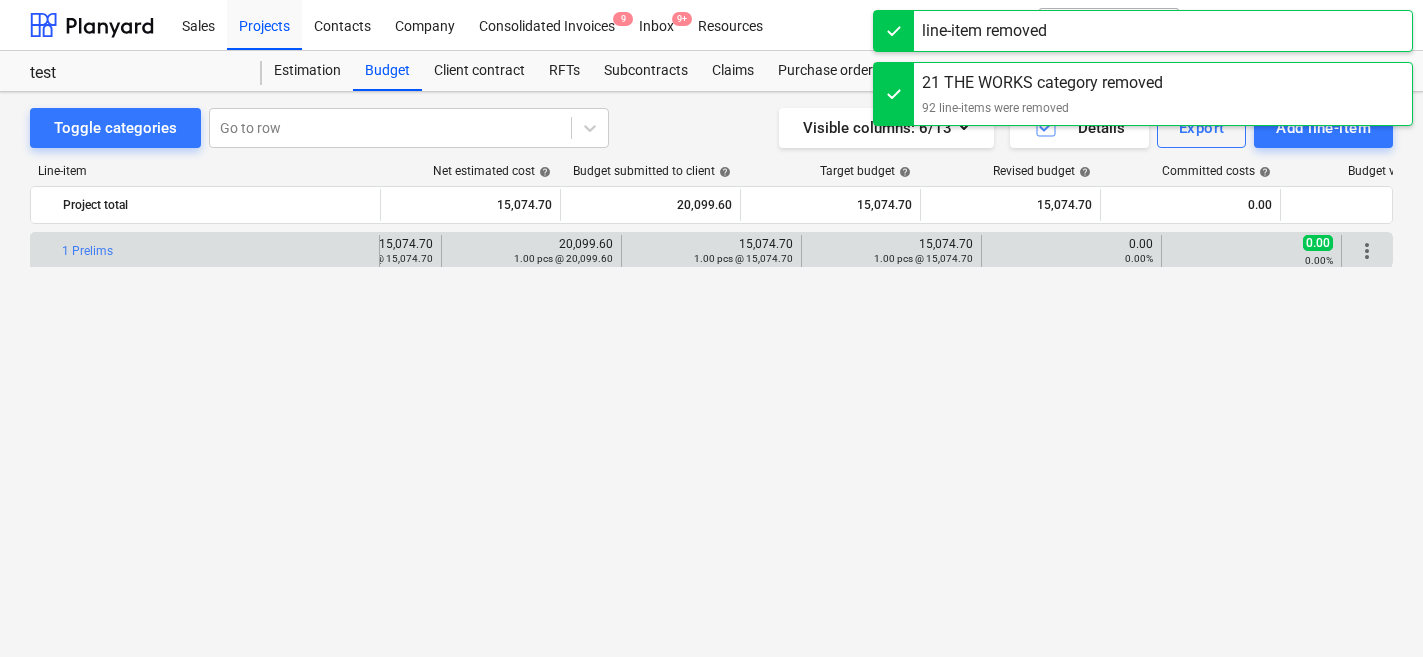 click on "more_vert" at bounding box center [1367, 251] 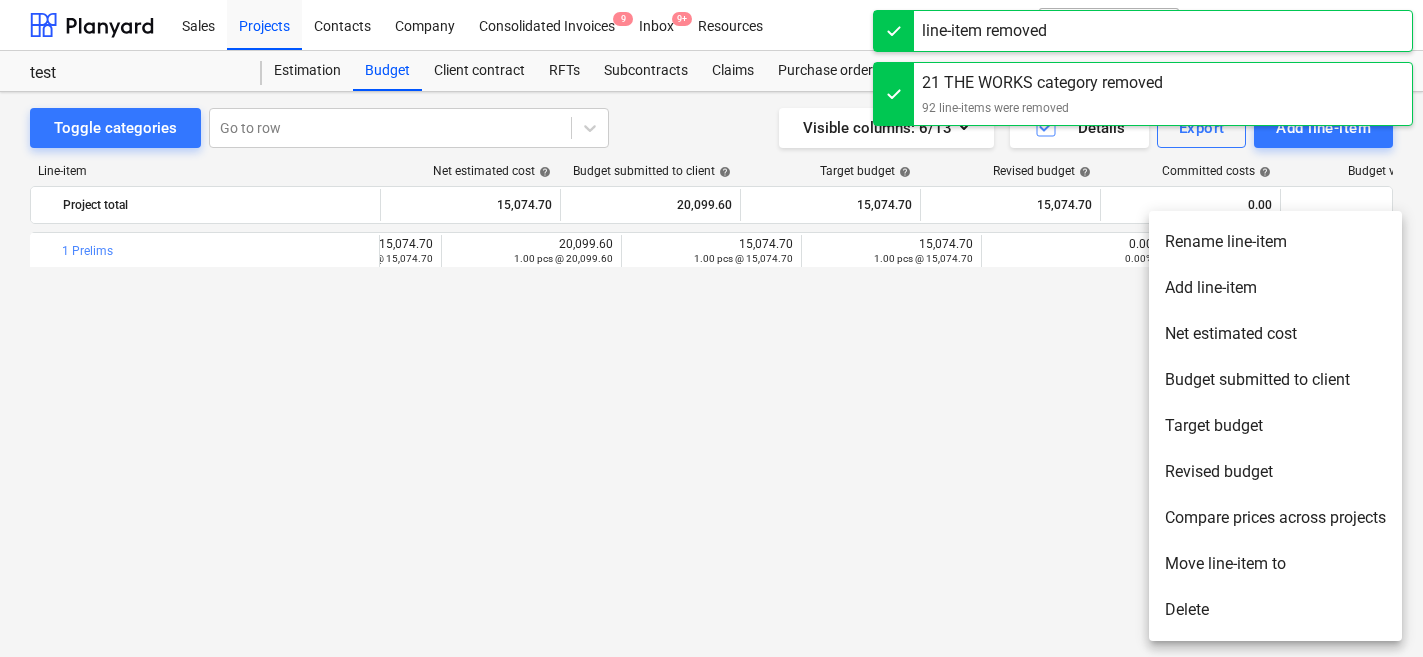 click on "Delete" at bounding box center (1275, 610) 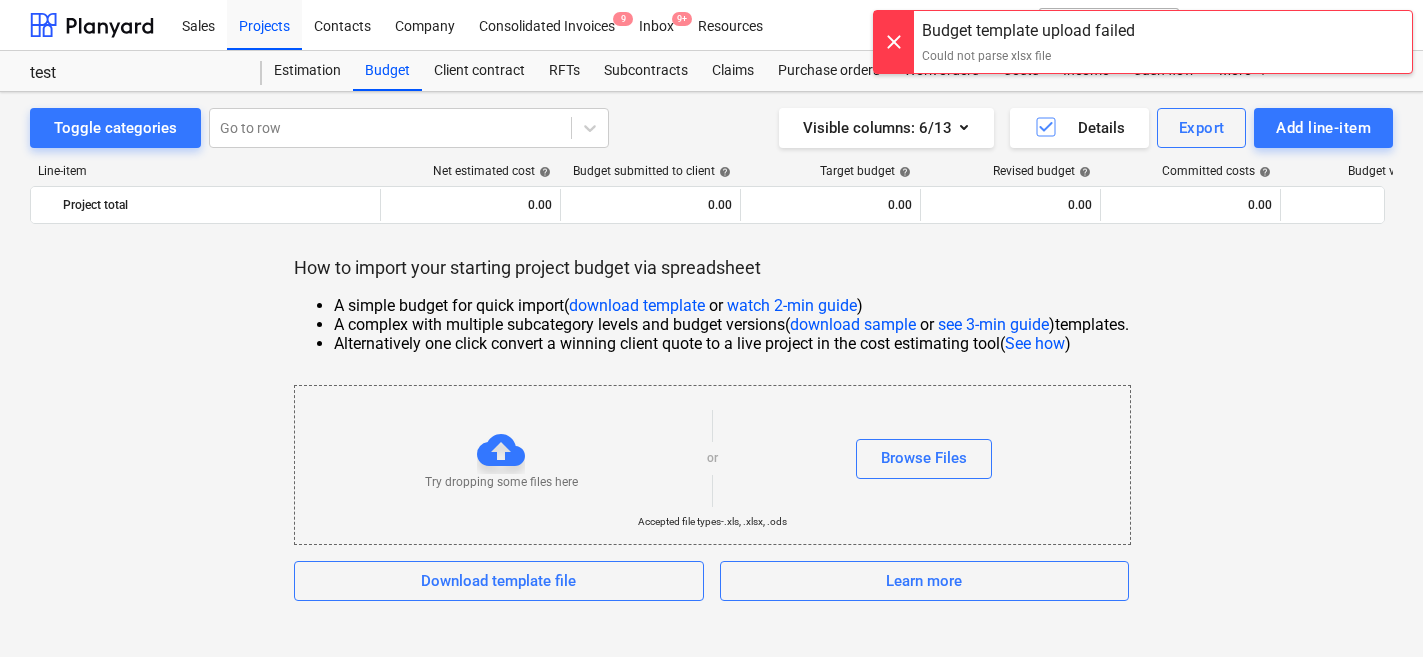 click at bounding box center [894, 42] 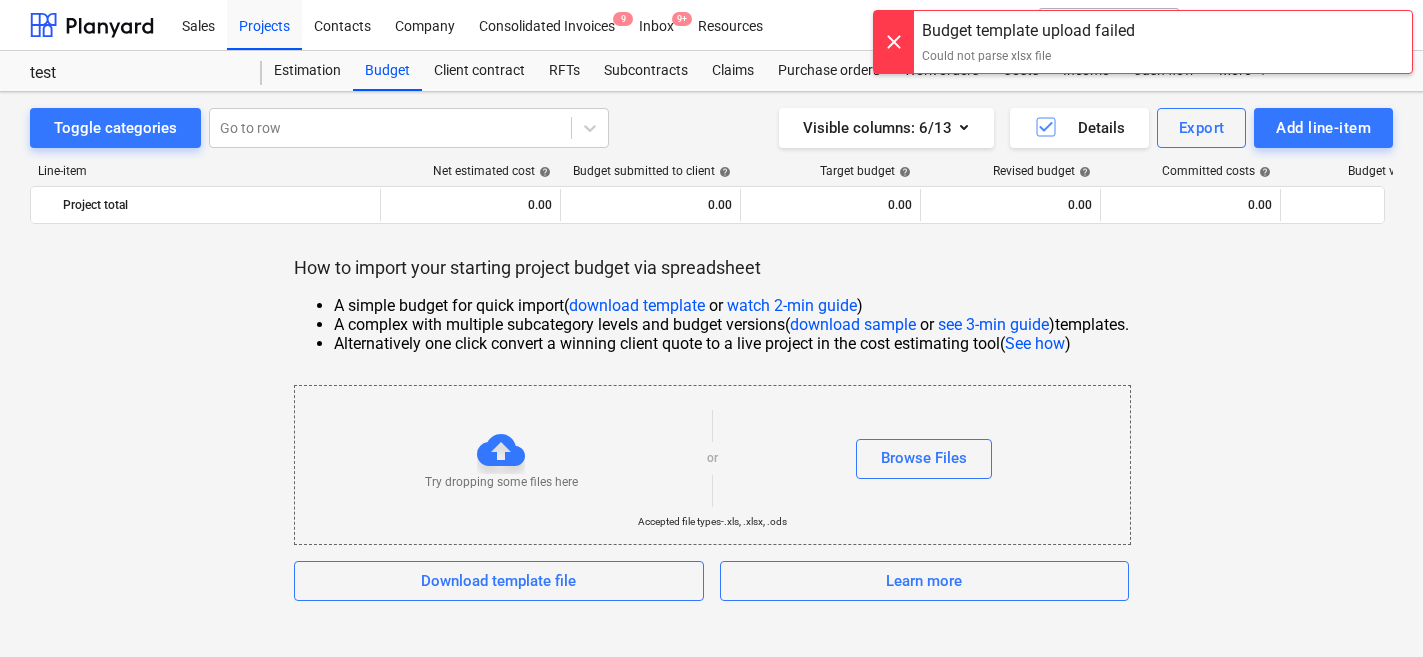 click on "Try dropping some files here or Browse Files Accepted file types  -  .xls, .xlsx, .ods" at bounding box center [712, 465] 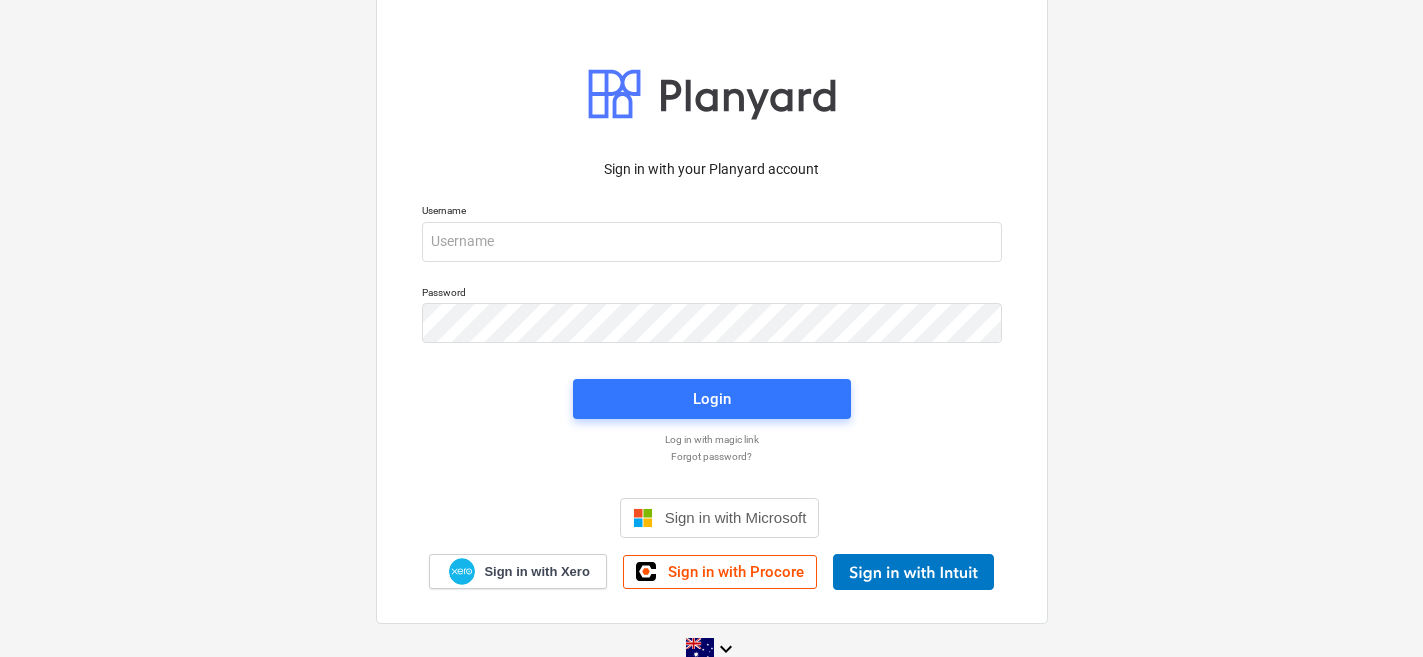 scroll, scrollTop: 0, scrollLeft: 0, axis: both 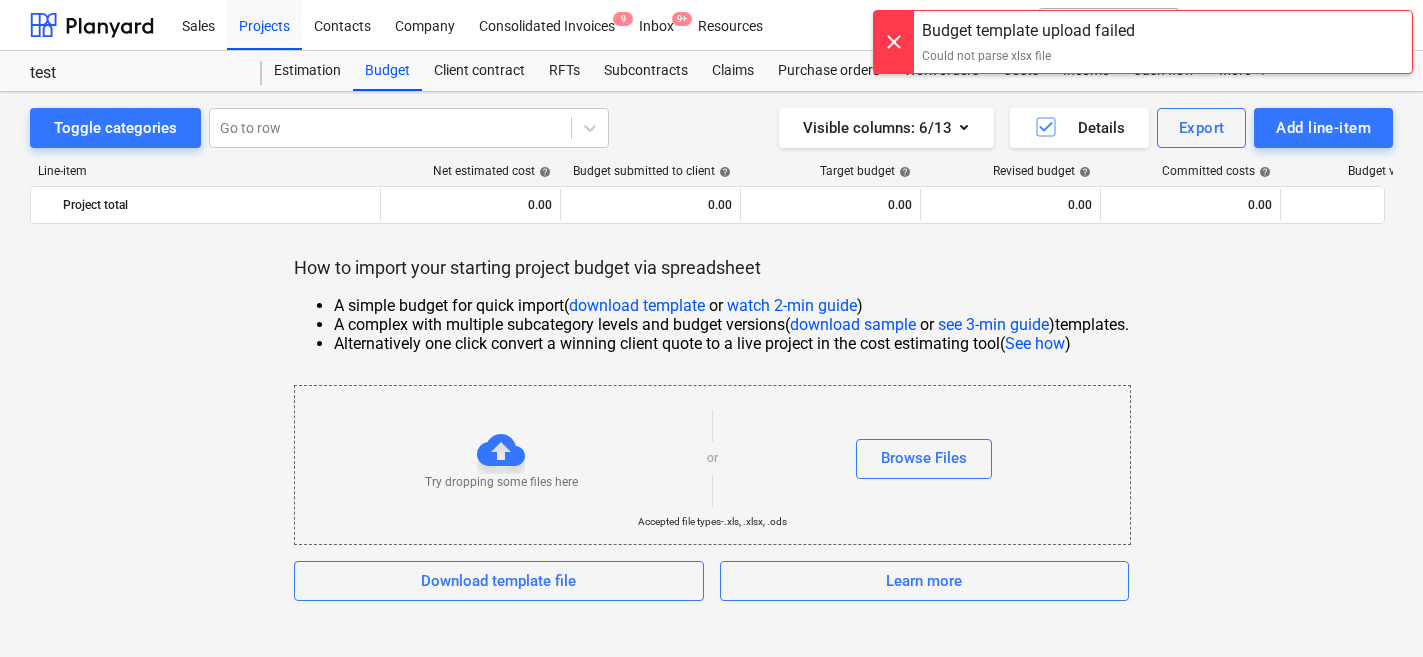 click at bounding box center (894, 42) 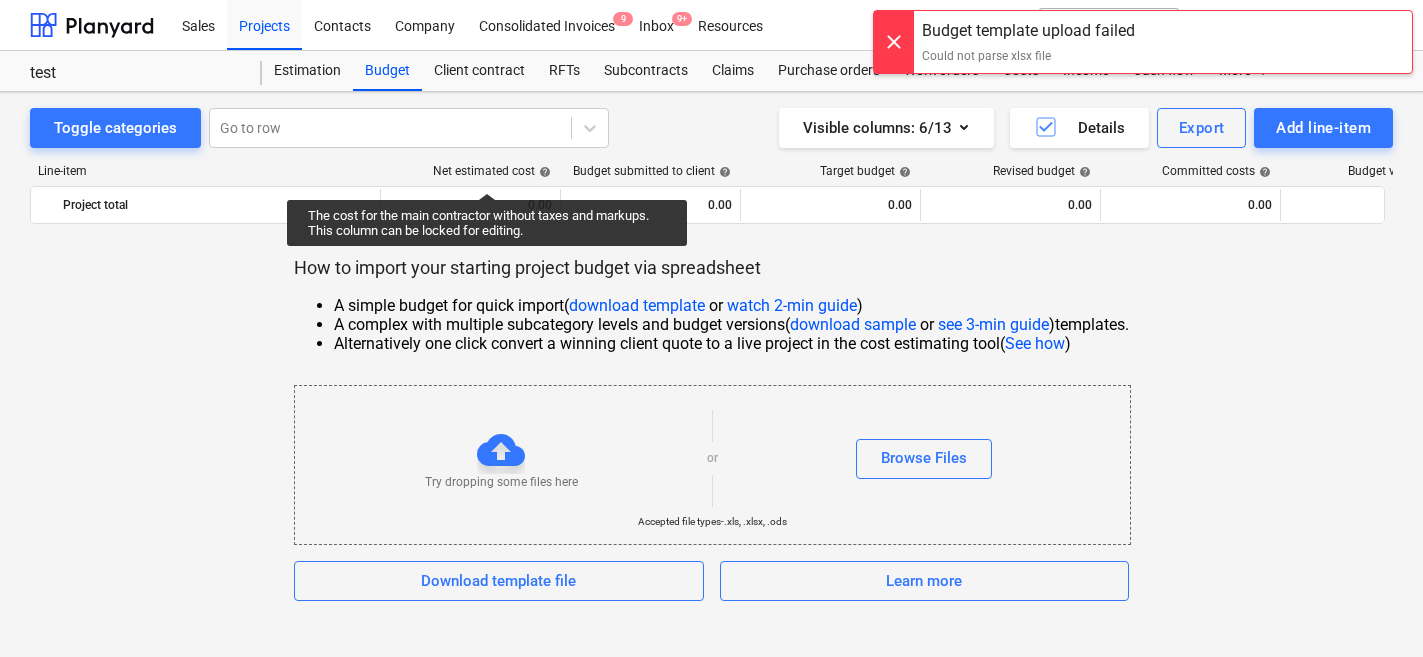 click at bounding box center [894, 42] 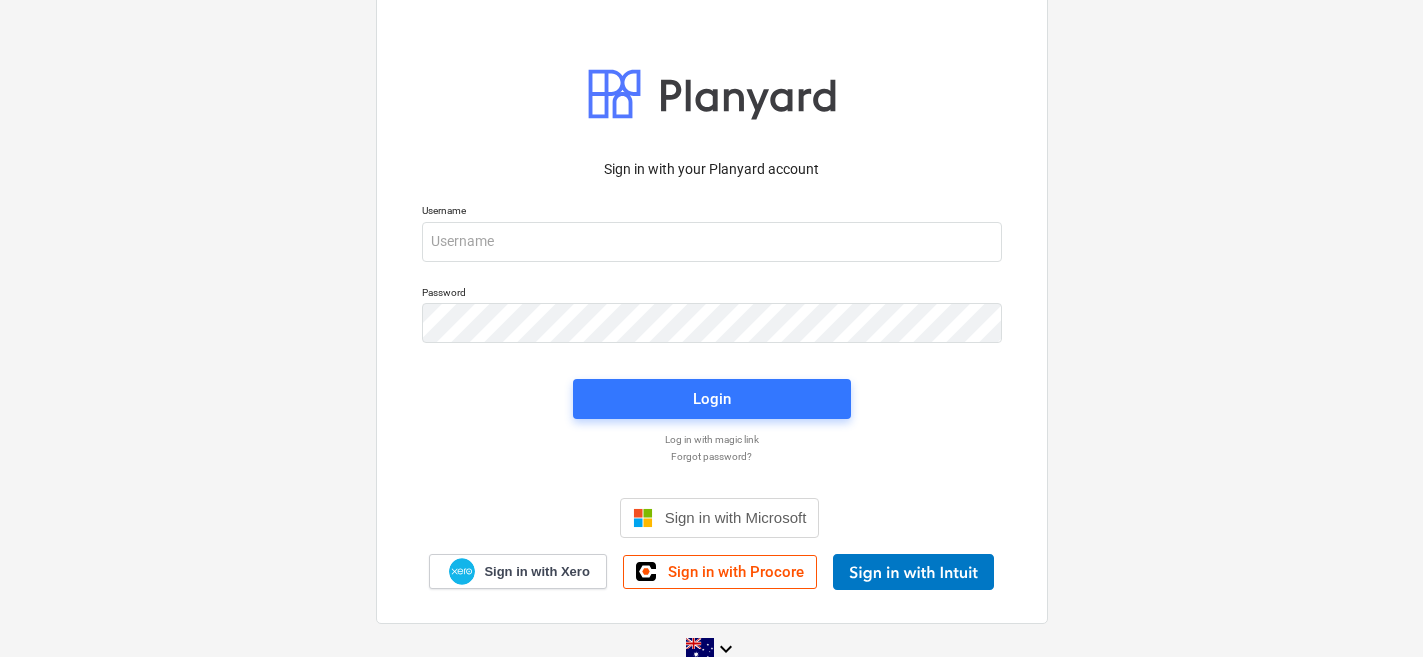 scroll, scrollTop: 0, scrollLeft: 0, axis: both 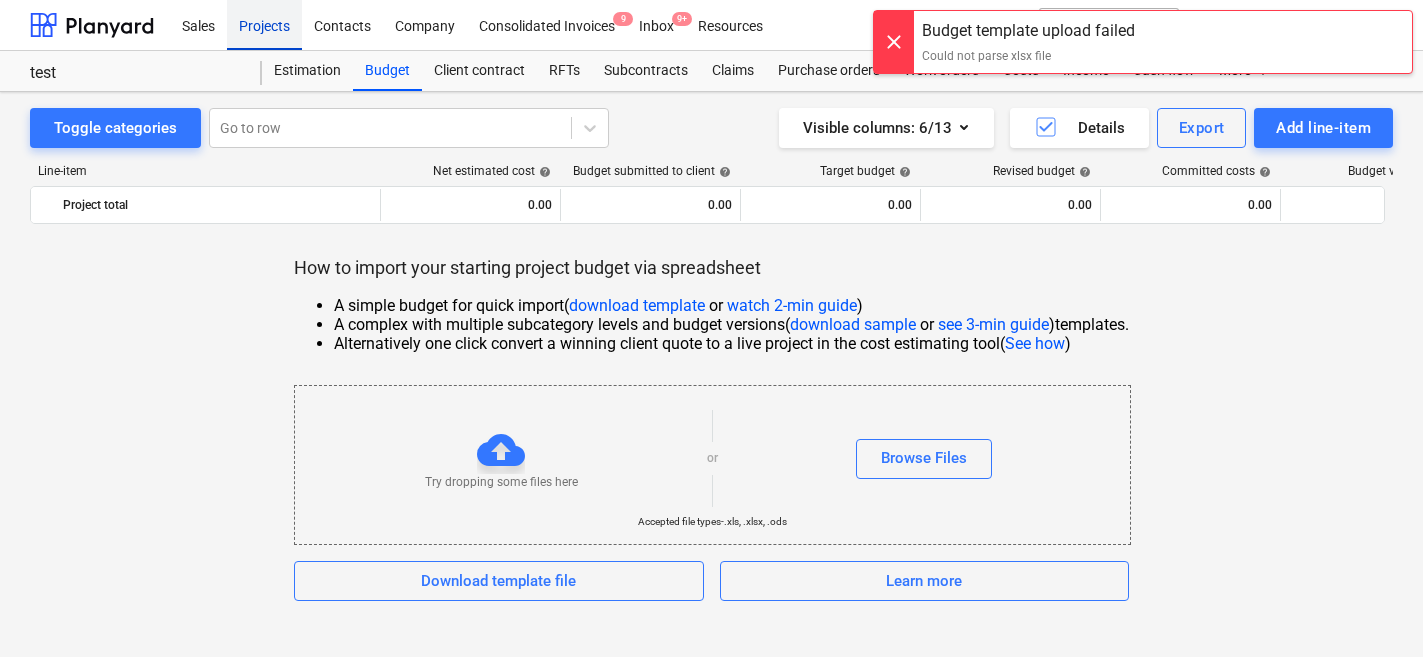 click on "Projects" at bounding box center (264, 24) 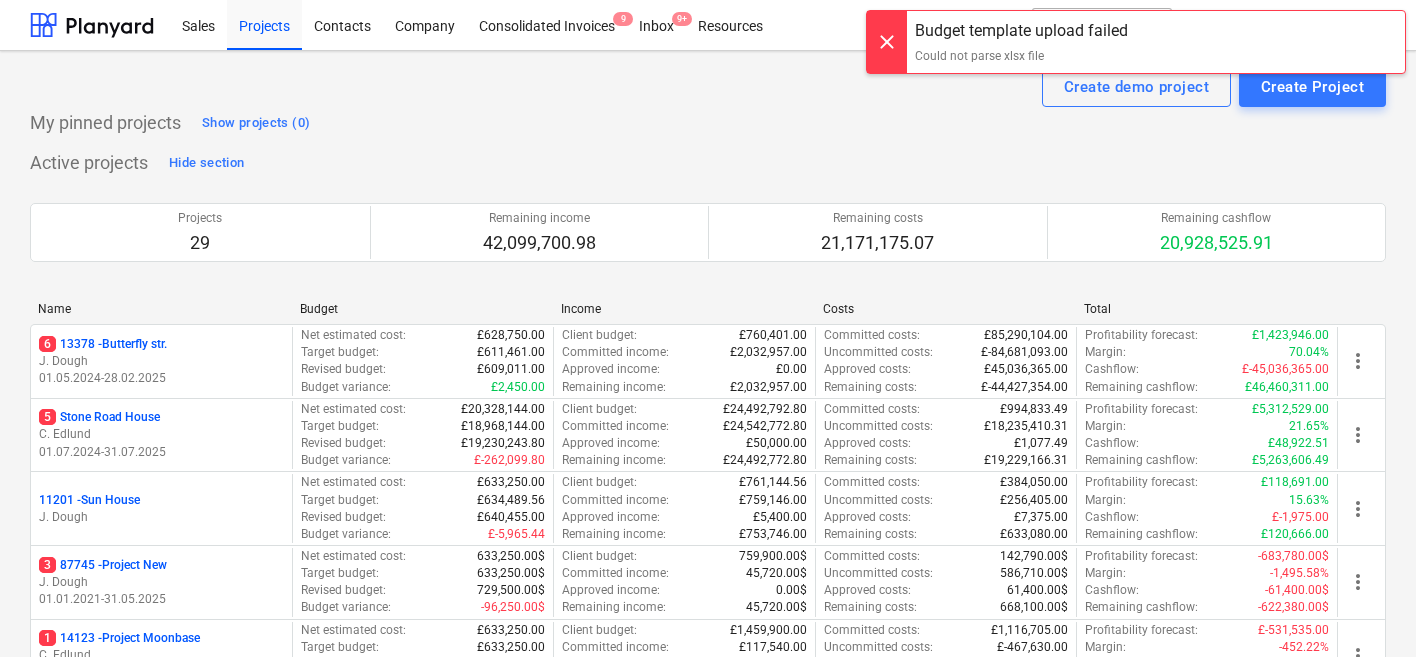 click at bounding box center [887, 42] 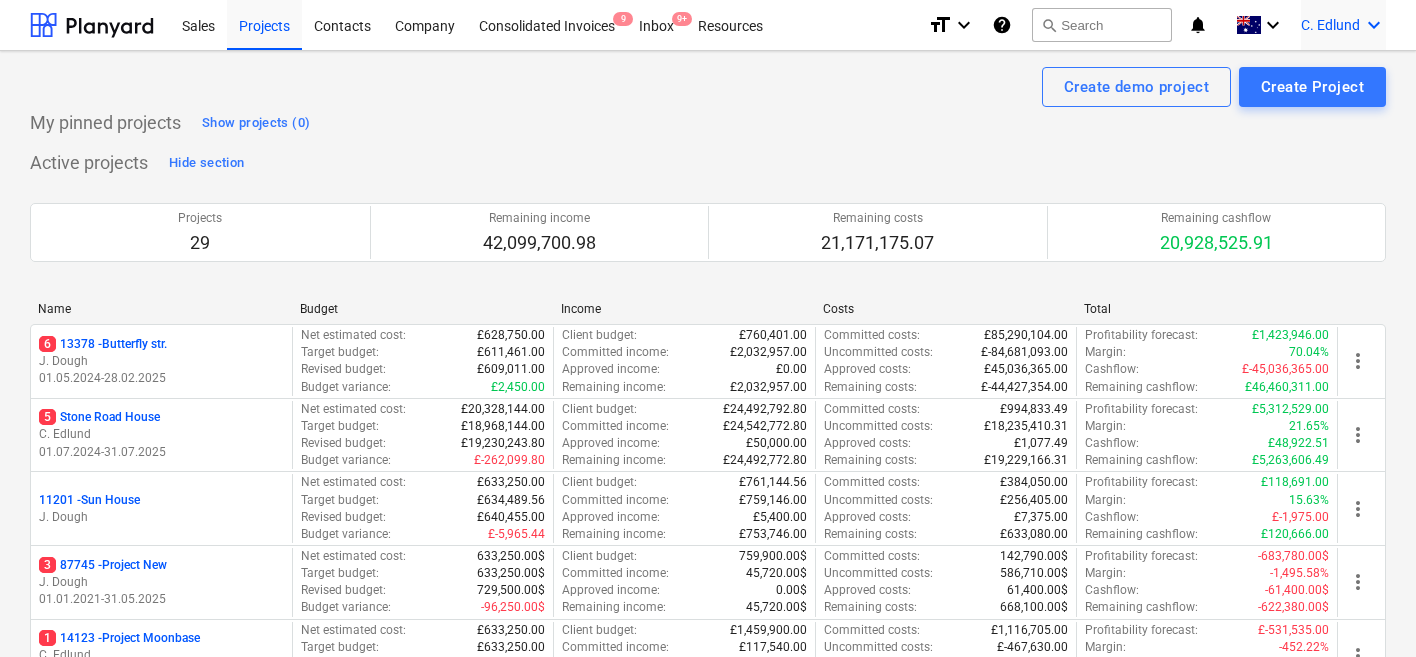 click on "C. Edlund keyboard_arrow_down" at bounding box center (1343, 25) 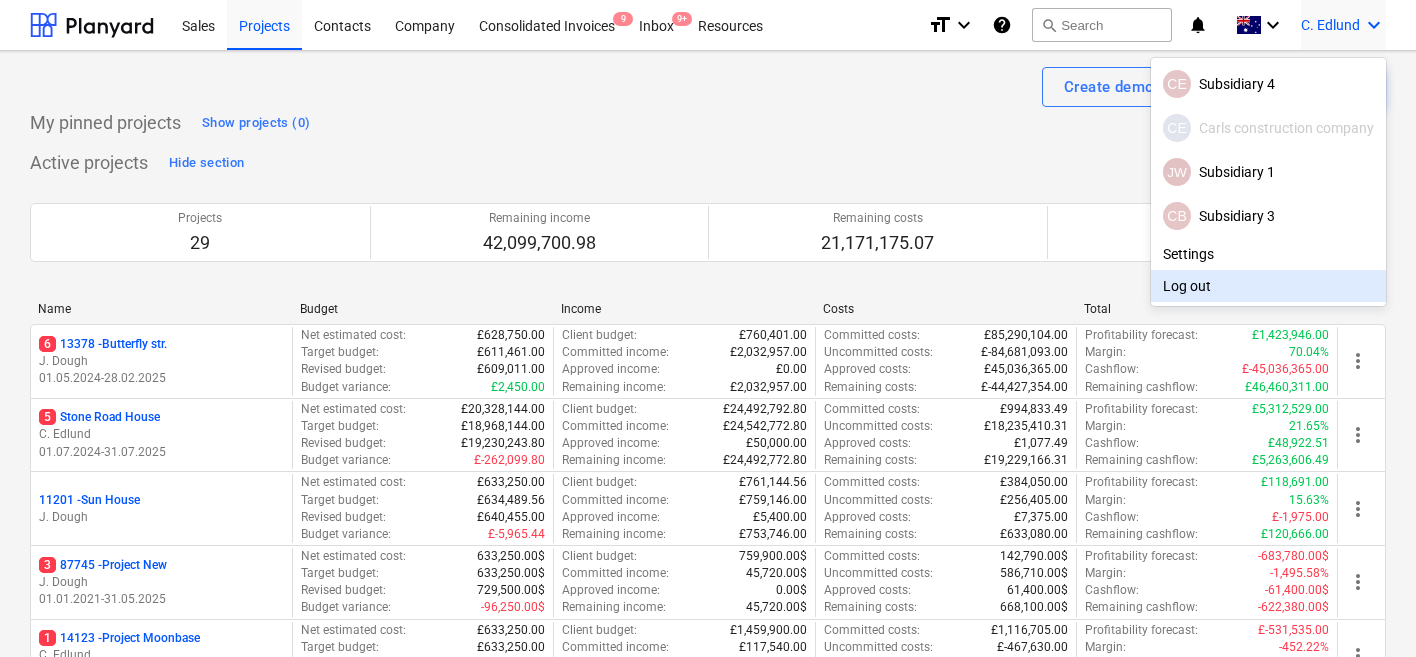 click on "Log out" at bounding box center (1268, 286) 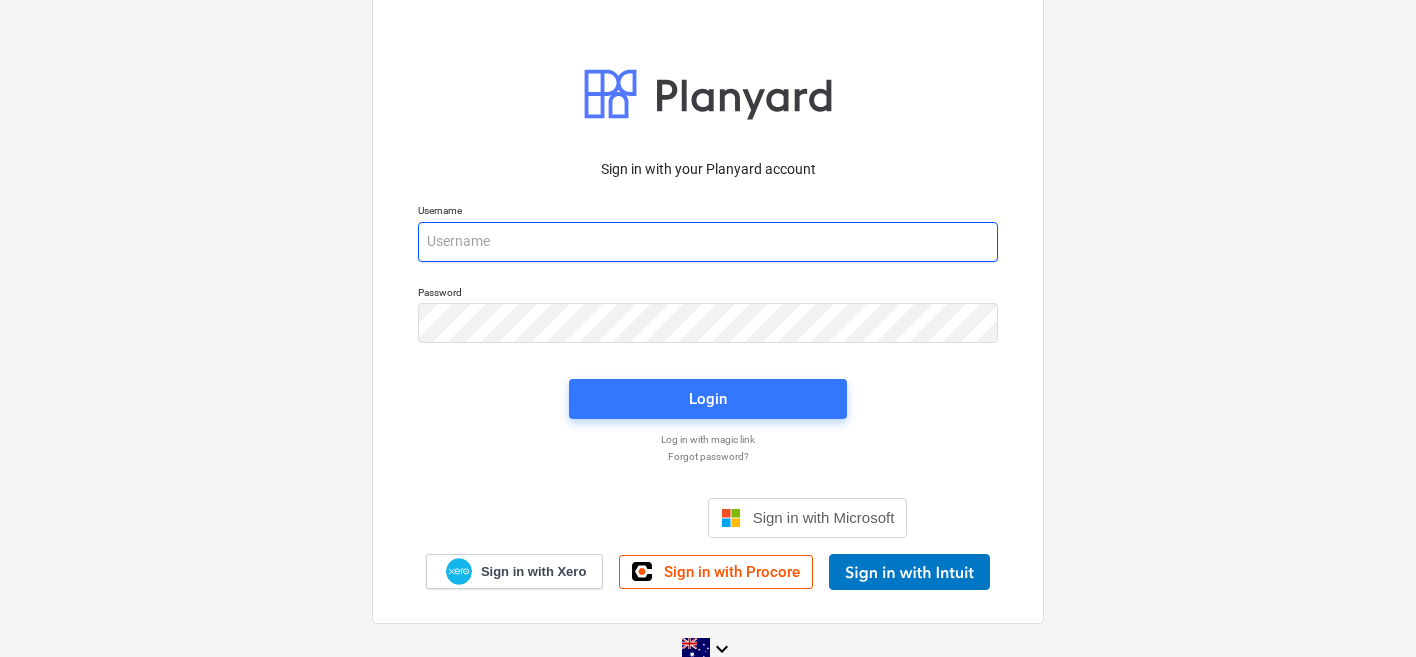 click at bounding box center (708, 242) 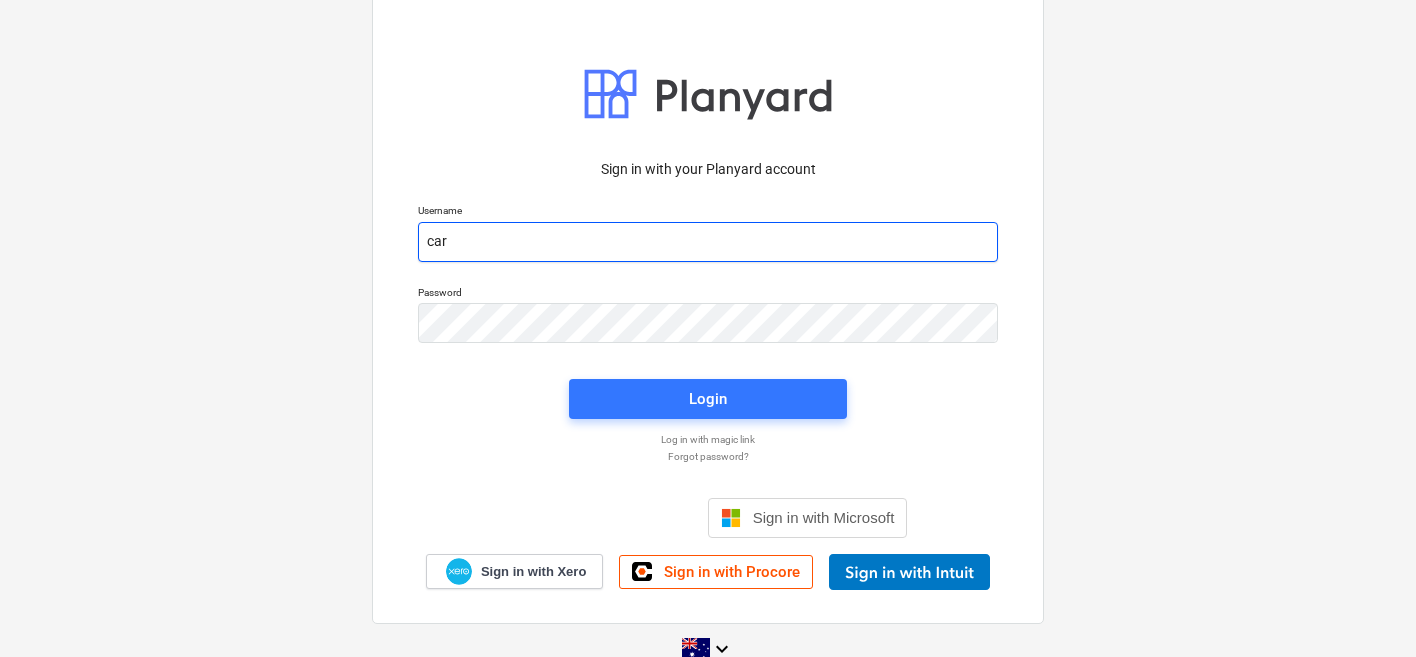 type on "carl@planyard.com" 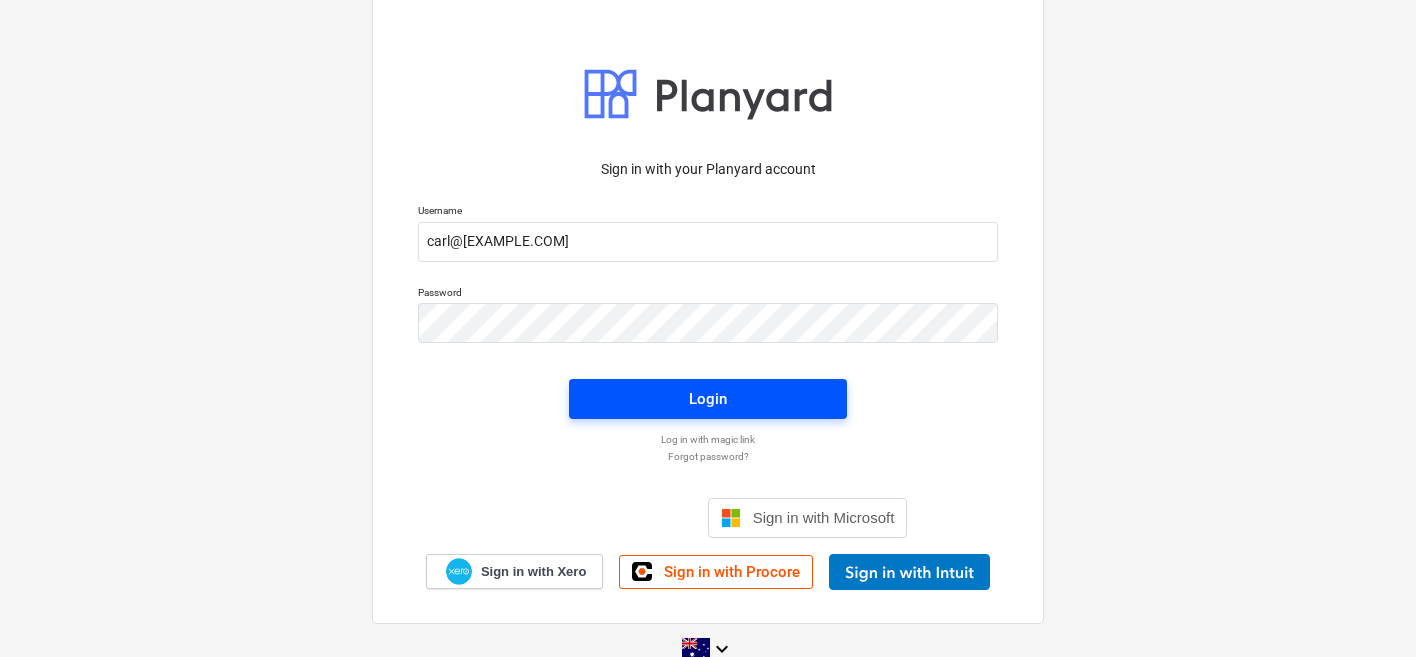 click on "Login" at bounding box center [708, 399] 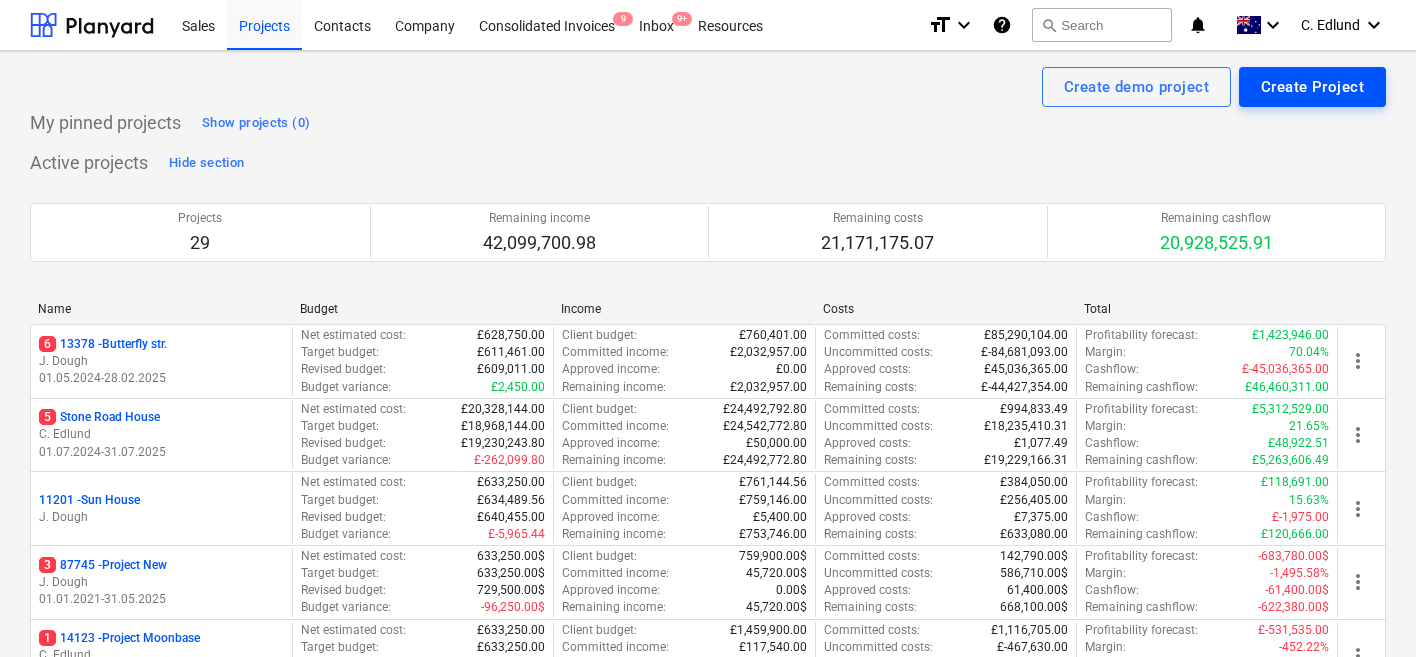 click on "Create Project" at bounding box center (1312, 87) 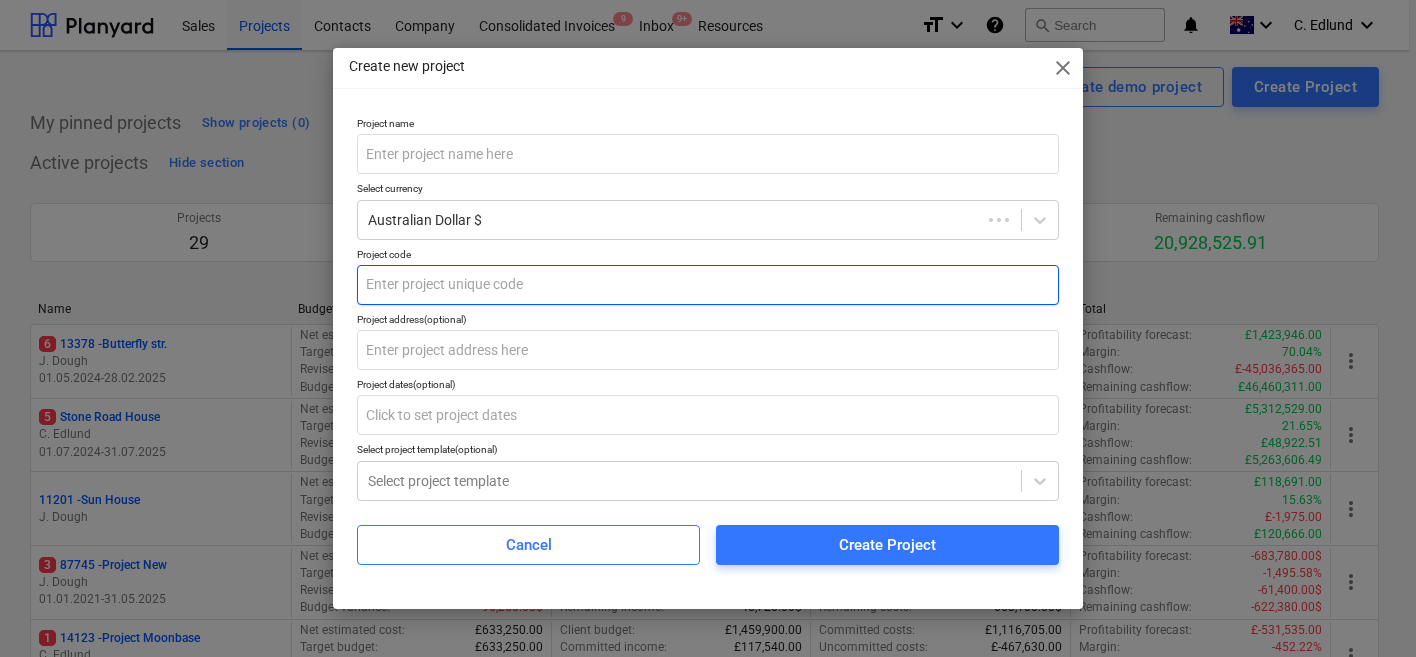 click at bounding box center (708, 154) 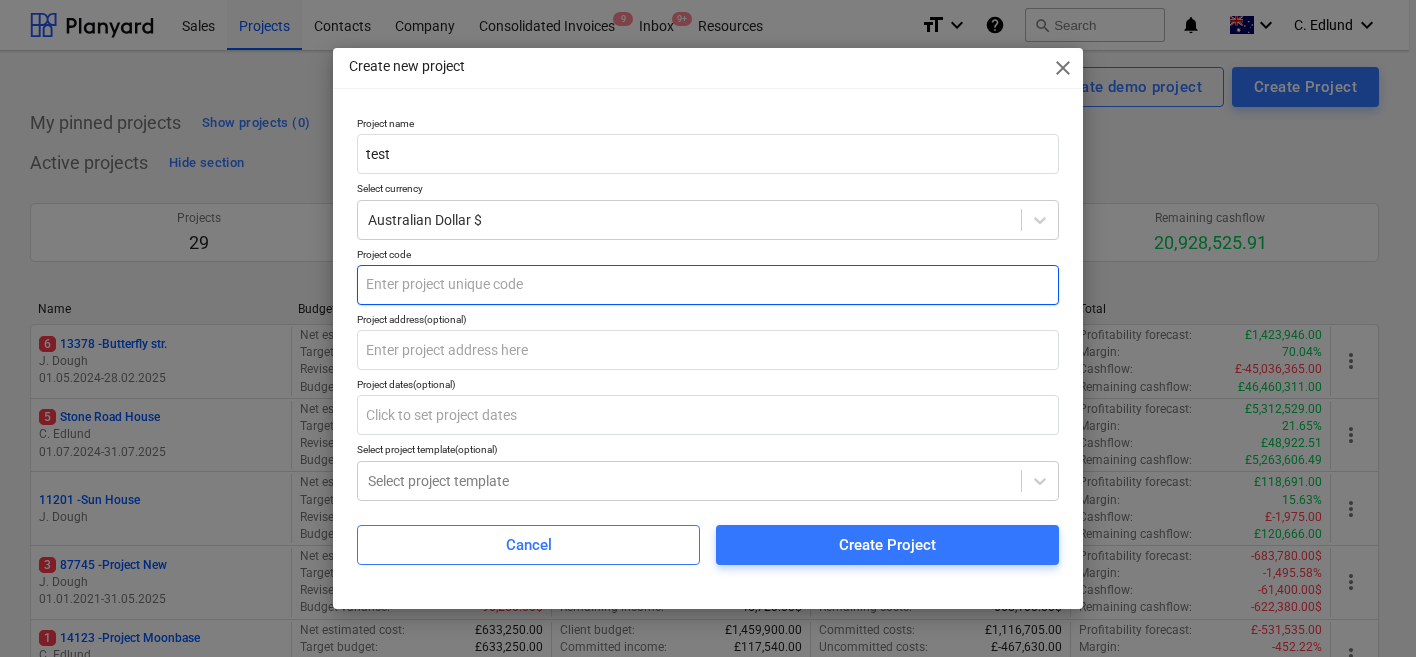 type on "test" 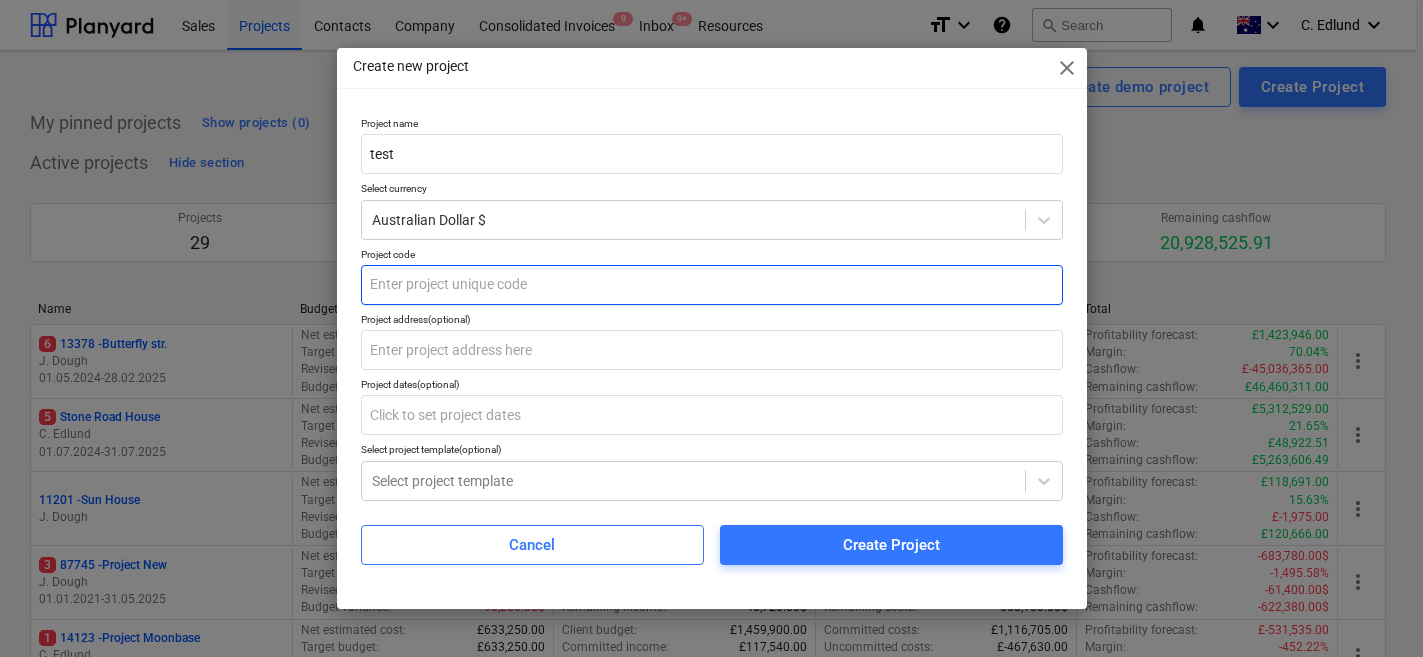 click at bounding box center (712, 285) 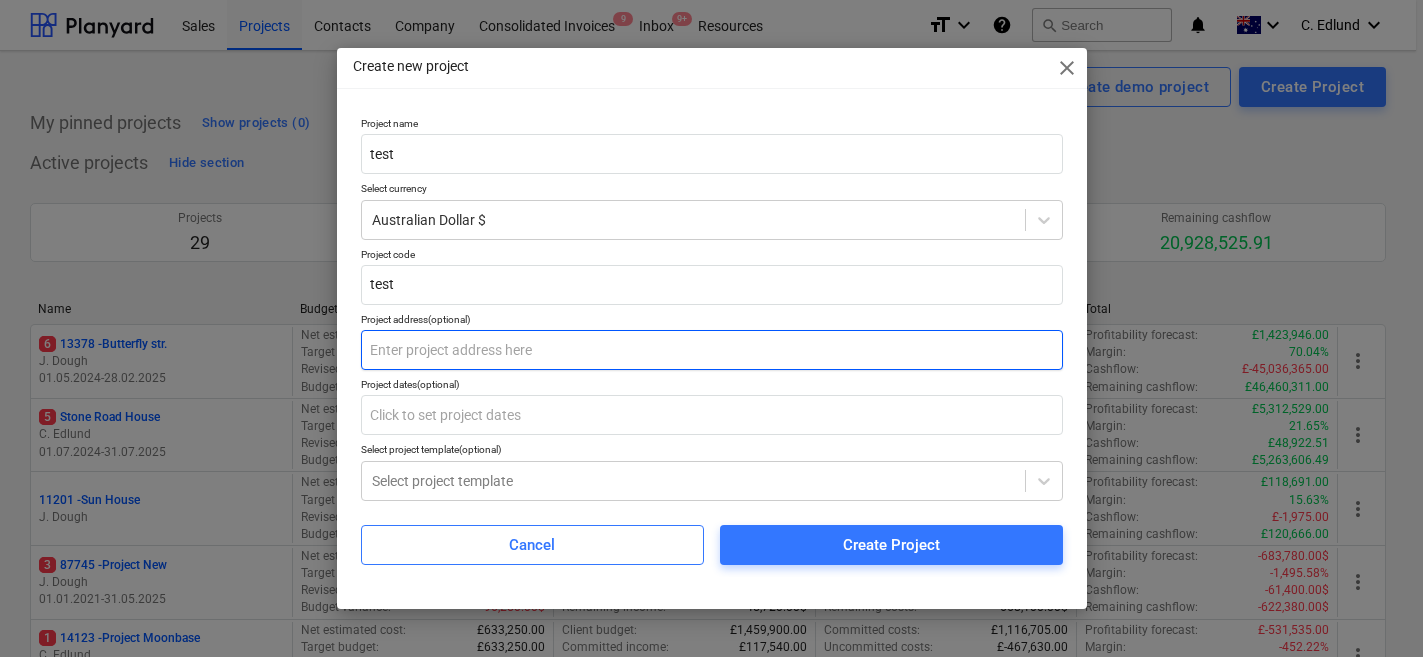 click at bounding box center [712, 350] 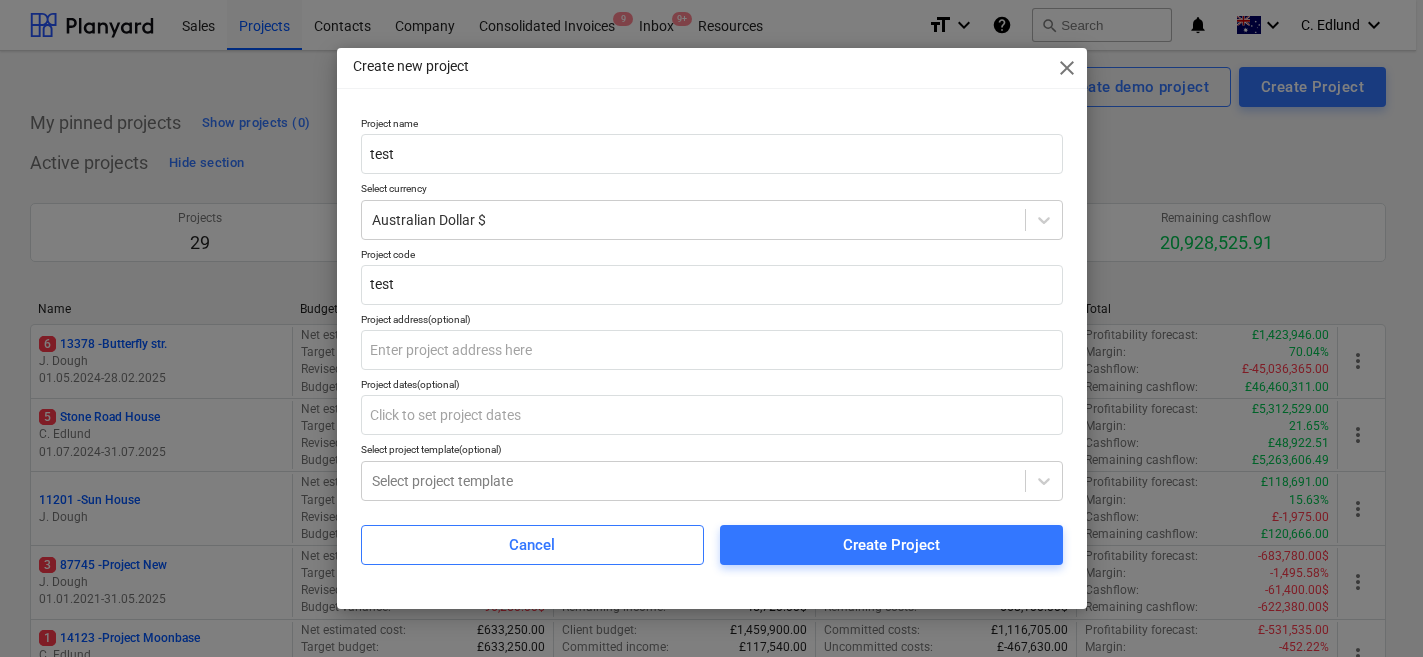 click on "Project name test Select currency Australian Dollar $ Project code test Project address  (optional) Project dates  (optional) Select project template  (optional) Select project template Cancel Create Project" at bounding box center (712, 341) 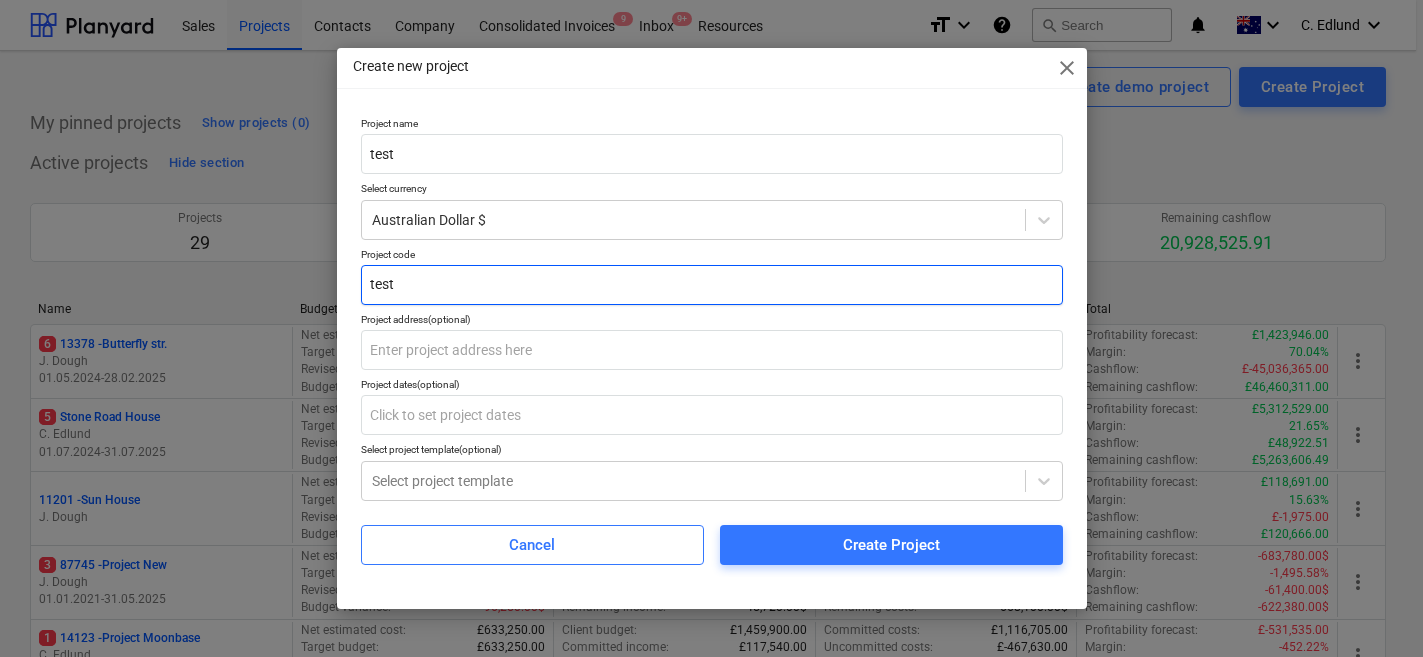 click on "test" at bounding box center (712, 285) 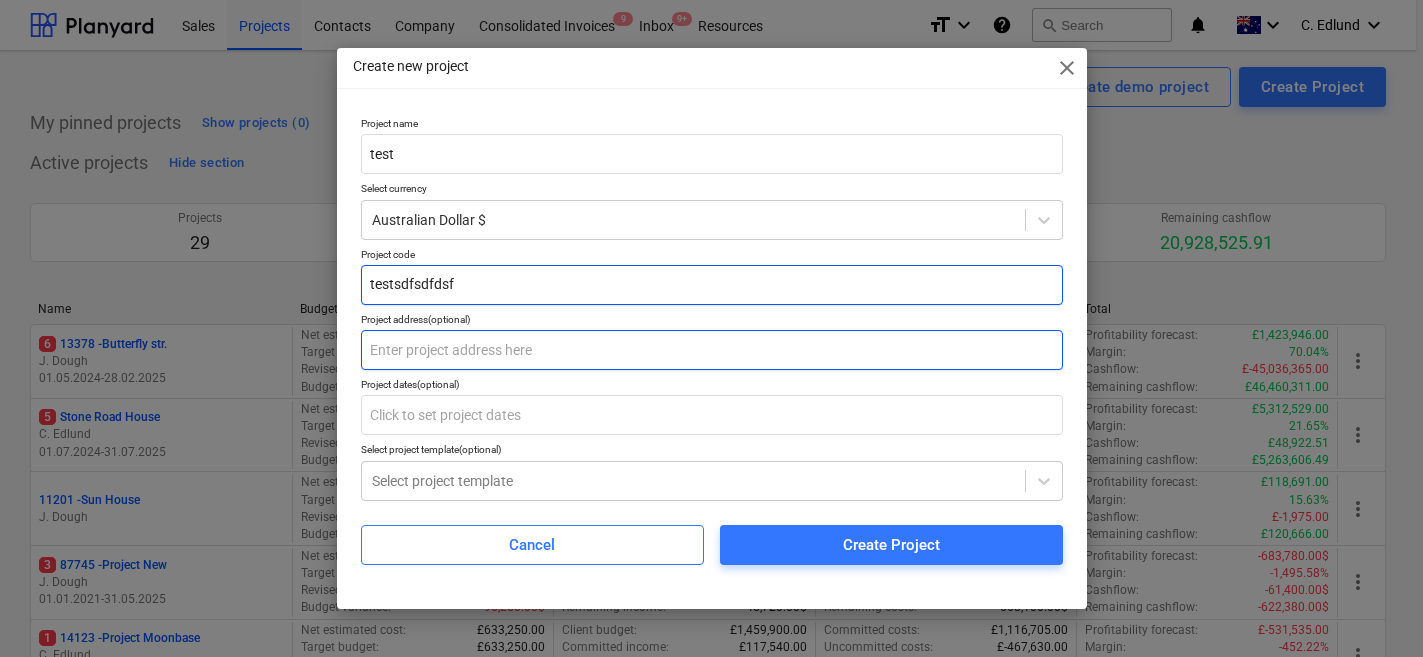 type on "testsdfsdfdsf" 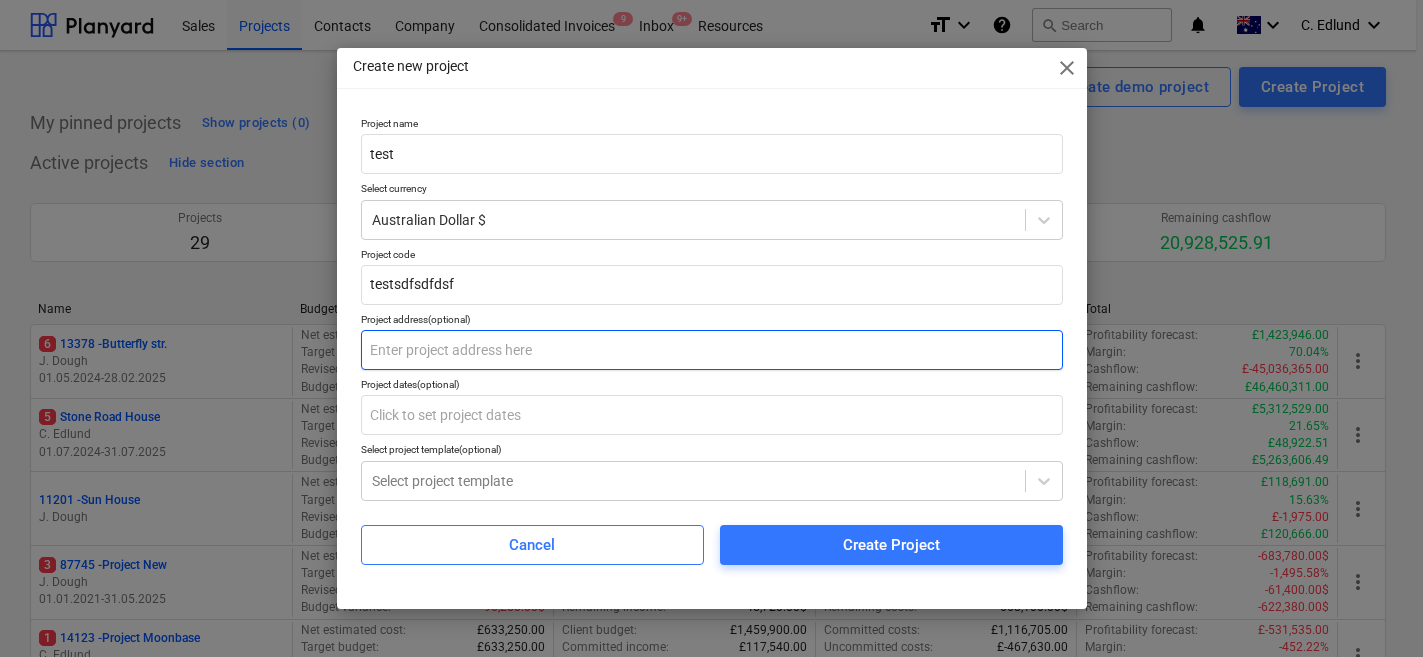 click at bounding box center [712, 350] 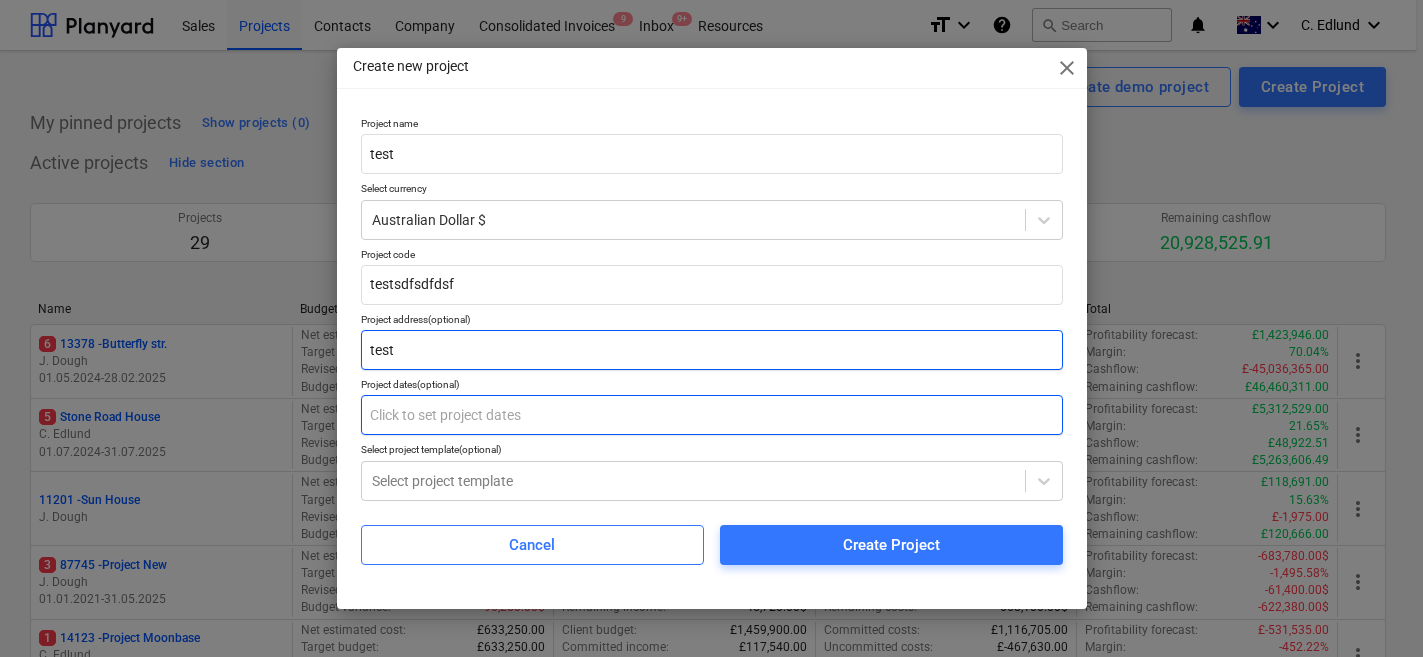 type on "test" 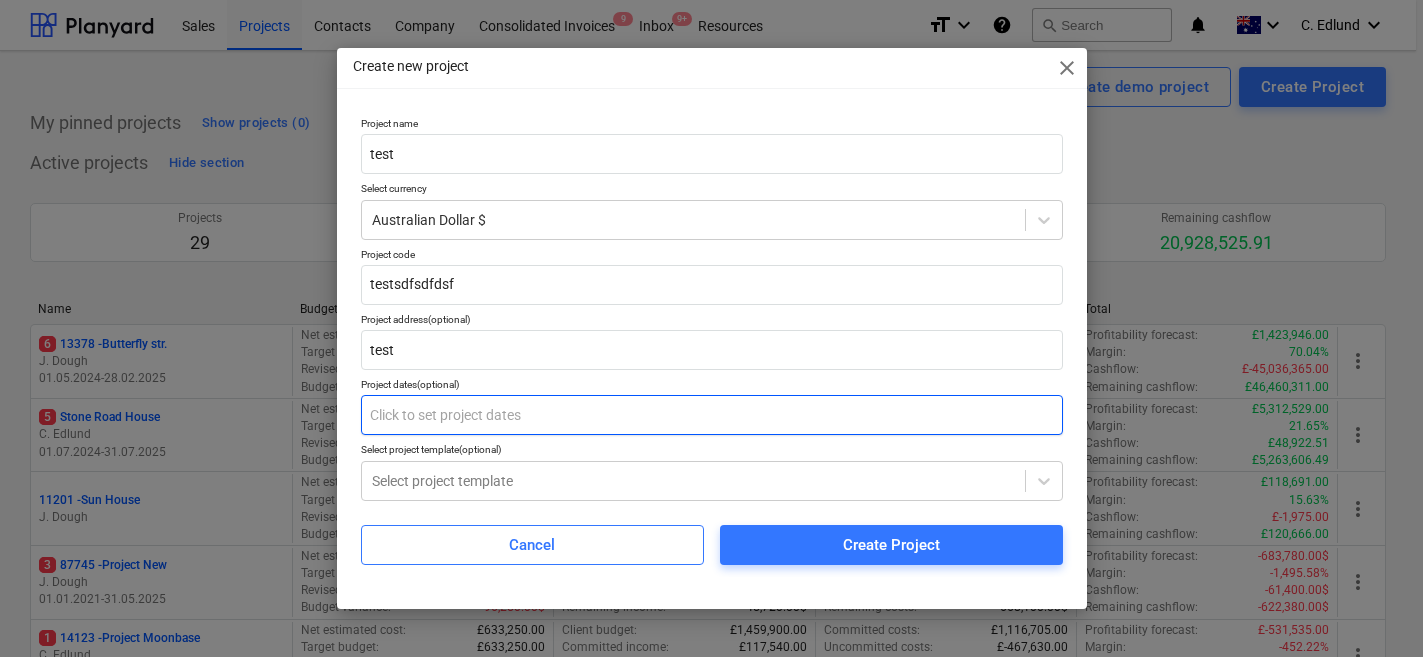 click at bounding box center [712, 415] 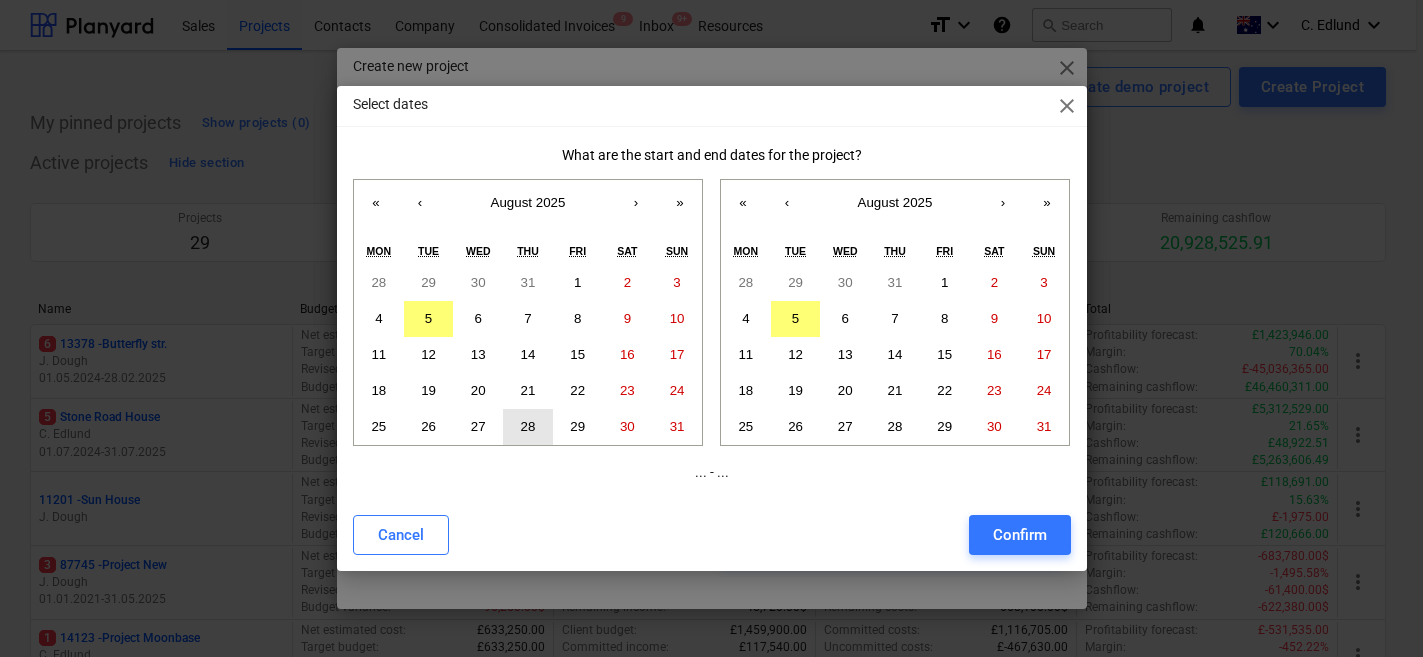 click on "28" at bounding box center (528, 427) 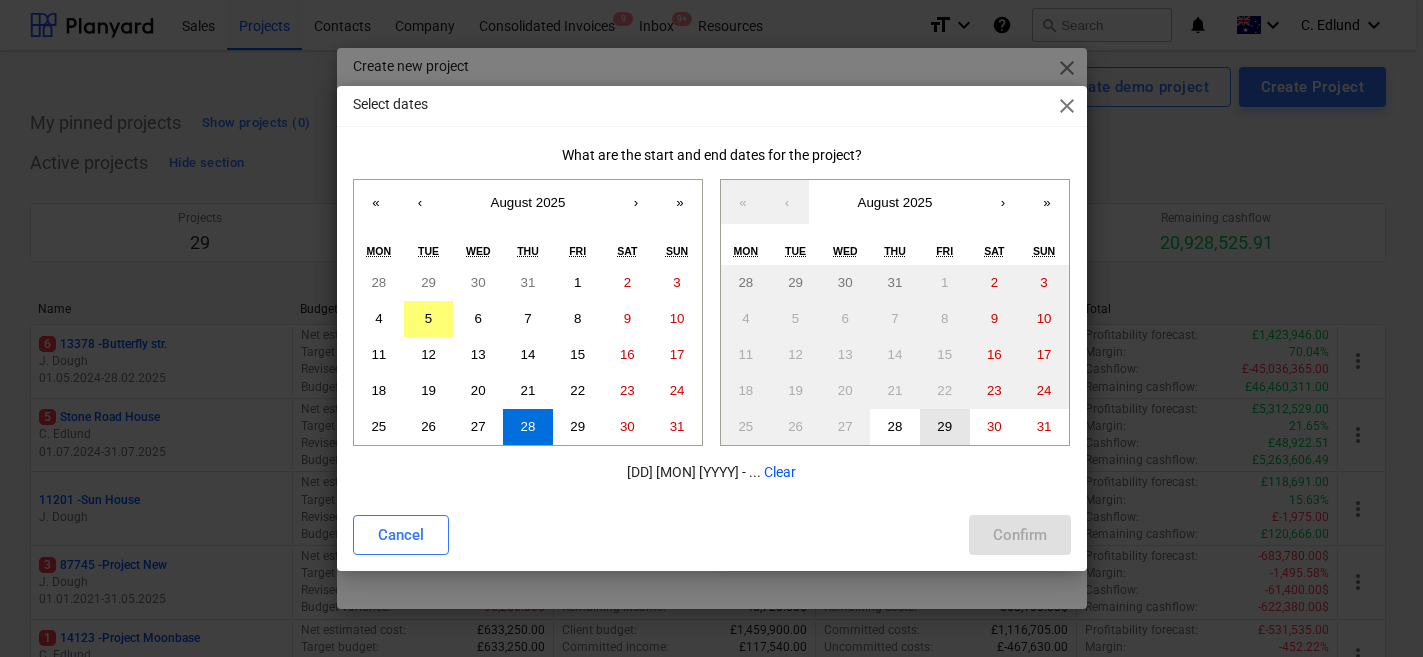 click on "29" at bounding box center (945, 427) 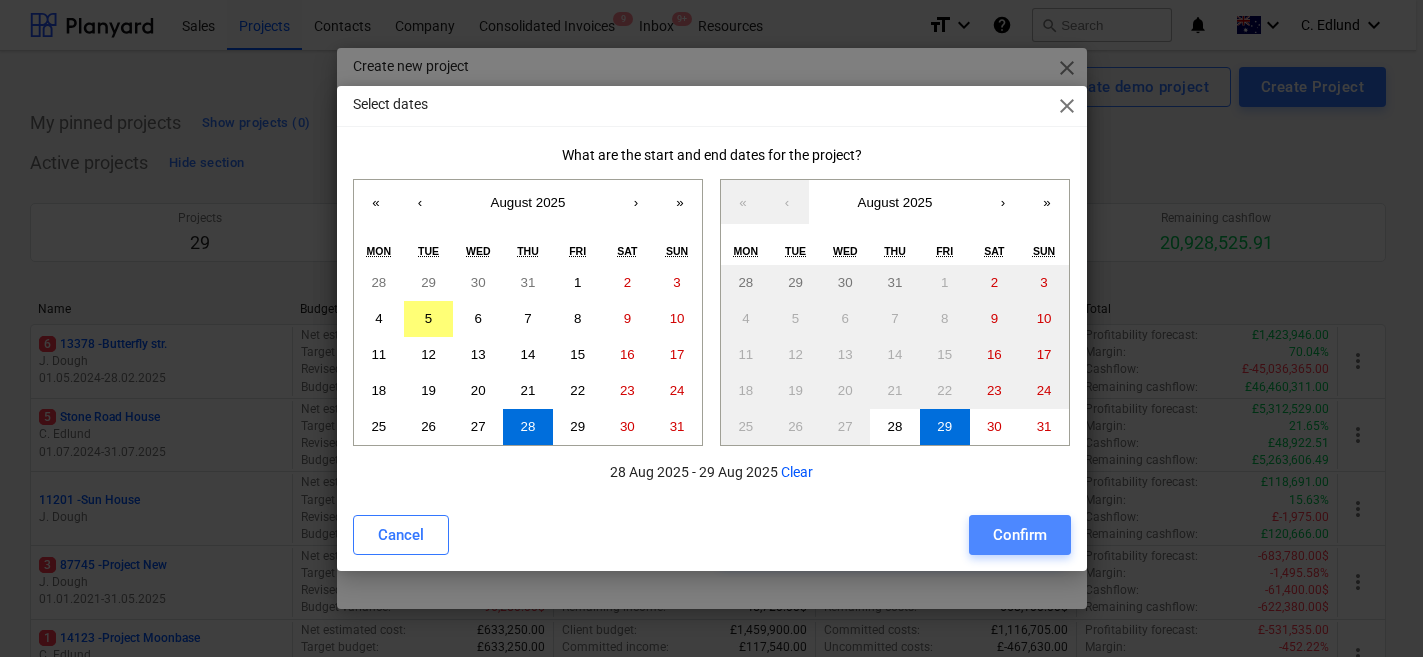 click on "Confirm" at bounding box center [1020, 535] 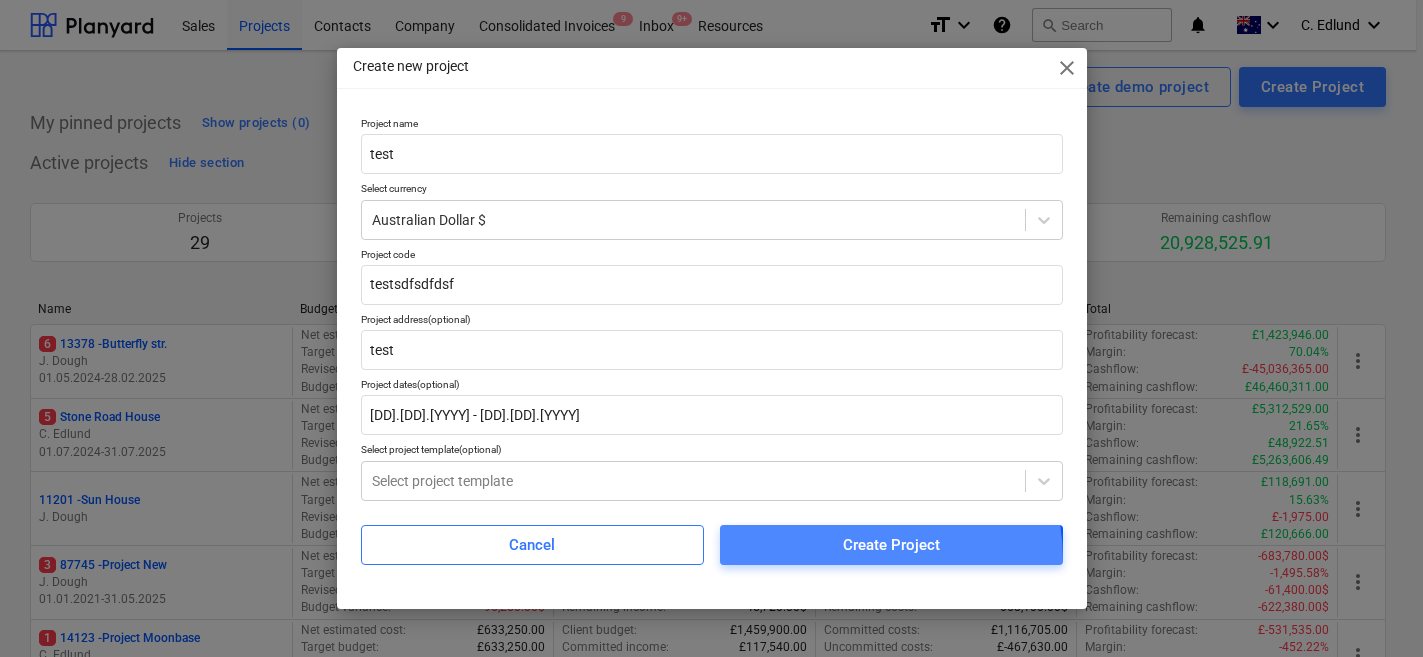 click on "Create Project" at bounding box center (891, 545) 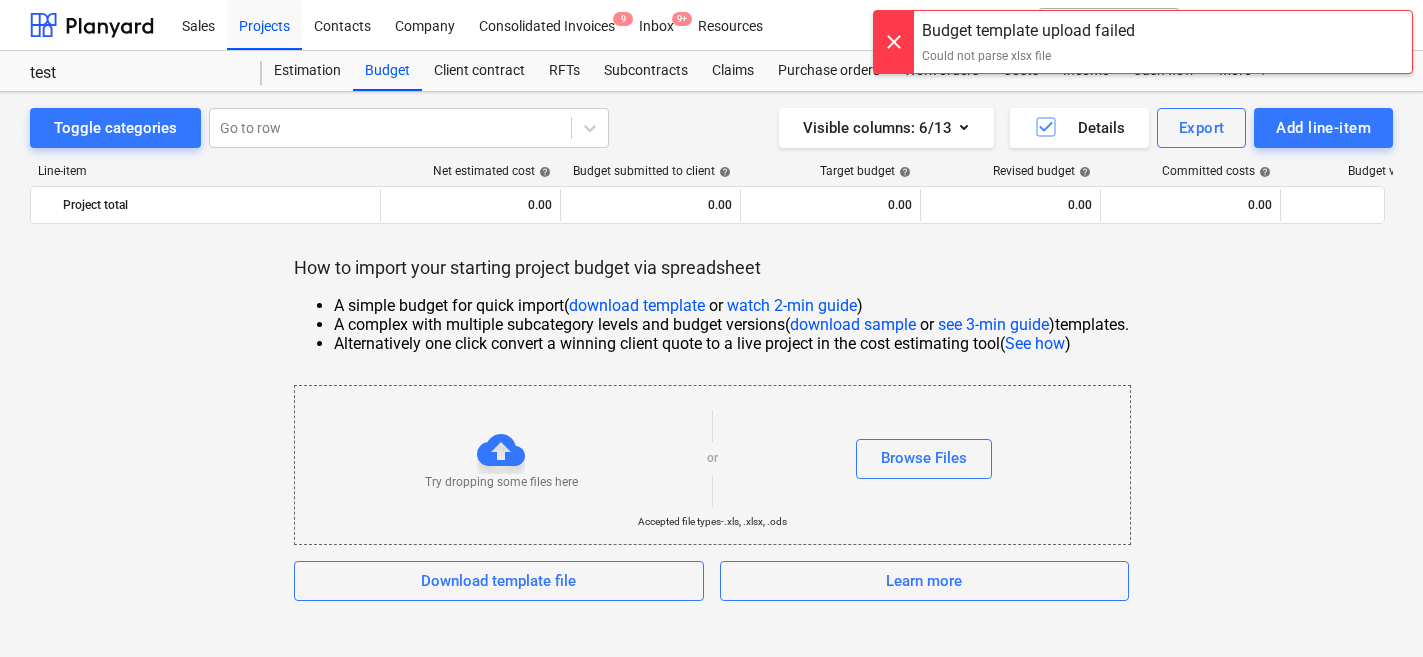 click at bounding box center (894, 42) 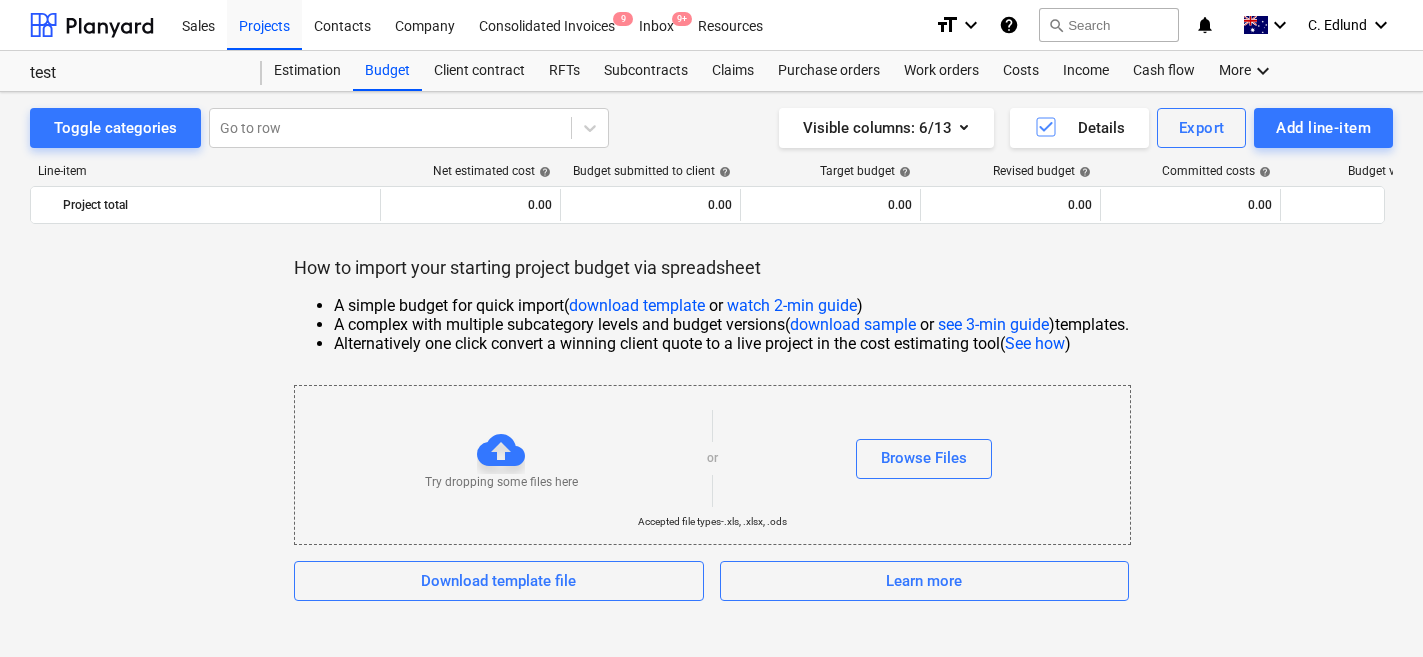 click on "A simple budget for quick import   ( download template   or   watch 2-min guide ) A complex with multiple subcategory levels and budget versions   ( download sample   or   see 3-min guide )  templates. Alternatively one click convert a winning client quote to a live project in the cost estimating tool   ( See how )" at bounding box center (711, 324) 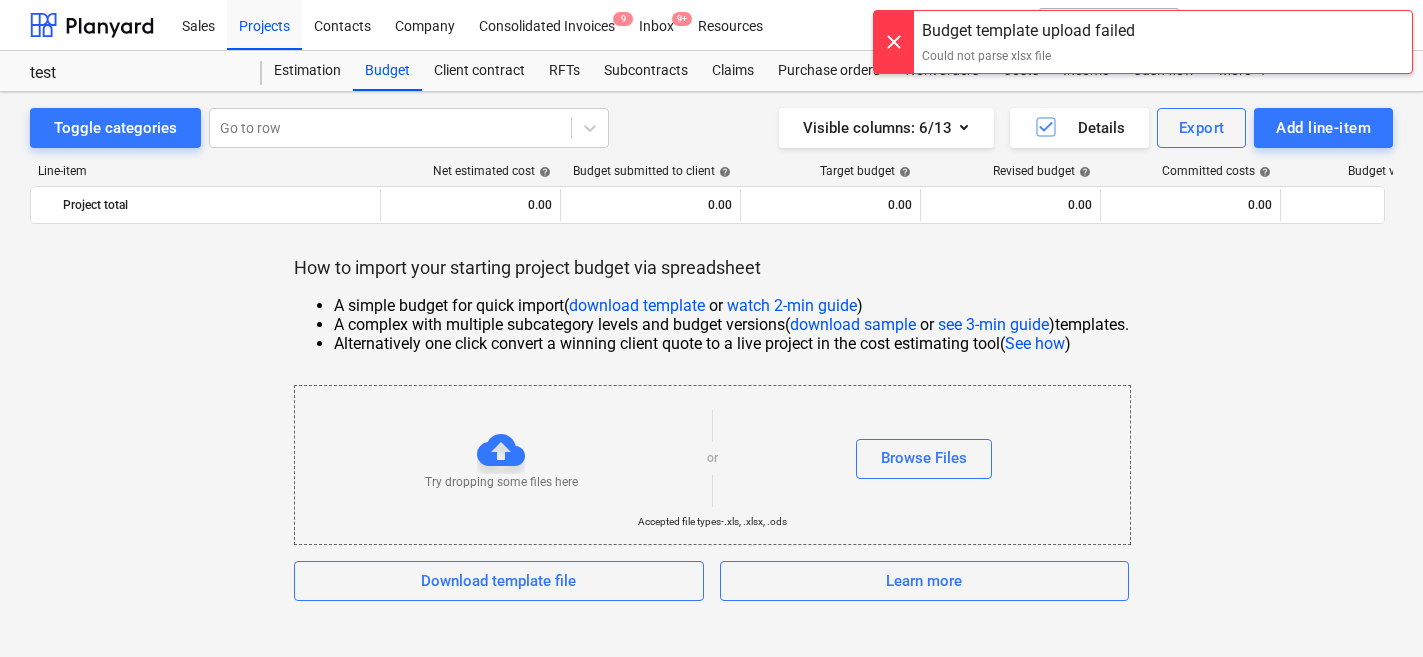 click at bounding box center [894, 42] 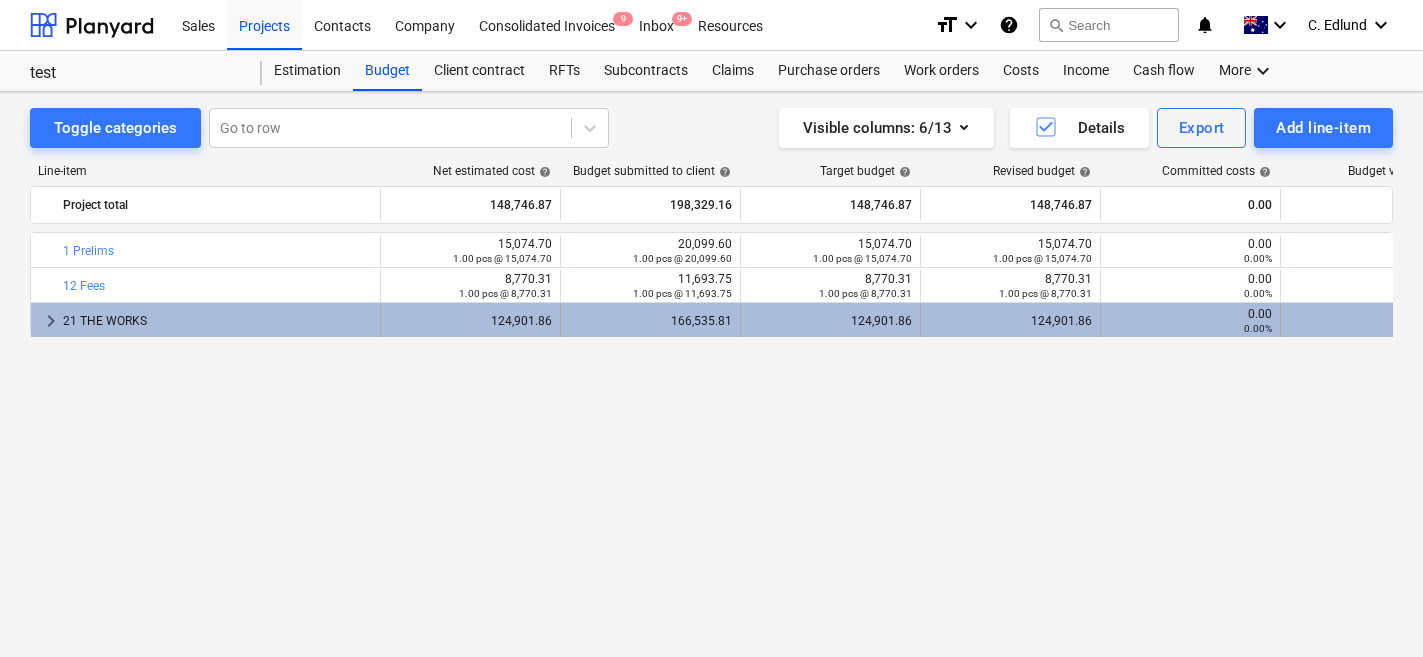 scroll, scrollTop: 0, scrollLeft: 119, axis: horizontal 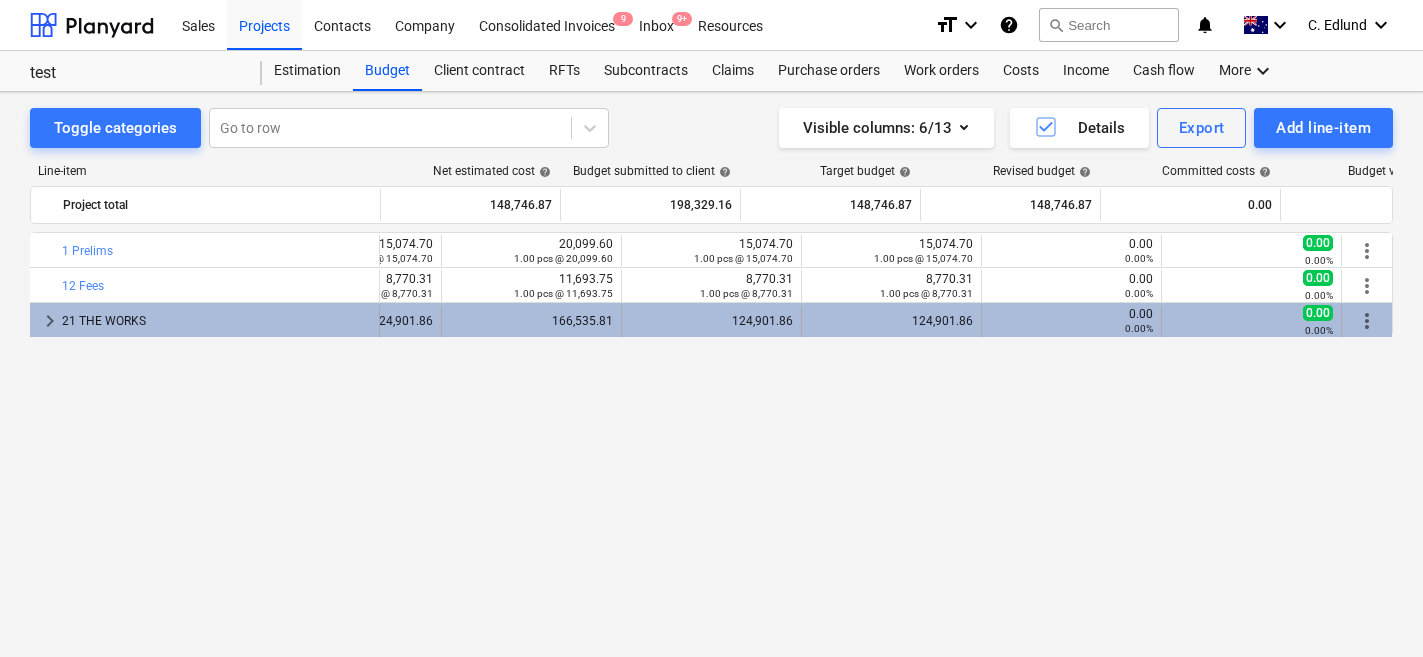 click on "more_vert" at bounding box center [1367, 321] 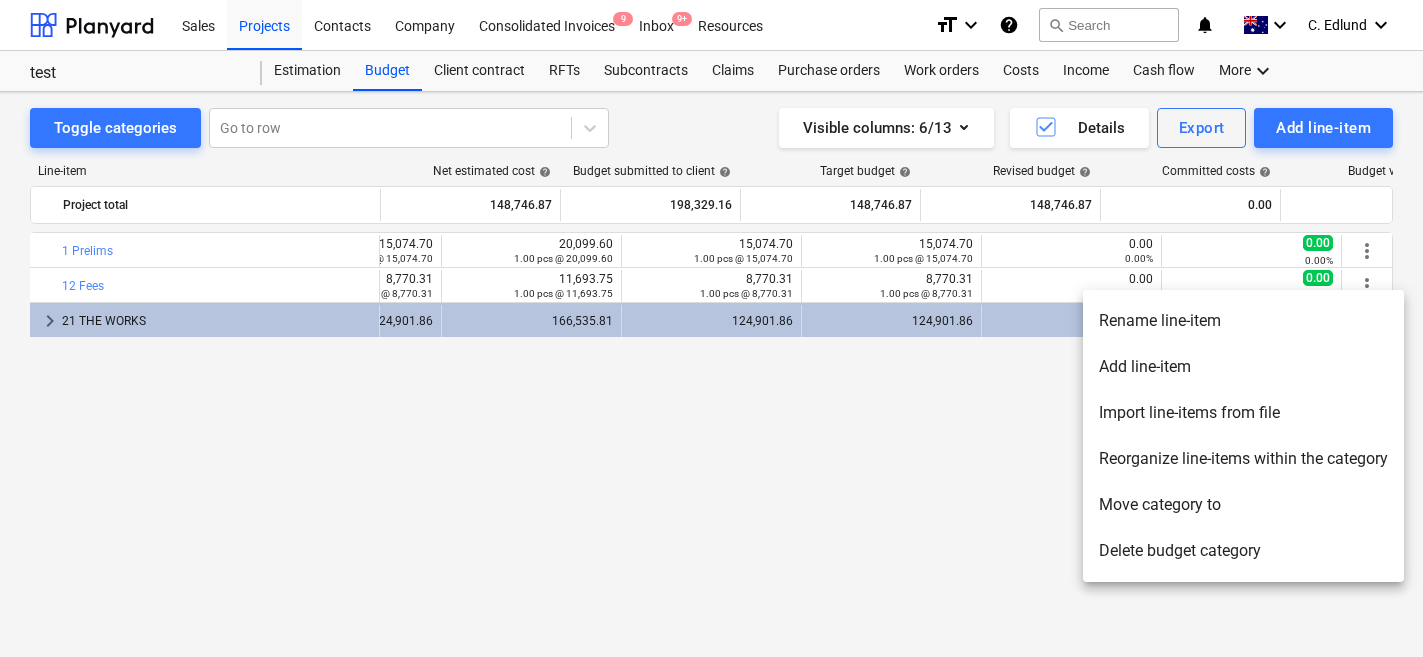 click on "Delete budget category" at bounding box center [1243, 551] 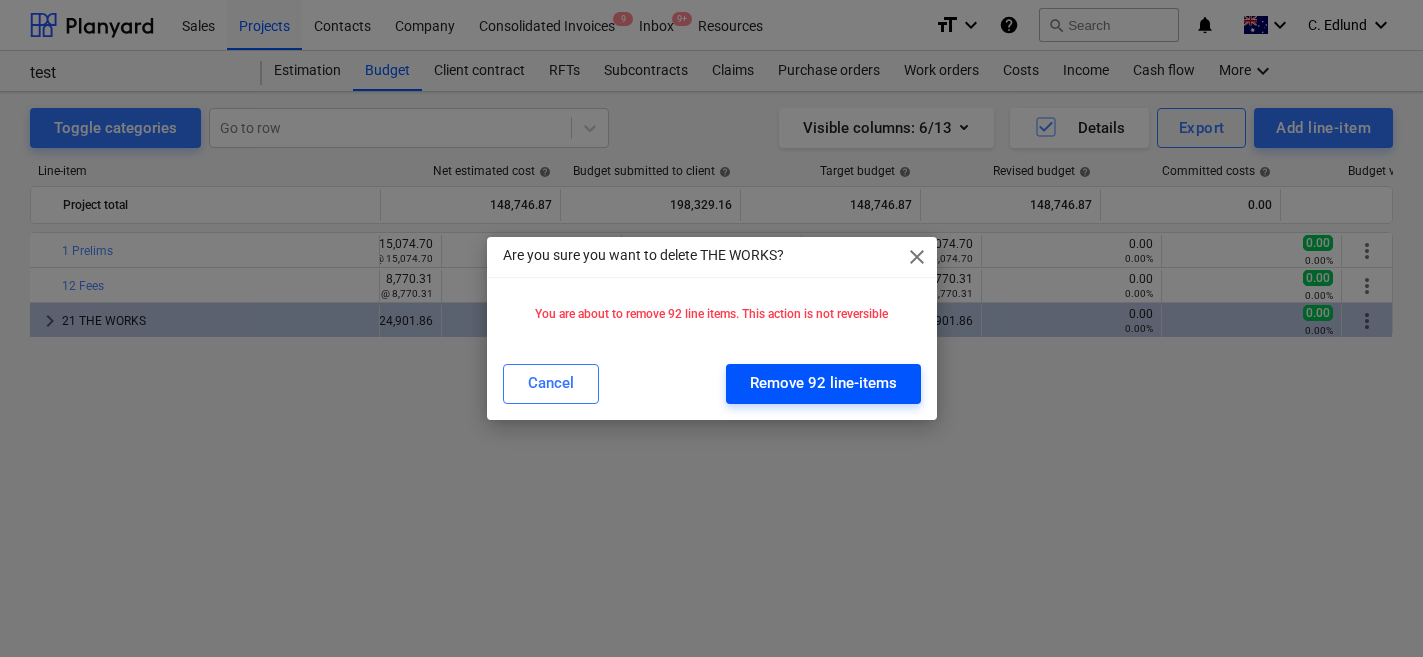 click on "Remove 92 line-items" at bounding box center (823, 383) 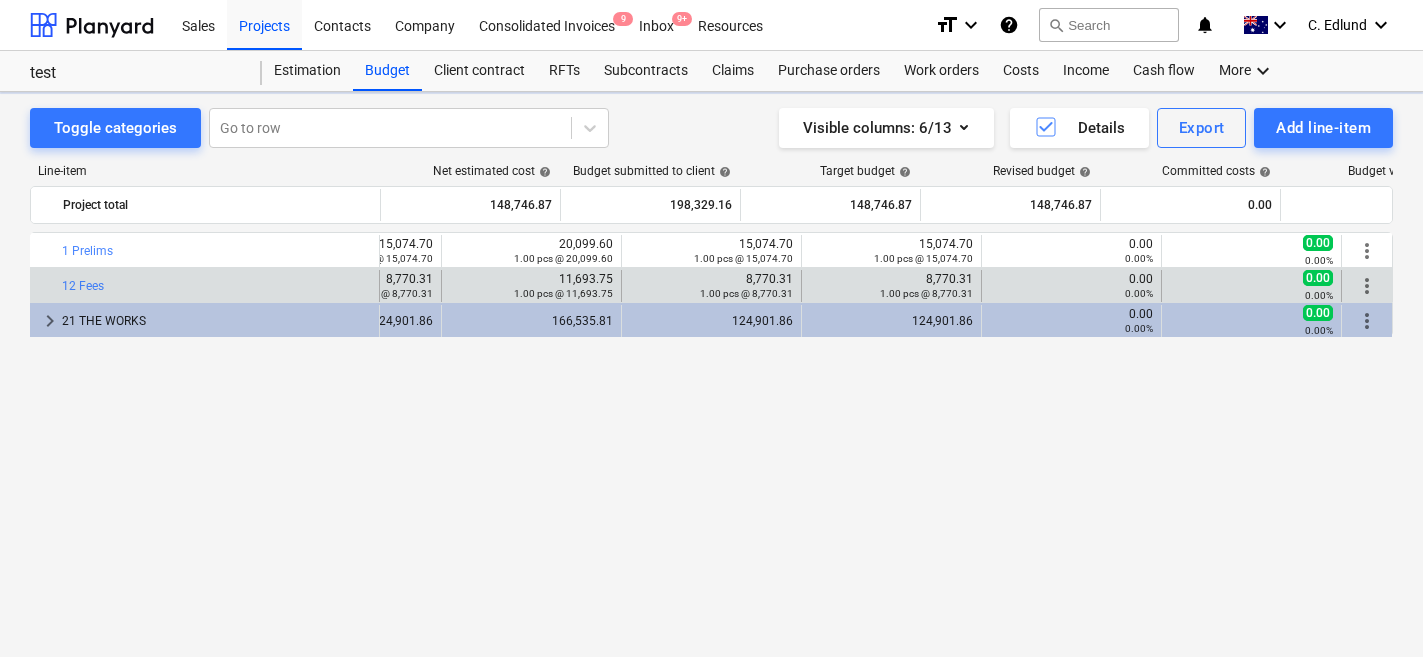 click on "more_vert" at bounding box center (1367, 286) 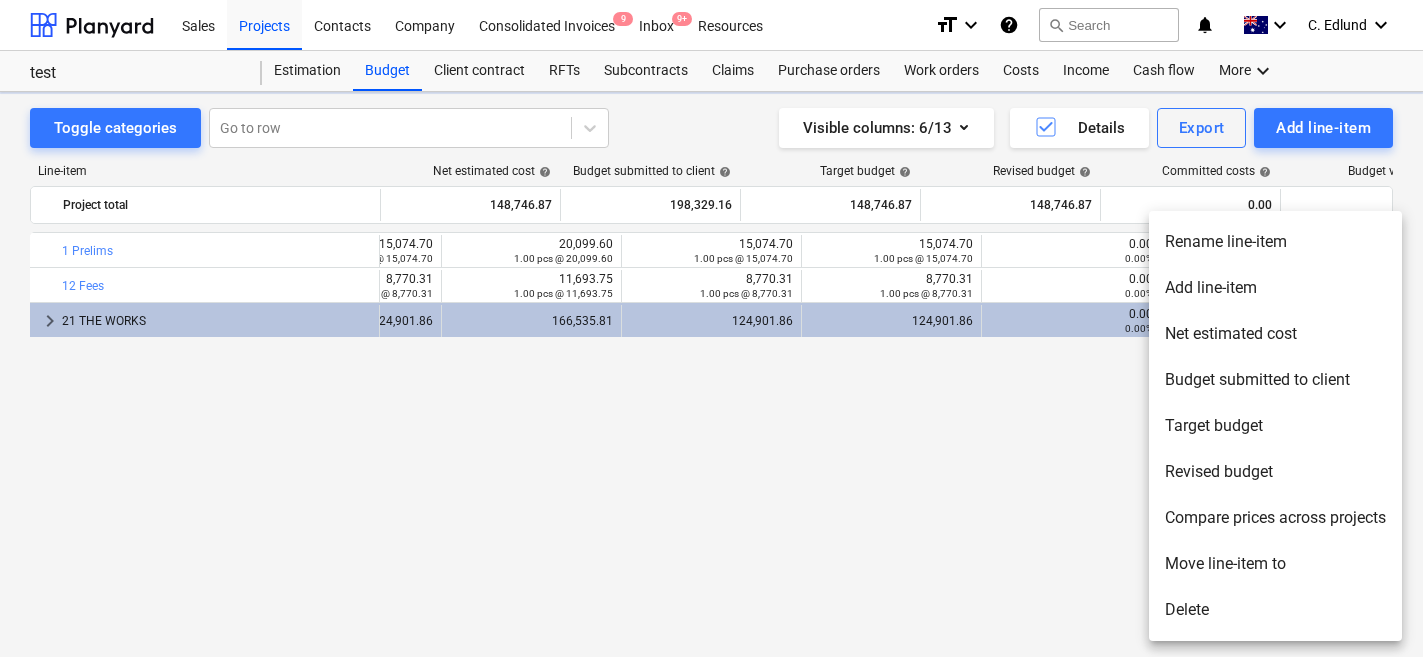 click on "Delete" at bounding box center (1275, 610) 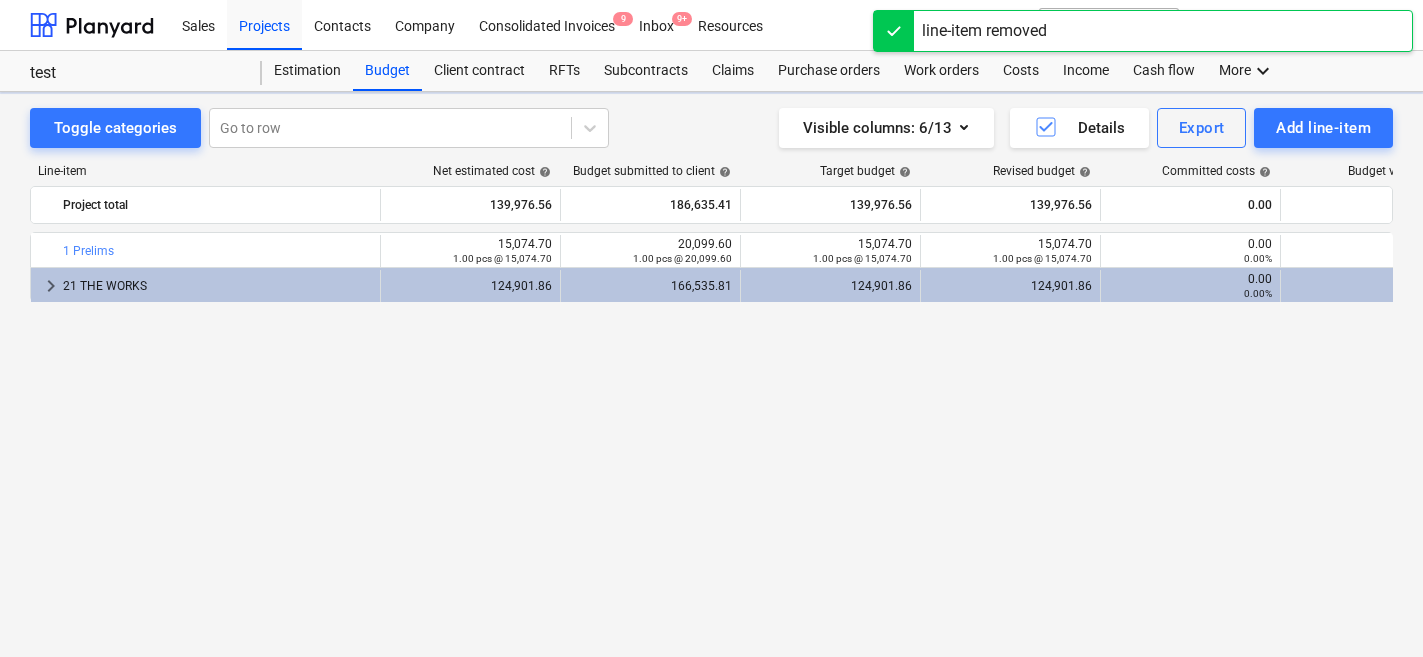 click on "0.00 0.00%" at bounding box center (1370, 250) 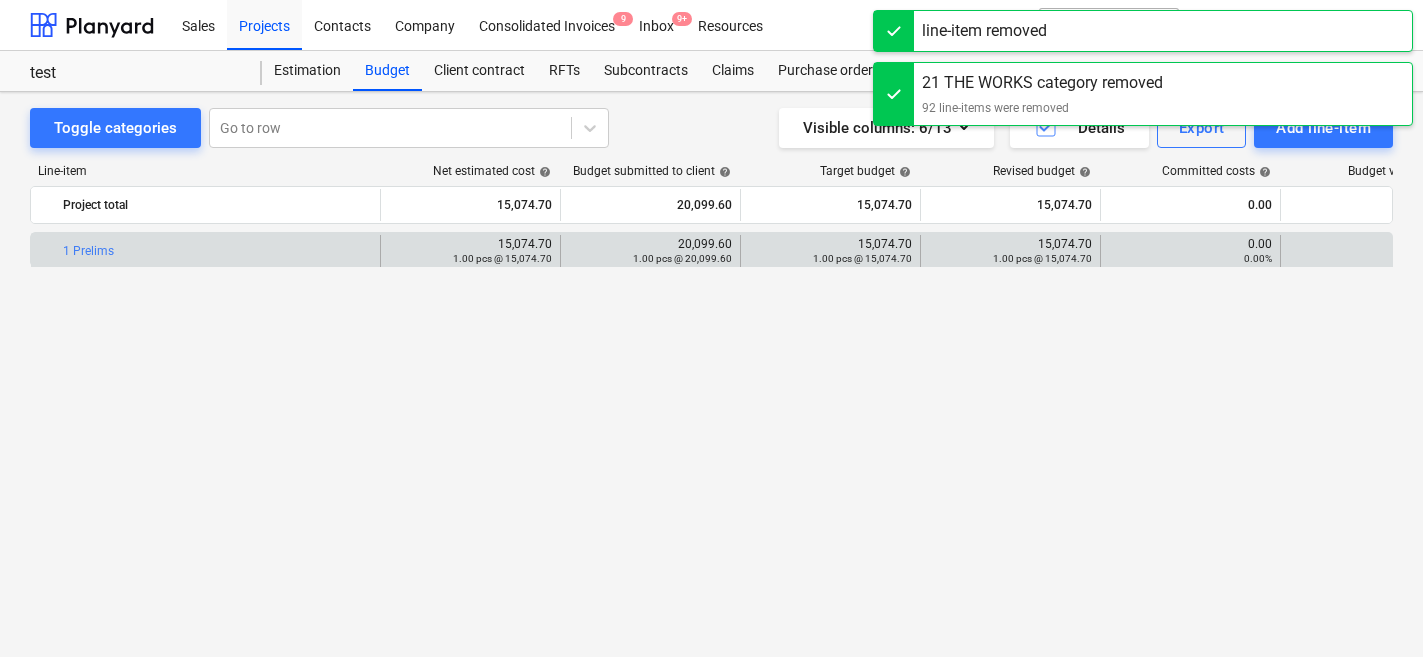 scroll, scrollTop: 0, scrollLeft: 119, axis: horizontal 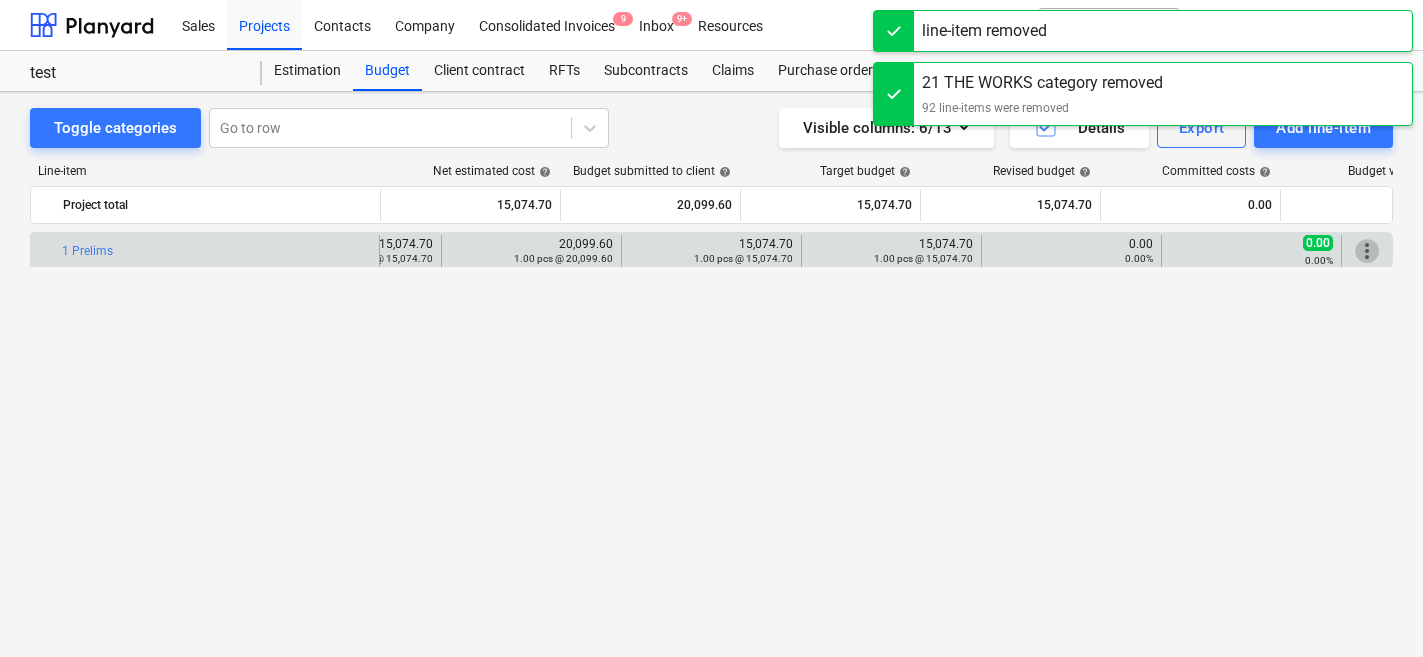 click on "more_vert" at bounding box center [1367, 251] 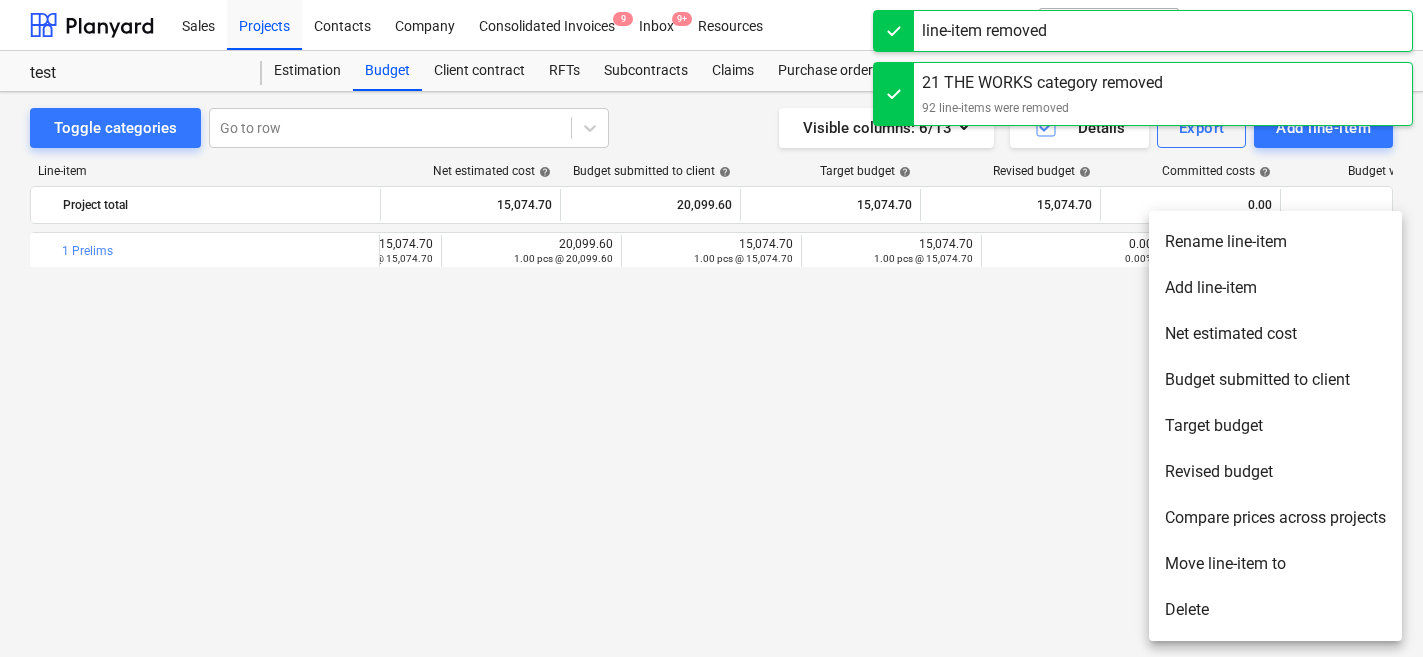 click on "Delete" at bounding box center (1275, 610) 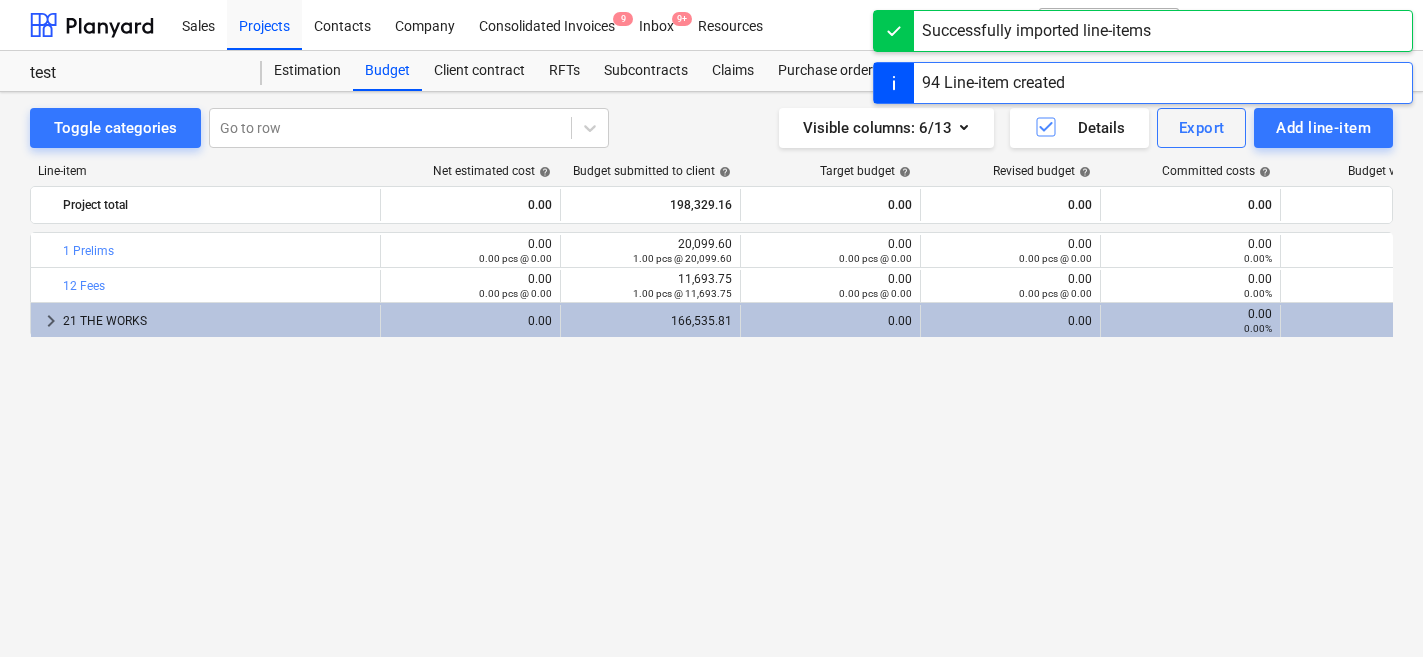click on "bar_chart 1 Prelims edit 0.00 0.00 pcs @ 0.00 edit 20,099.60 1.00 pcs @ 20,099.60 edit 0.00 0.00 pcs @ 0.00 edit 0.00 0.00 pcs @ 0.00 0.00 0.00% 0.00 0.00% more_vert bar_chart 12 Fees edit 0.00 0.00 pcs @ 0.00 edit 11,693.75 1.00 pcs @ 11,693.75 edit 0.00 0.00 pcs @ 0.00 edit 0.00 0.00 pcs @ 0.00 0.00 0.00% 0.00 0.00% more_vert keyboard_arrow_right 21 THE WORKS 0.00 166,535.81 0.00 0.00 0.00 0.00% 0.00 0.00% more_vert" at bounding box center [711, 403] 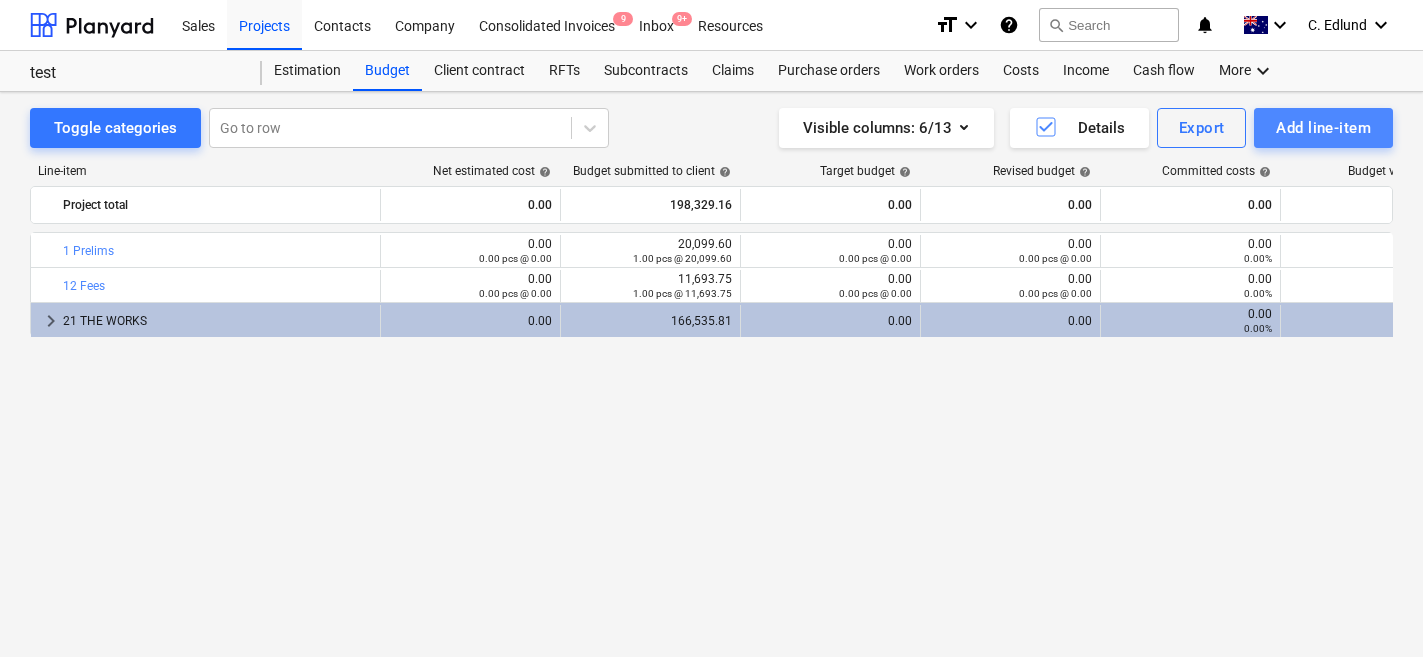 click on "Add line-item" at bounding box center [1323, 128] 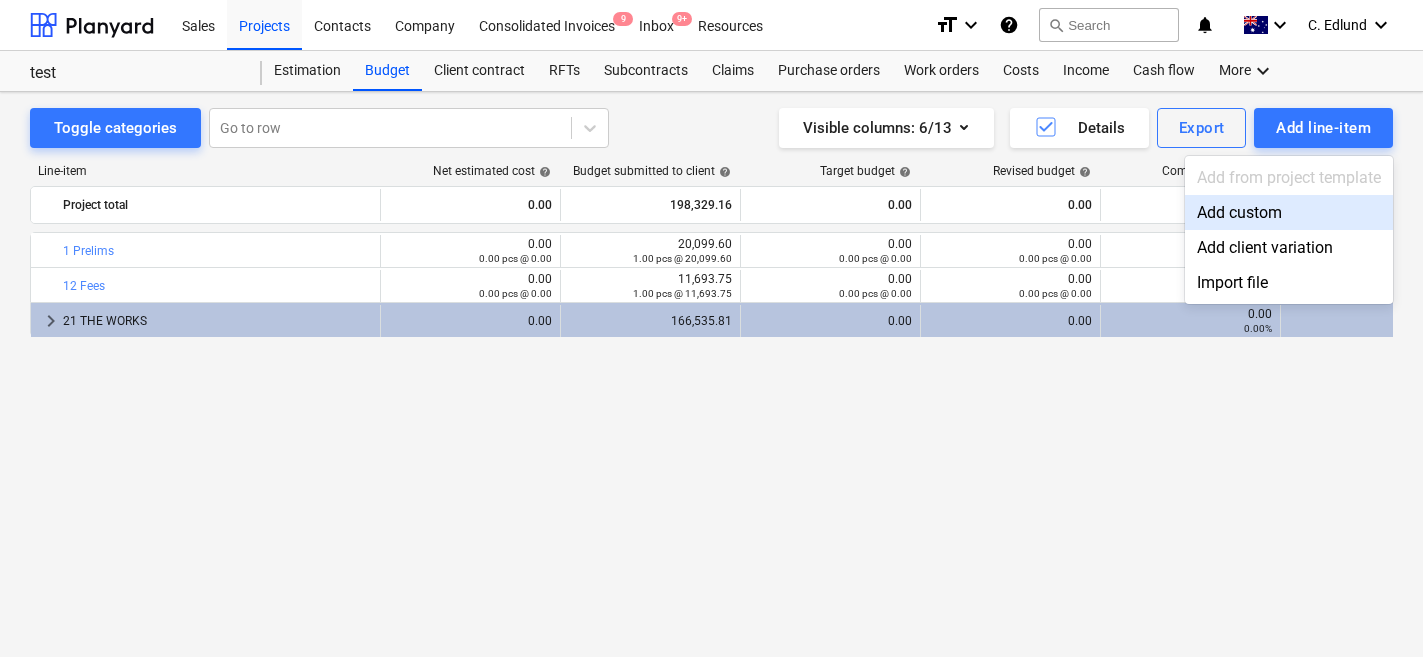 click on "Add custom" at bounding box center [1289, 212] 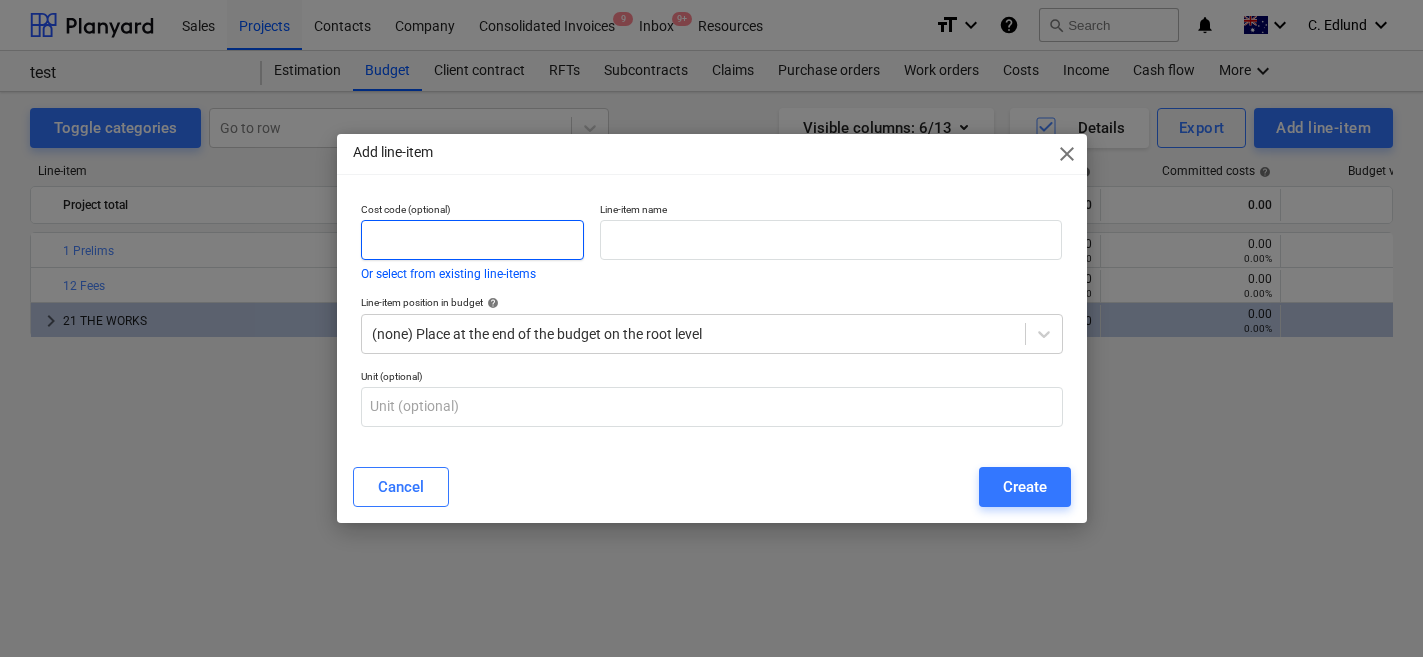 click at bounding box center (472, 240) 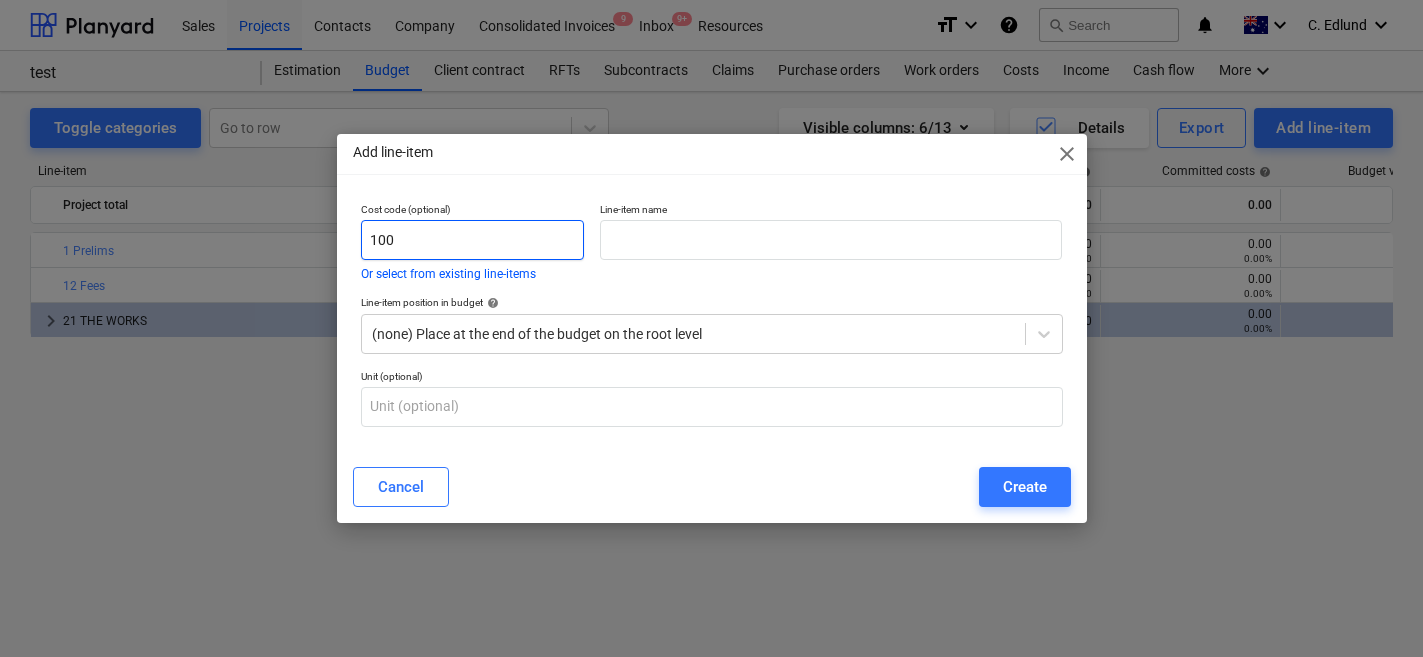 type on "100" 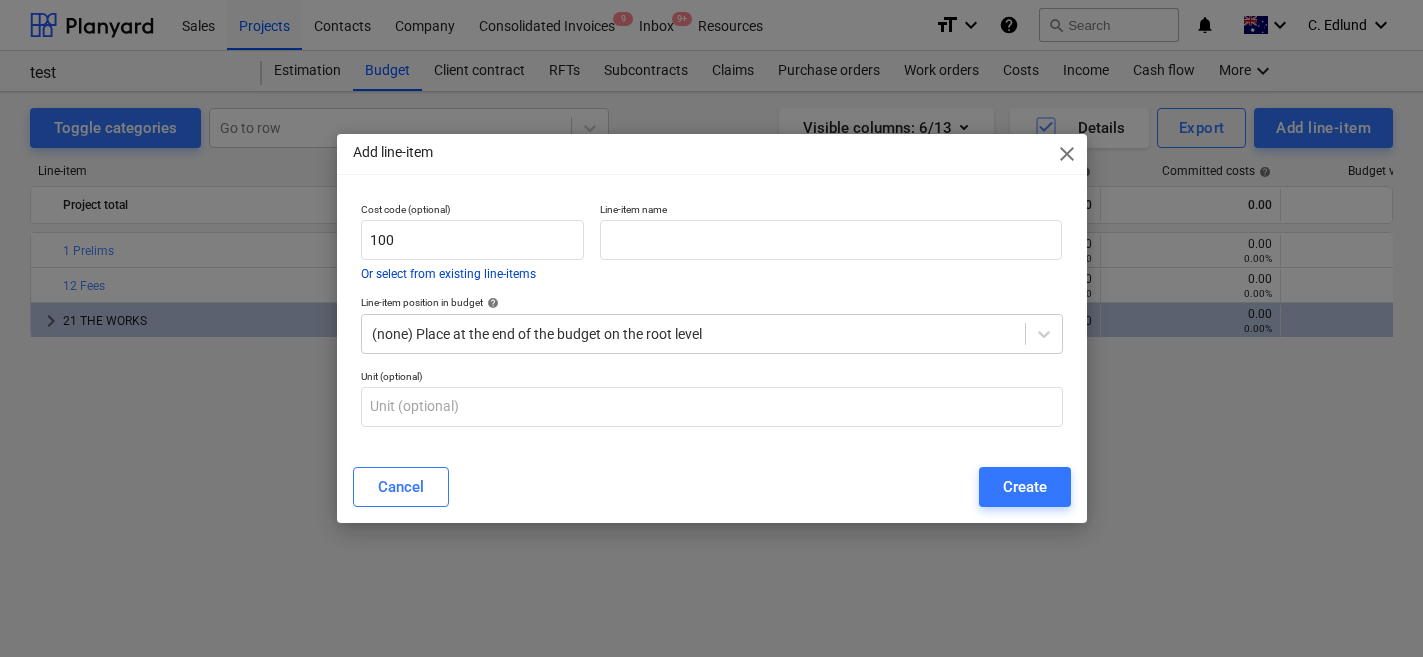 type 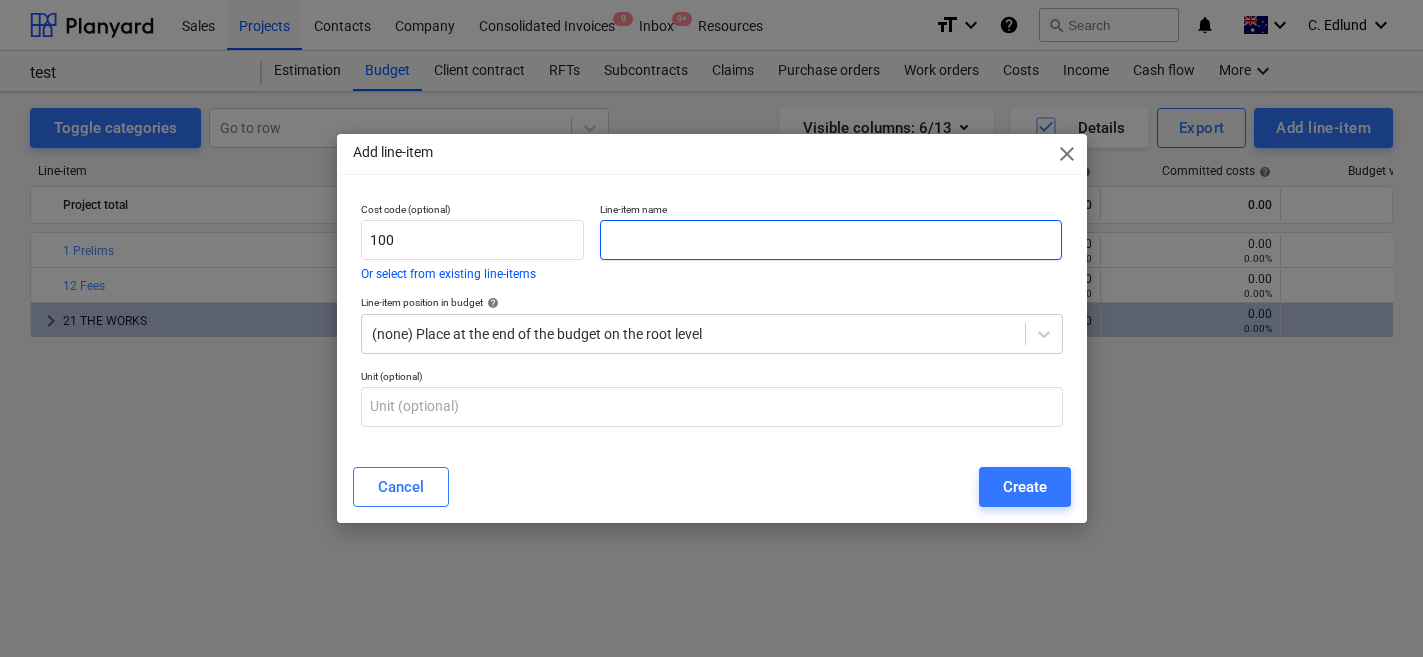 click at bounding box center (831, 240) 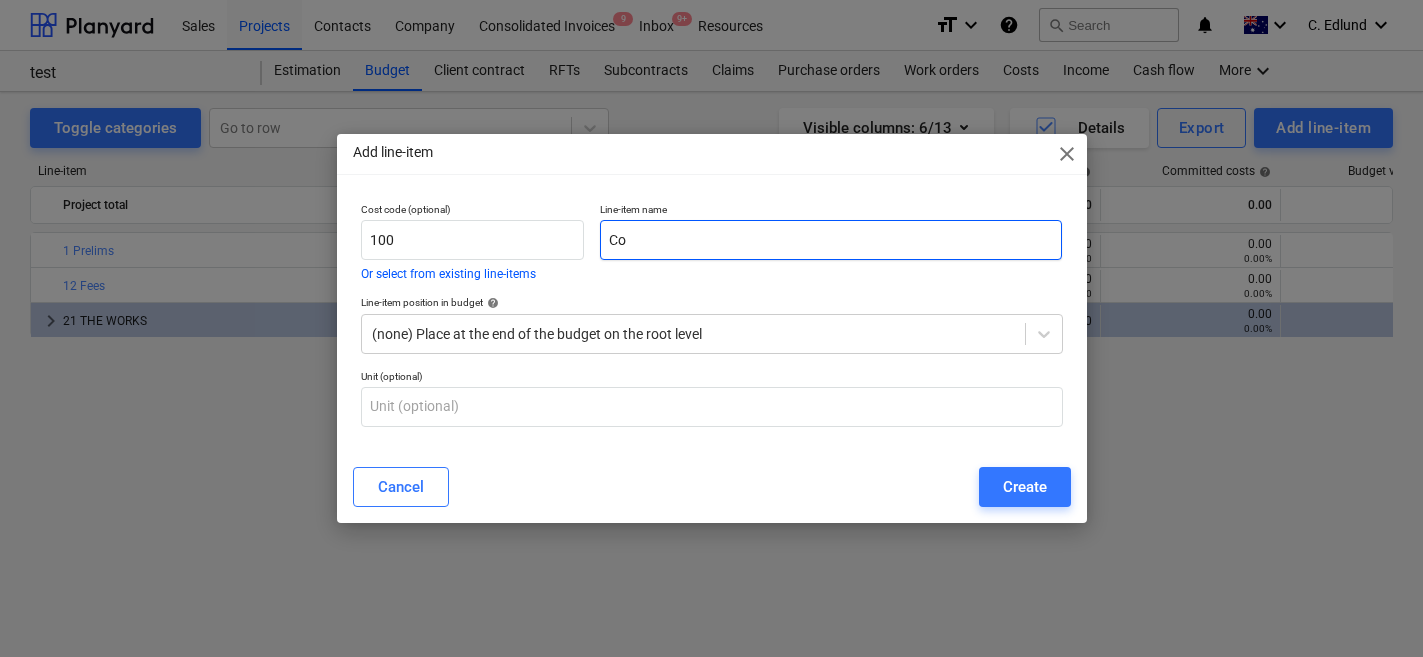 type on "C" 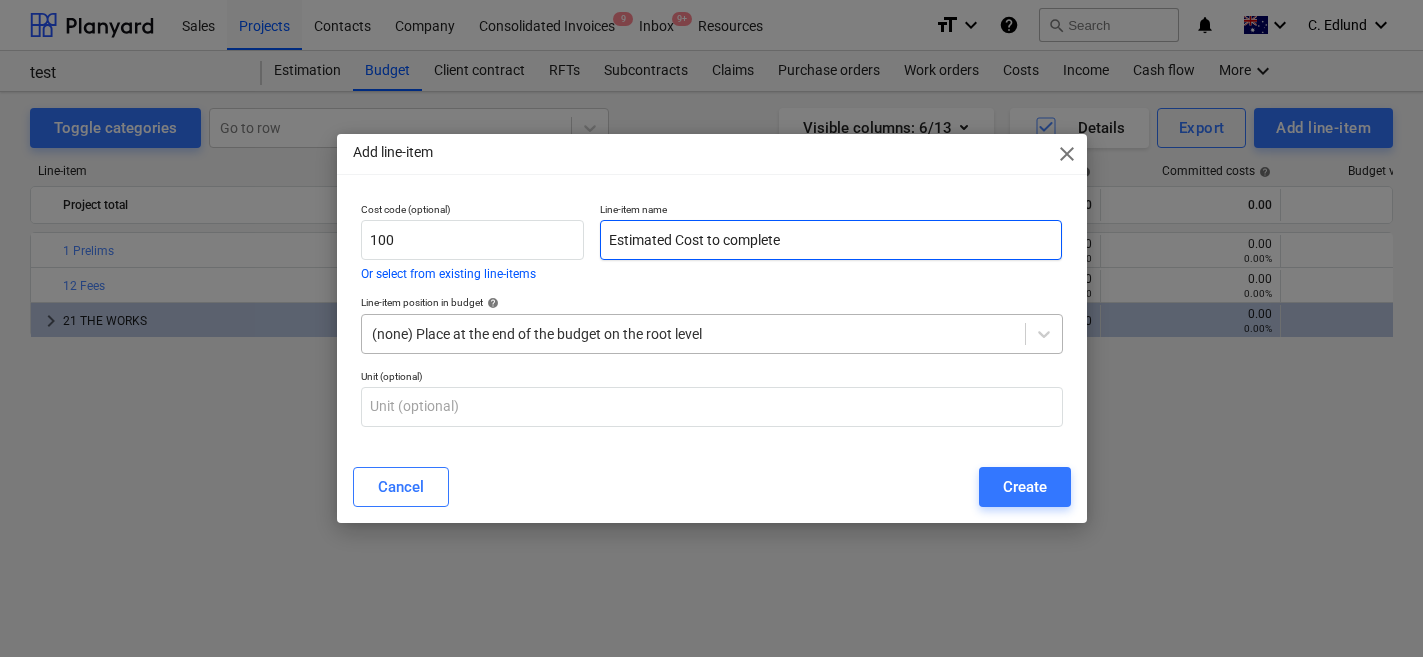 type on "Estimated Cost to complete" 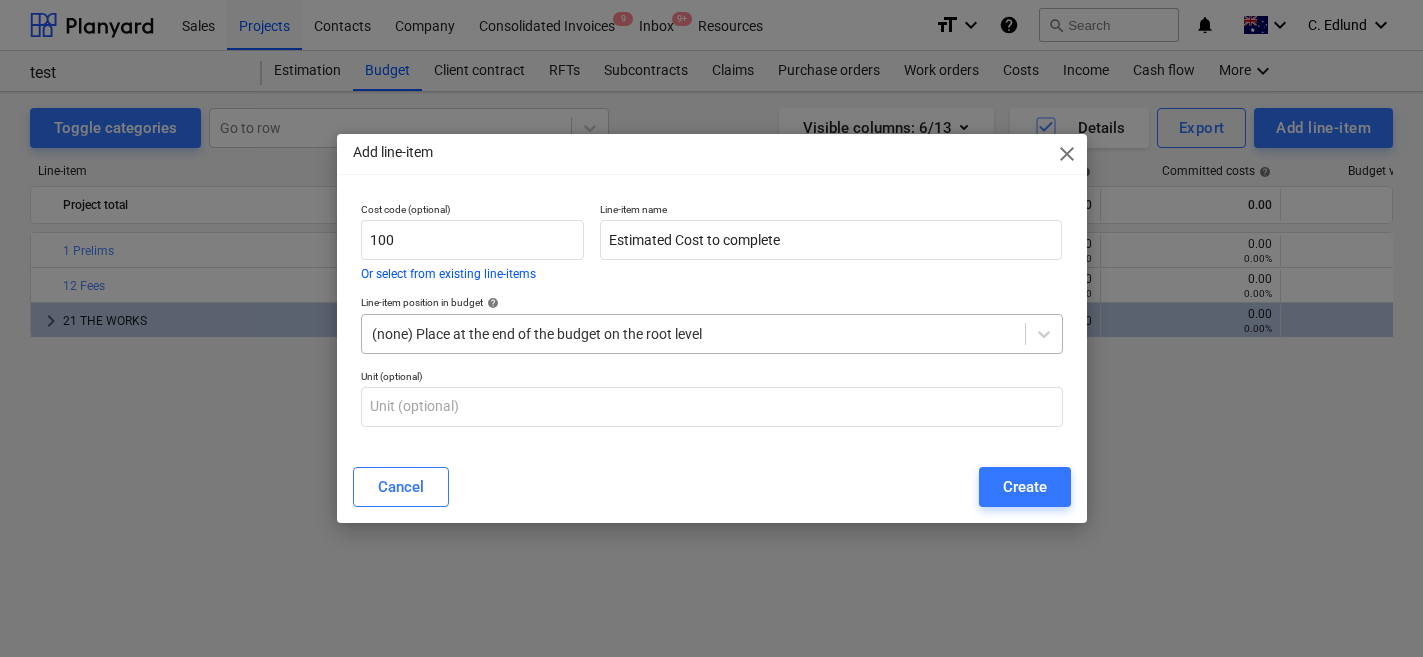 click at bounding box center [693, 334] 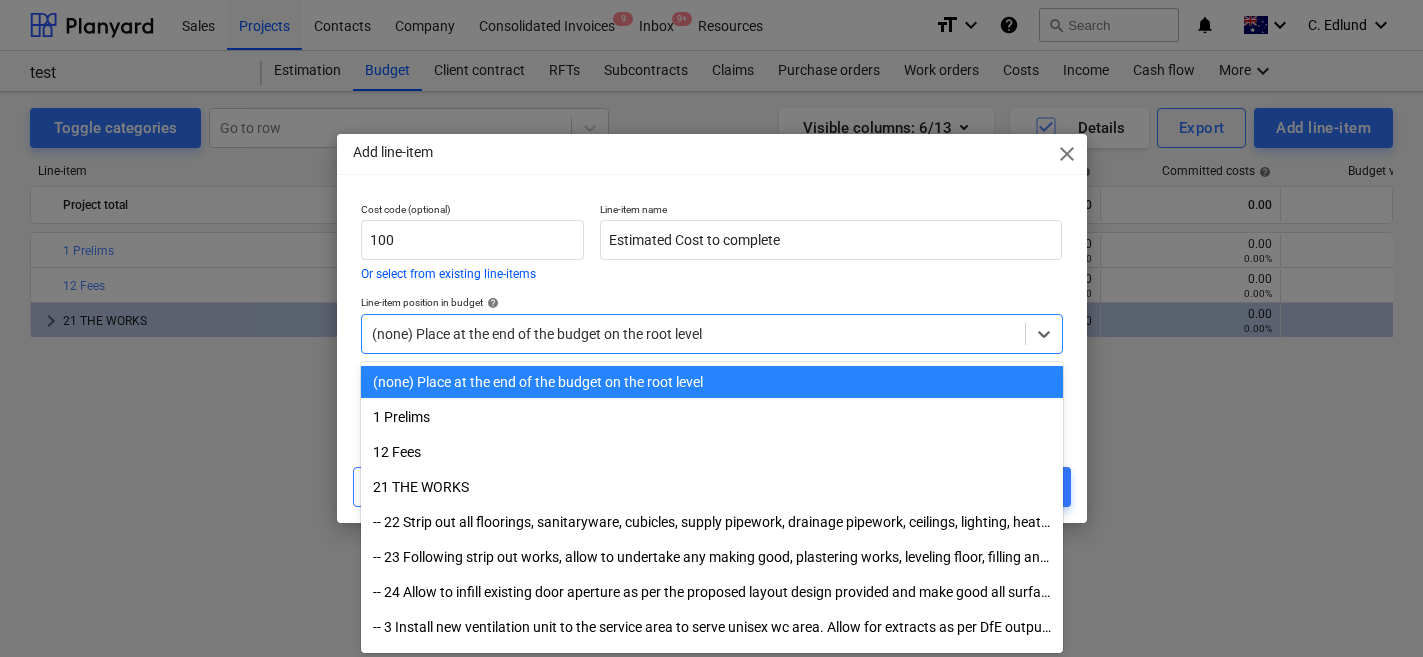 click on "(none) Place at the end of the budget on the root level" at bounding box center (712, 382) 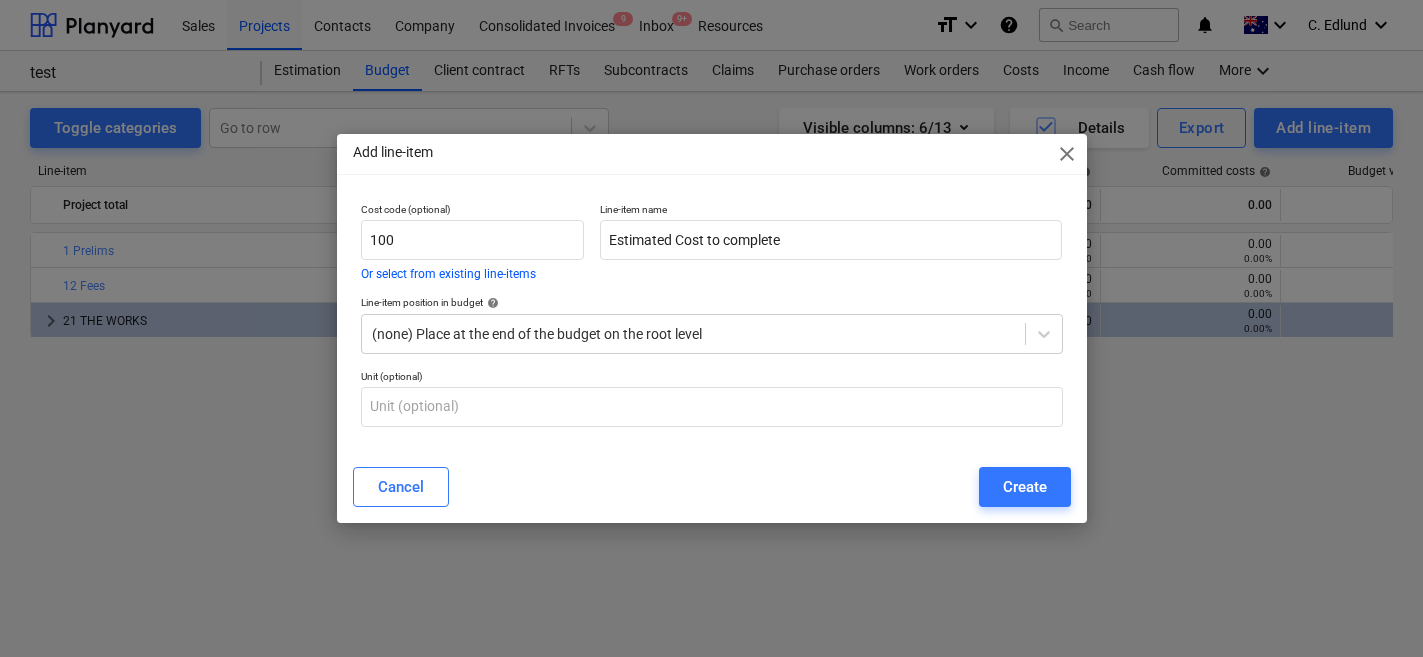 click on "Cancel Create" at bounding box center [712, 487] 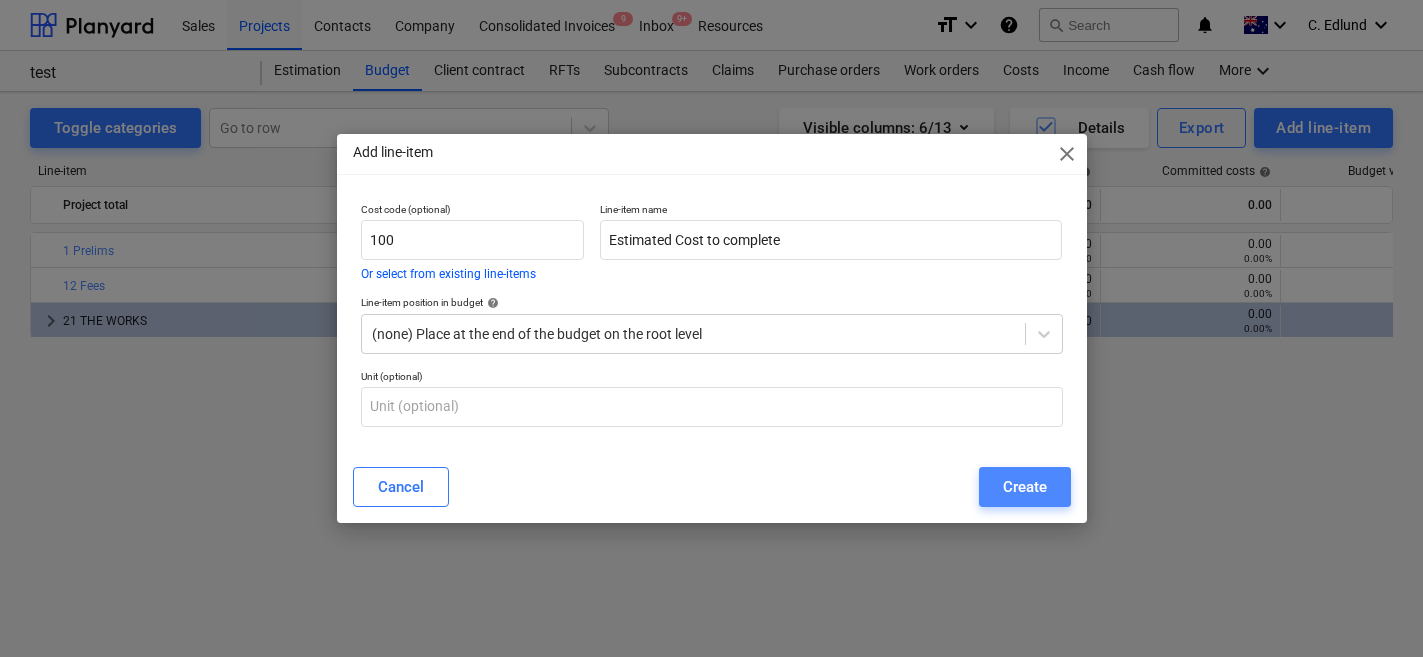 click on "Create" at bounding box center (1025, 487) 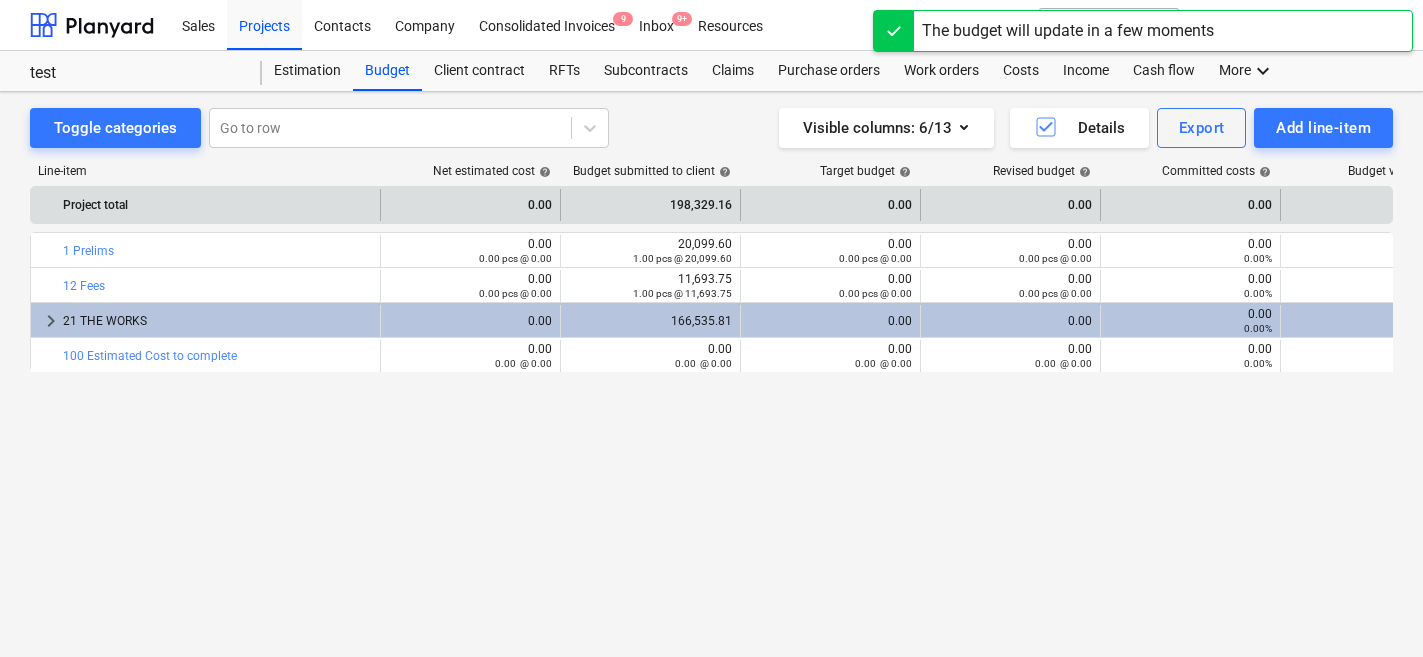 scroll, scrollTop: 0, scrollLeft: 119, axis: horizontal 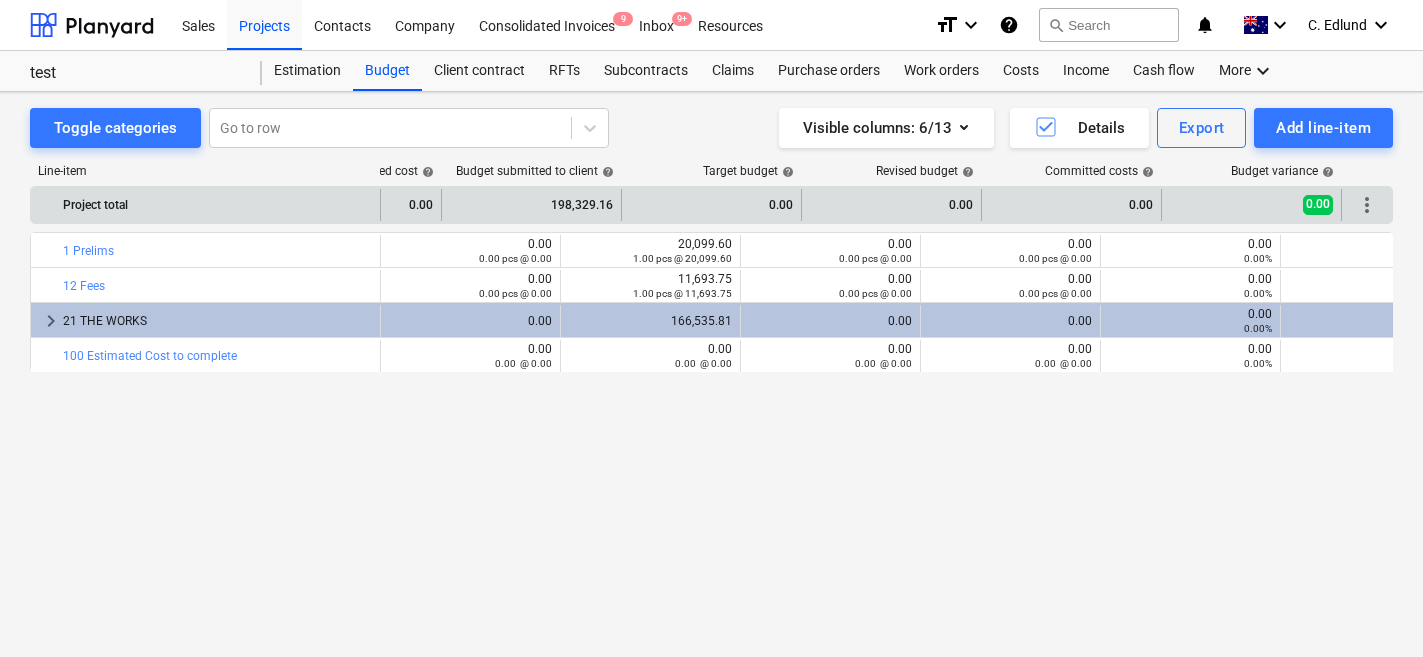 click on "more_vert" at bounding box center [1367, 205] 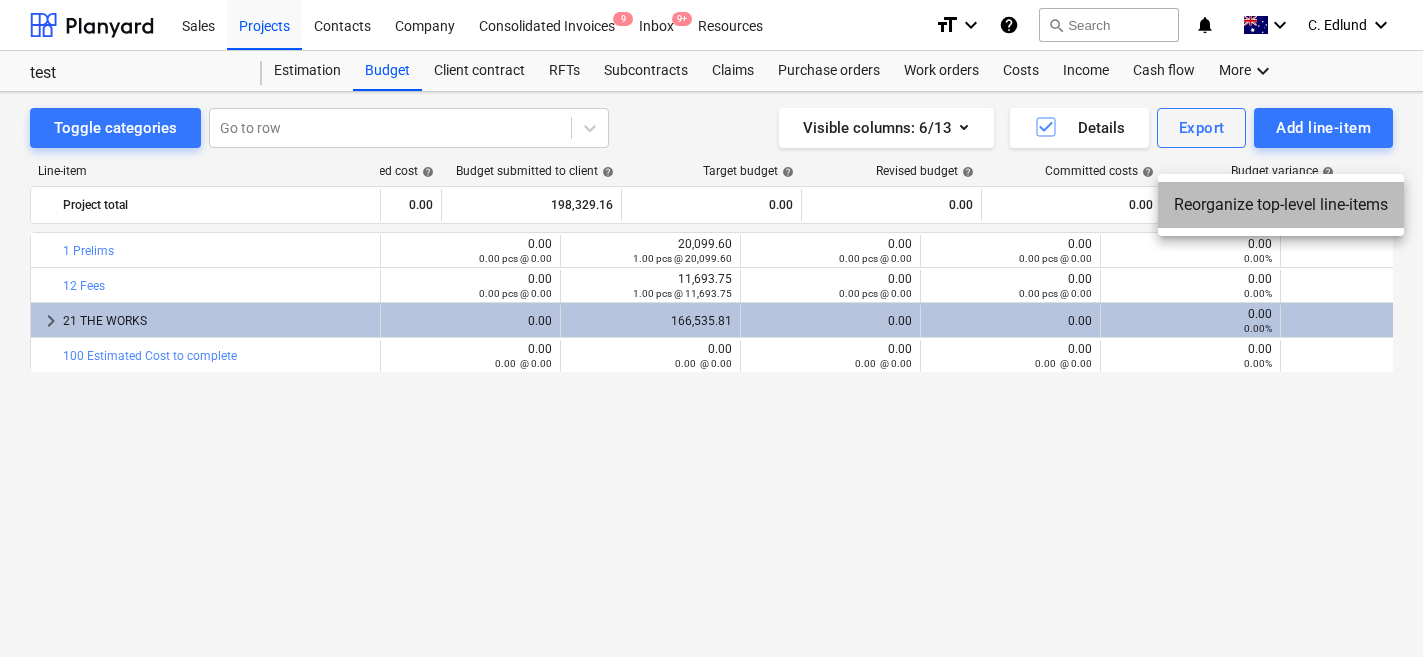 click on "Reorganize top-level line-items" at bounding box center [1281, 205] 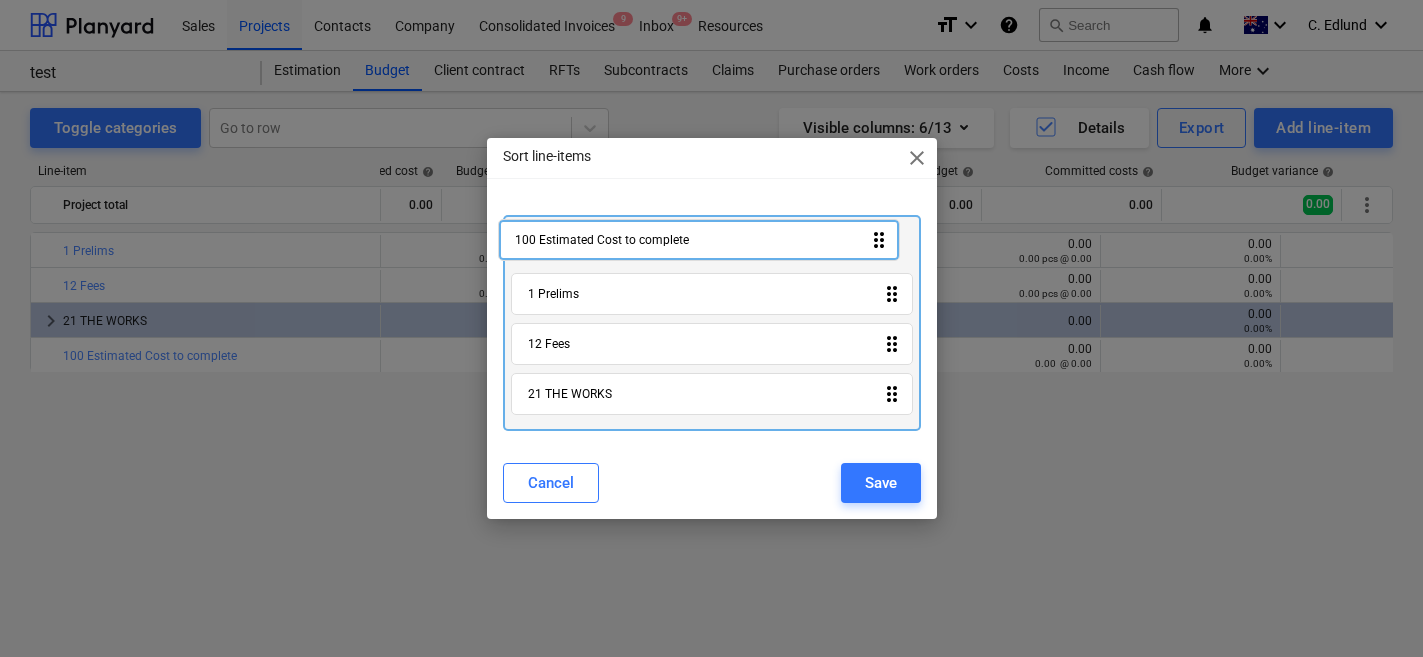drag, startPoint x: 623, startPoint y: 404, endPoint x: 608, endPoint y: 246, distance: 158.71043 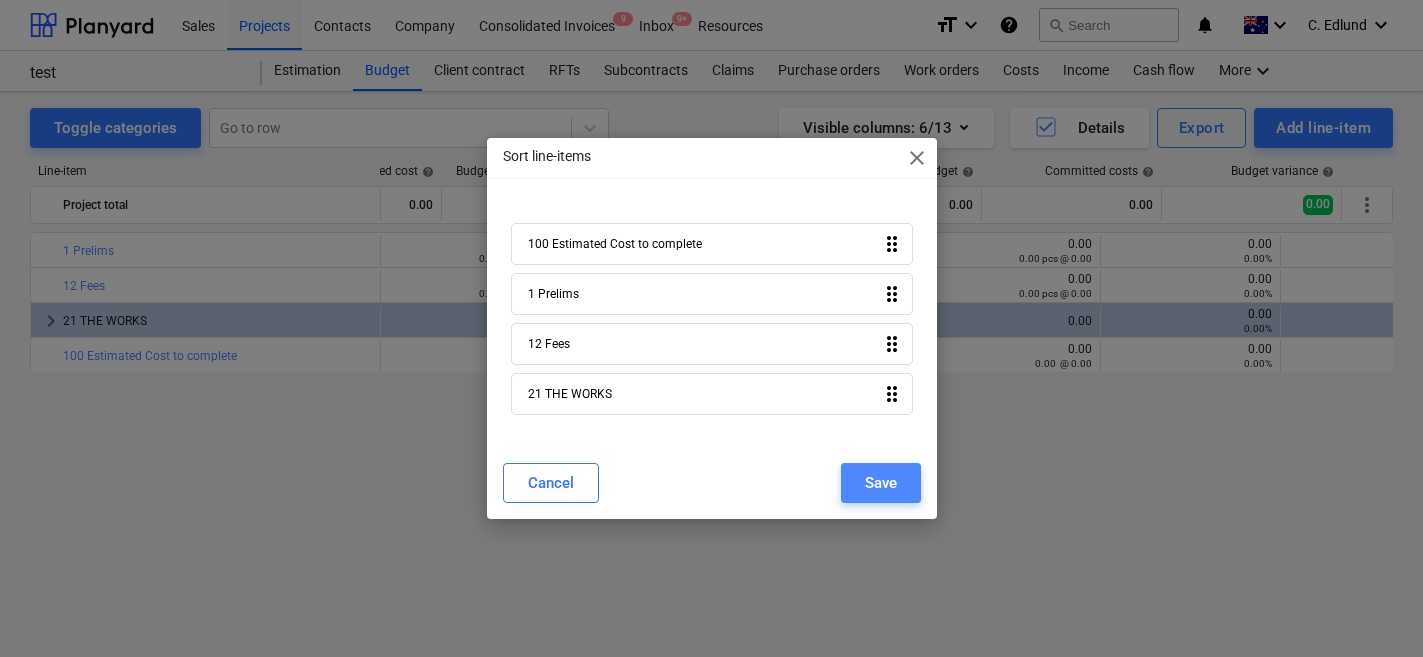 click on "Save" at bounding box center (881, 483) 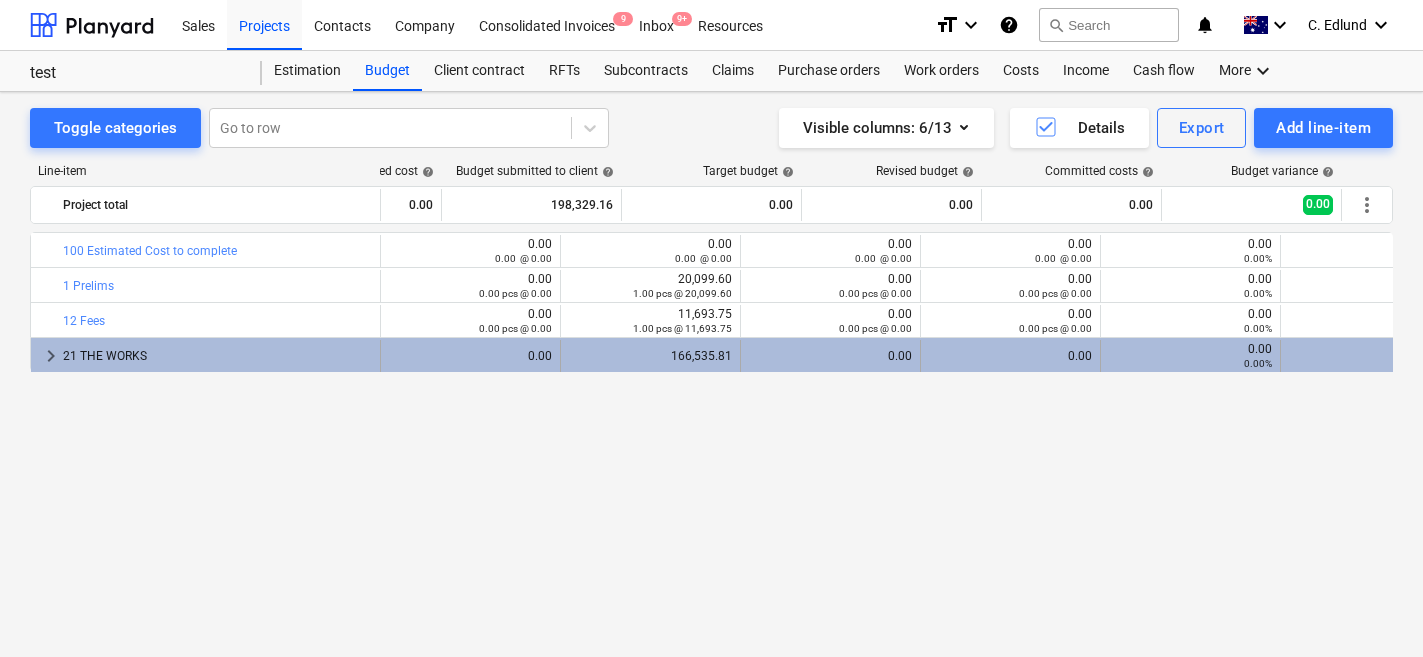 drag, startPoint x: 424, startPoint y: 382, endPoint x: 424, endPoint y: 340, distance: 42 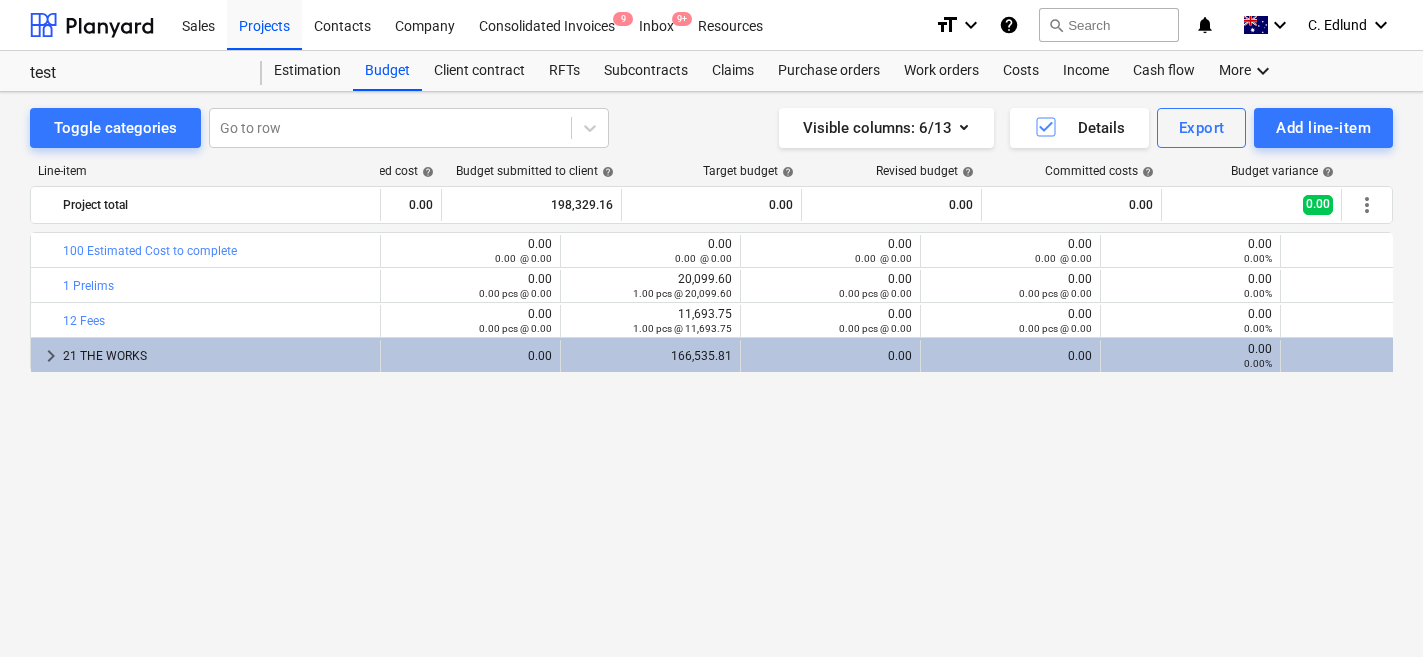 click on "0.00 0.00 pcs @ 0.00" at bounding box center (470, 286) 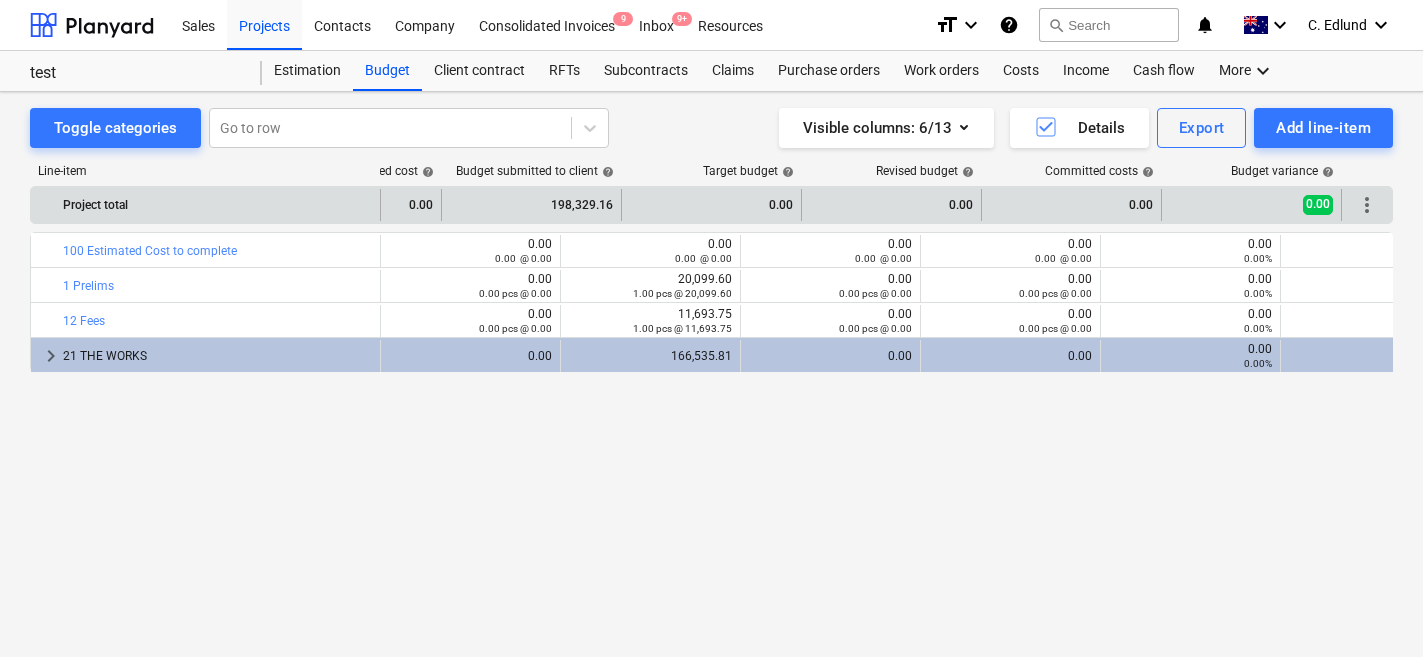 scroll, scrollTop: 0, scrollLeft: 85, axis: horizontal 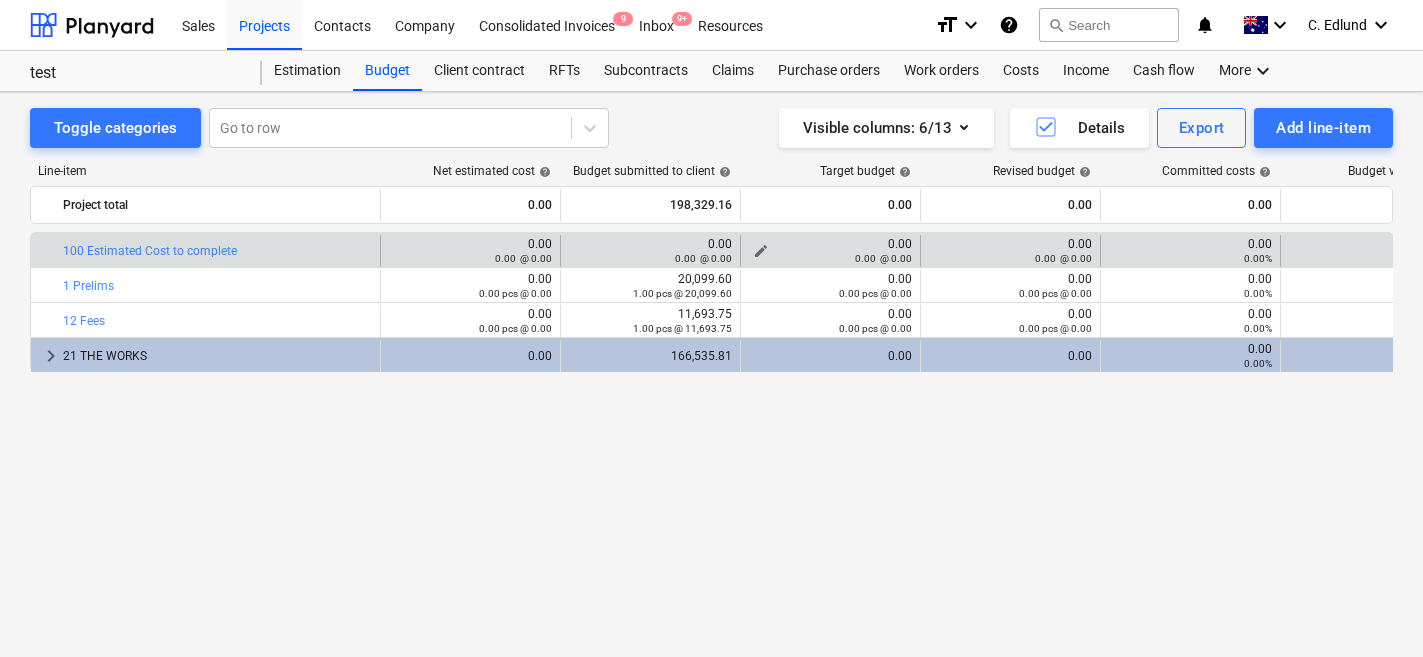 click on "edit" at bounding box center (761, 251) 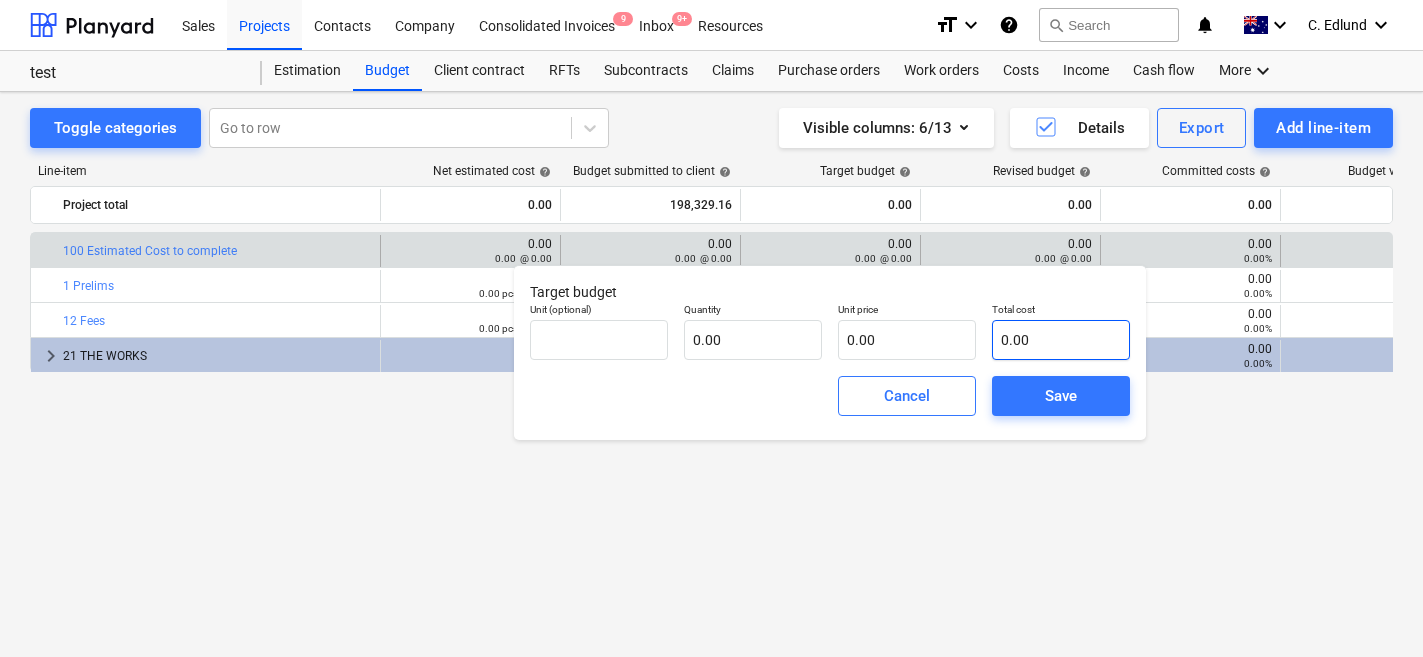 type 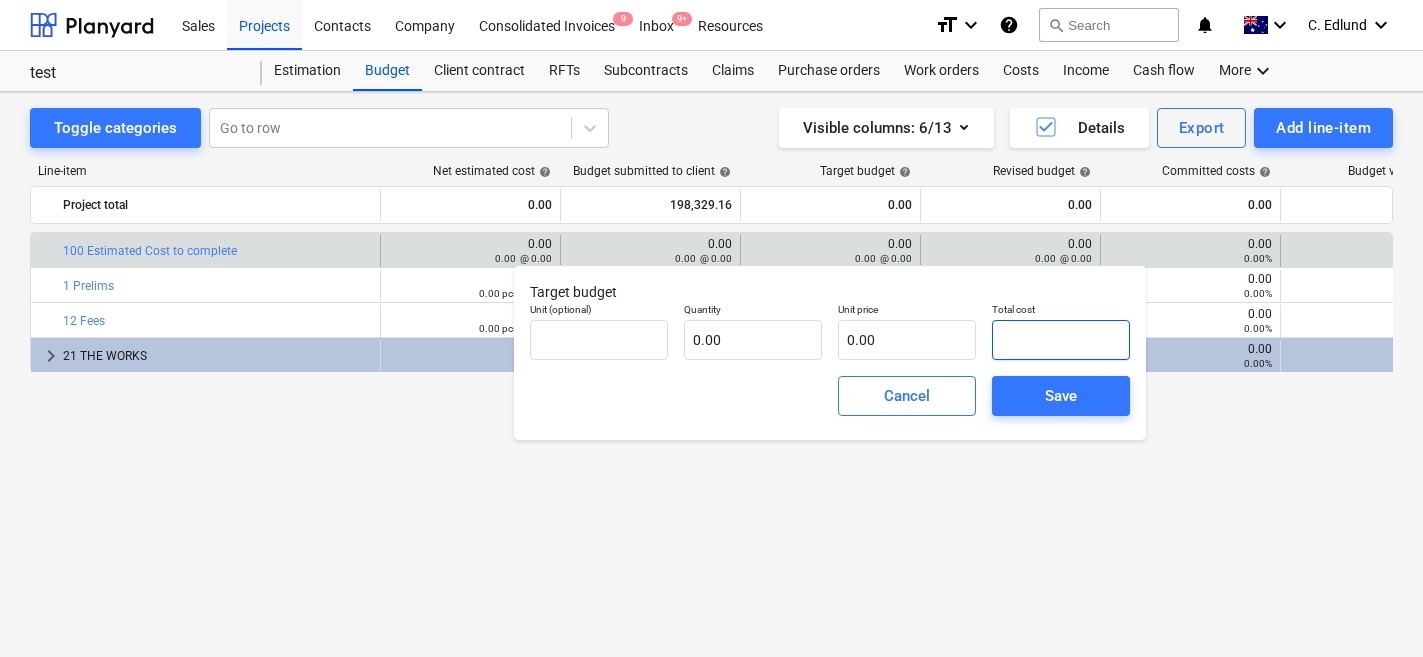 click at bounding box center [1061, 340] 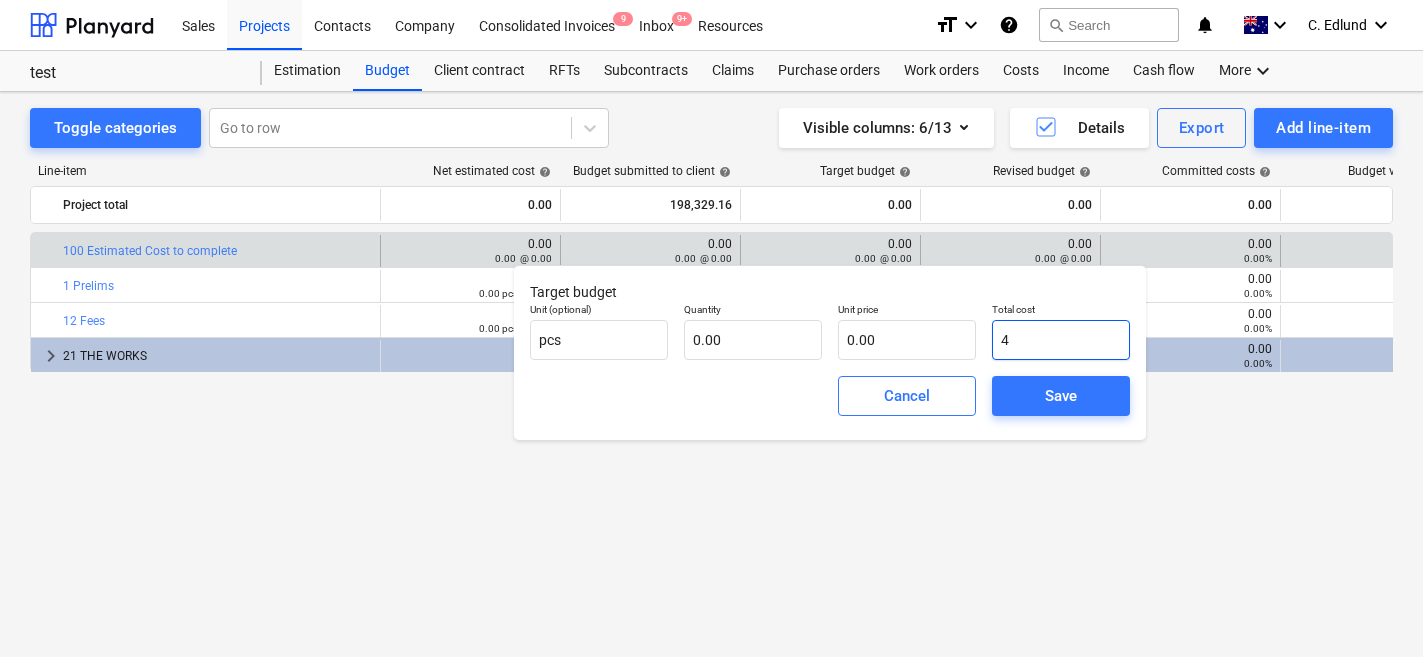 type on "1.00" 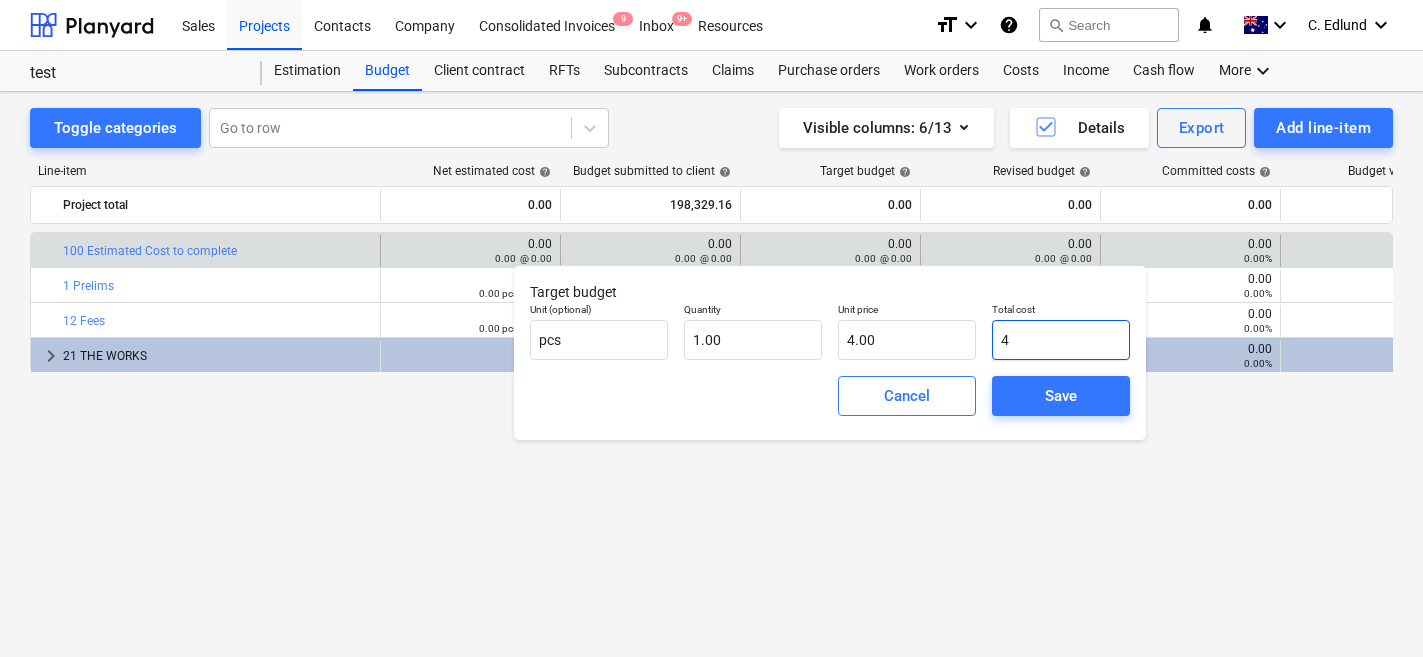 type on "48" 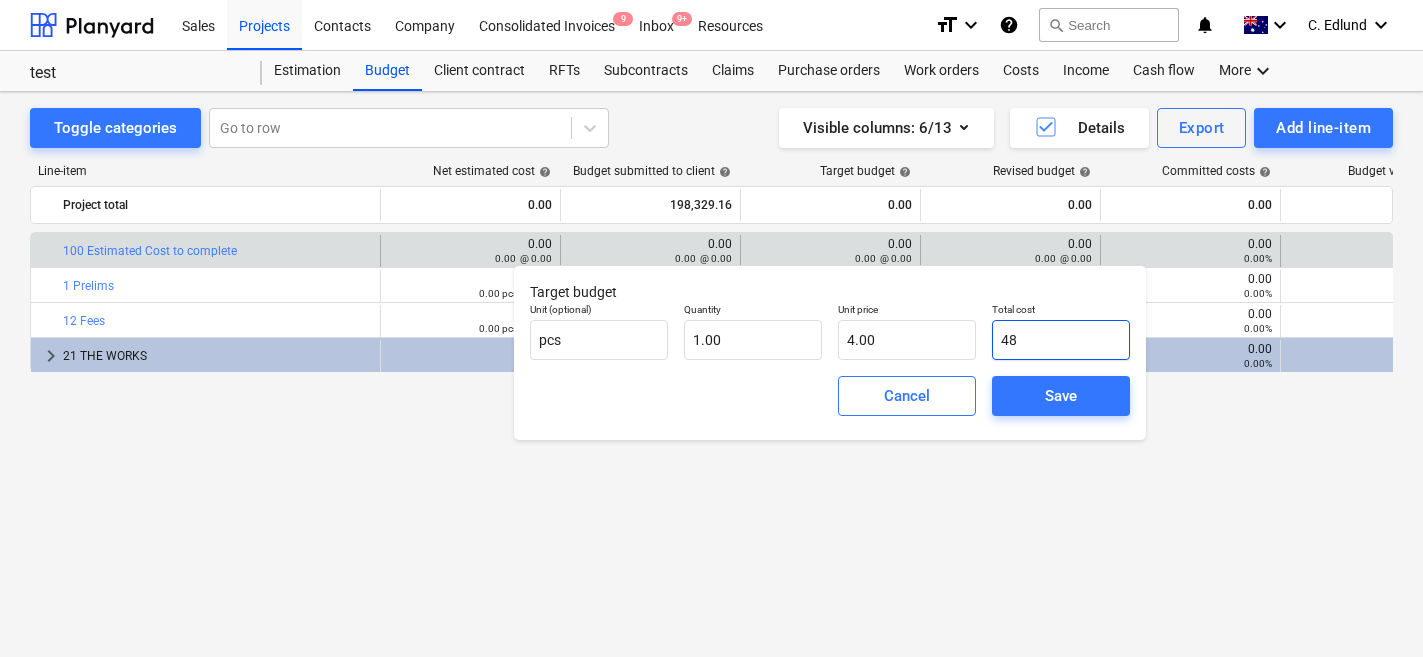 type on "48.00" 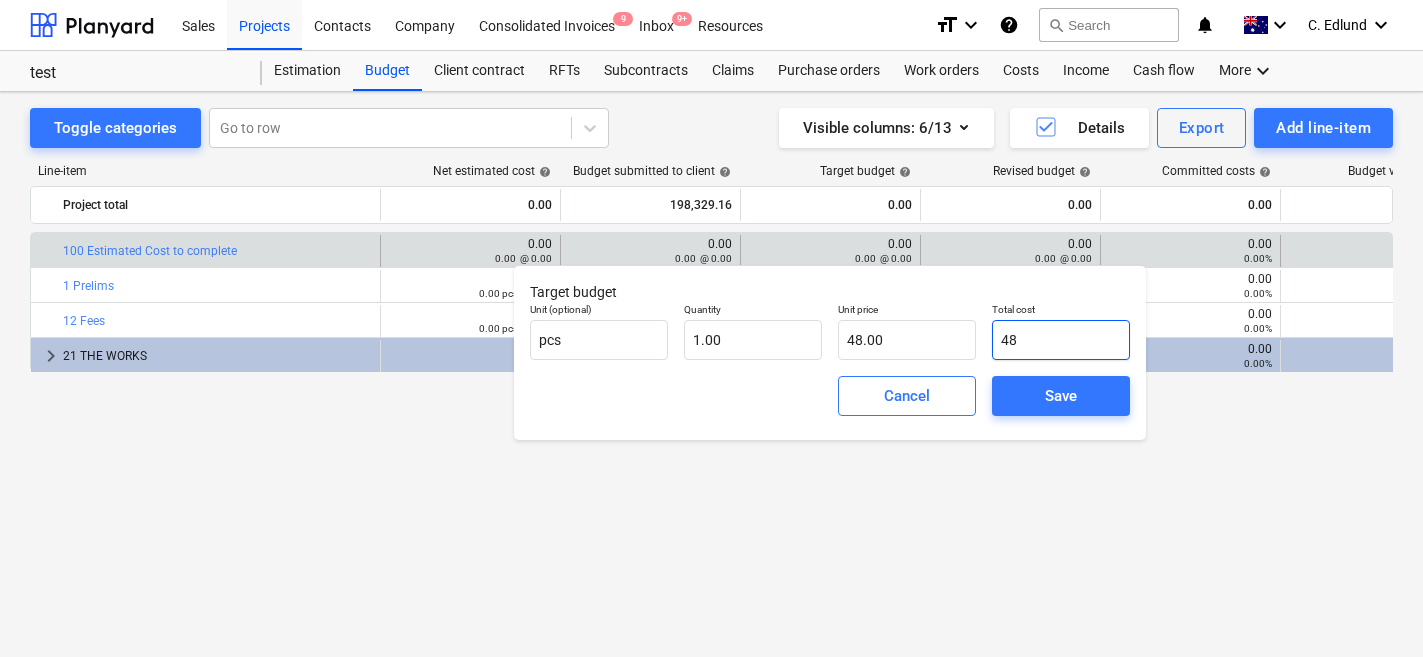 type on "485" 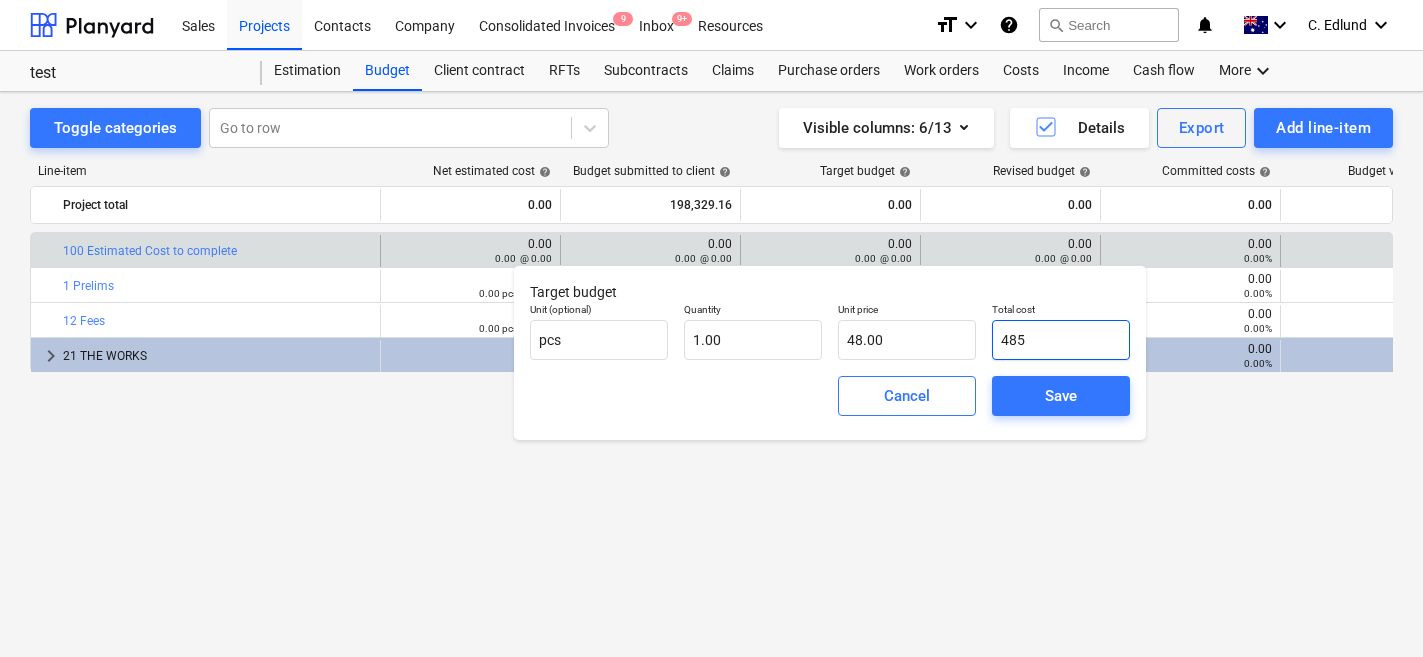 type on "485.00" 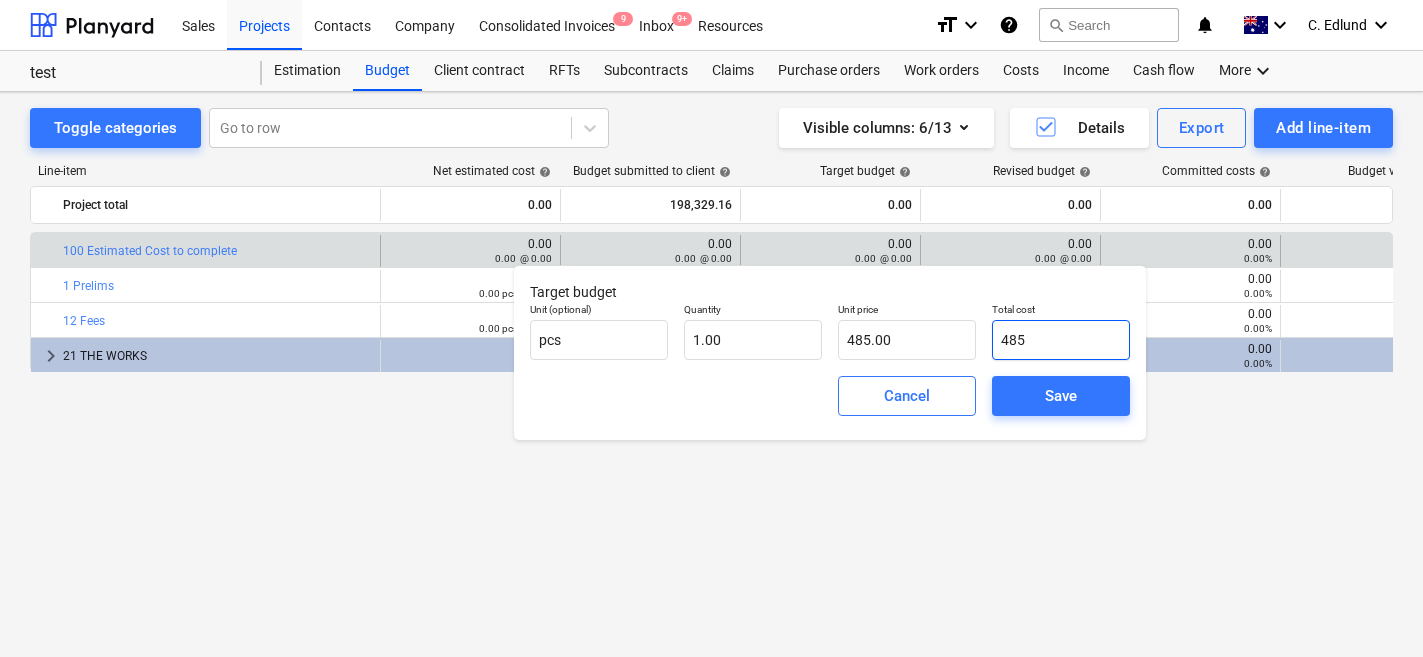 type on "4850" 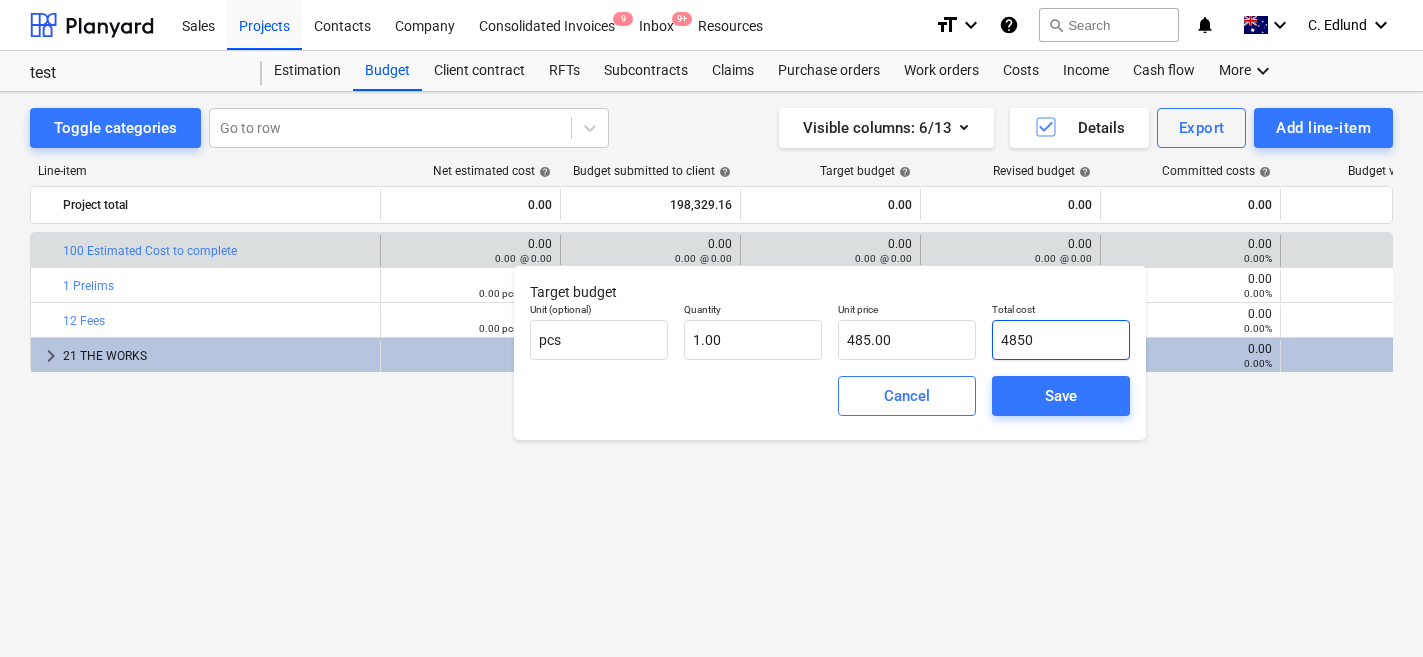 type on "4,850.00" 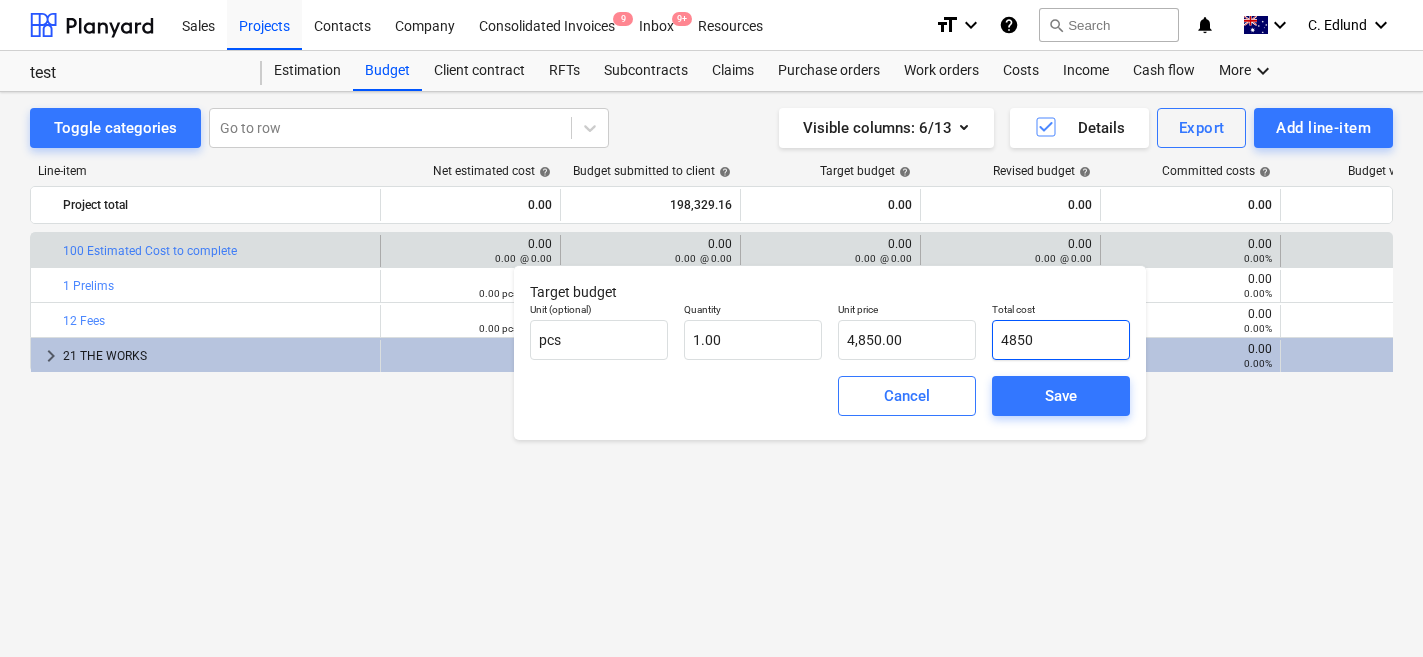 type on "48500" 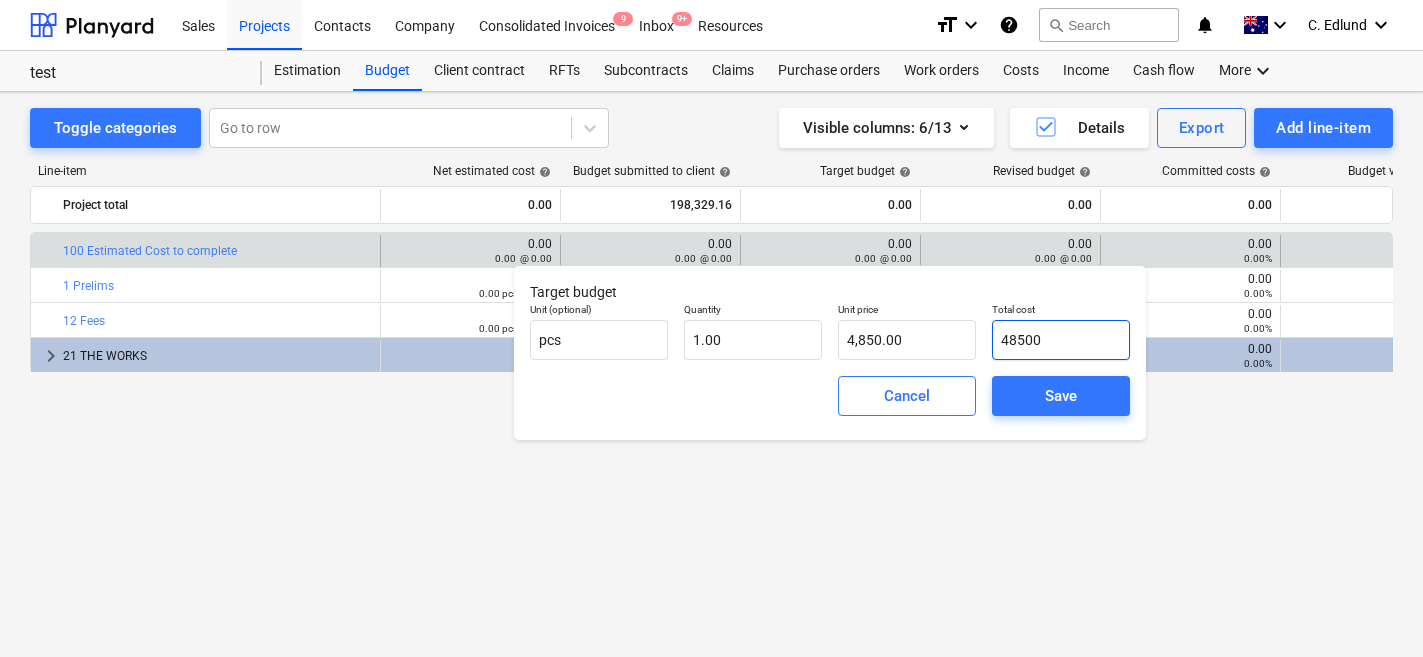 type on "48,500.00" 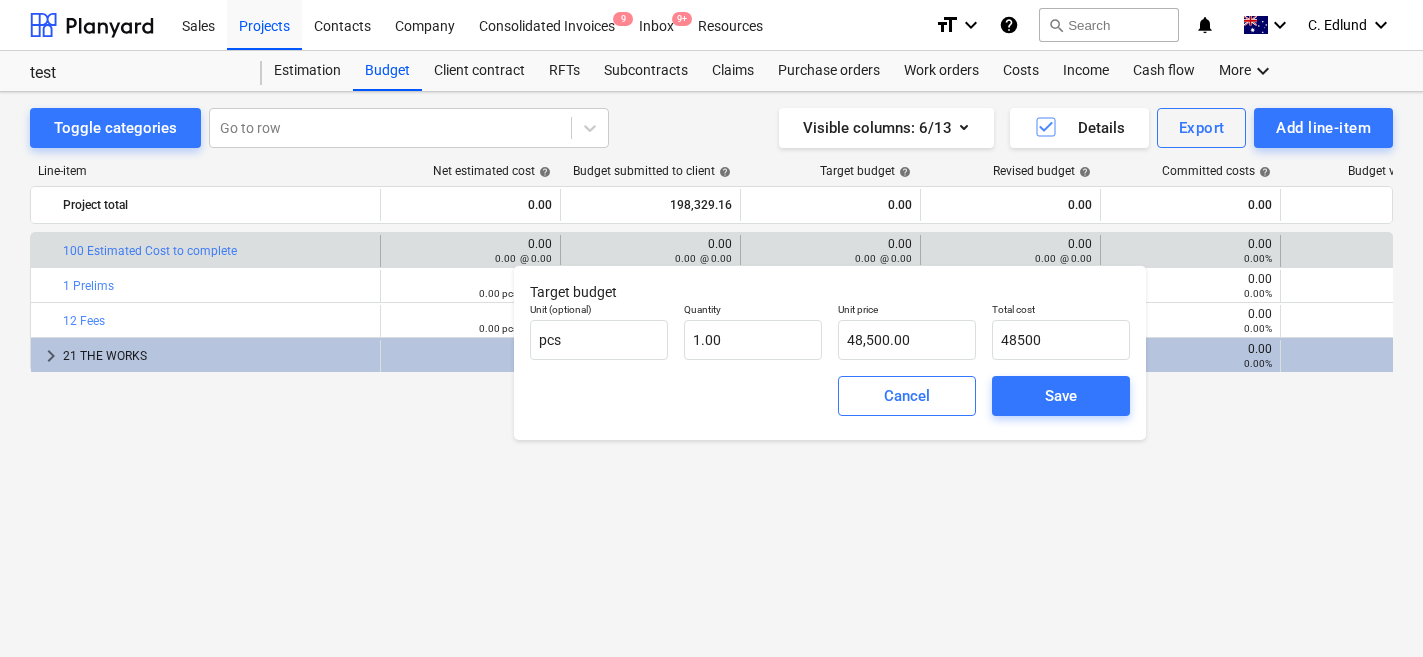 type on "48,500.00" 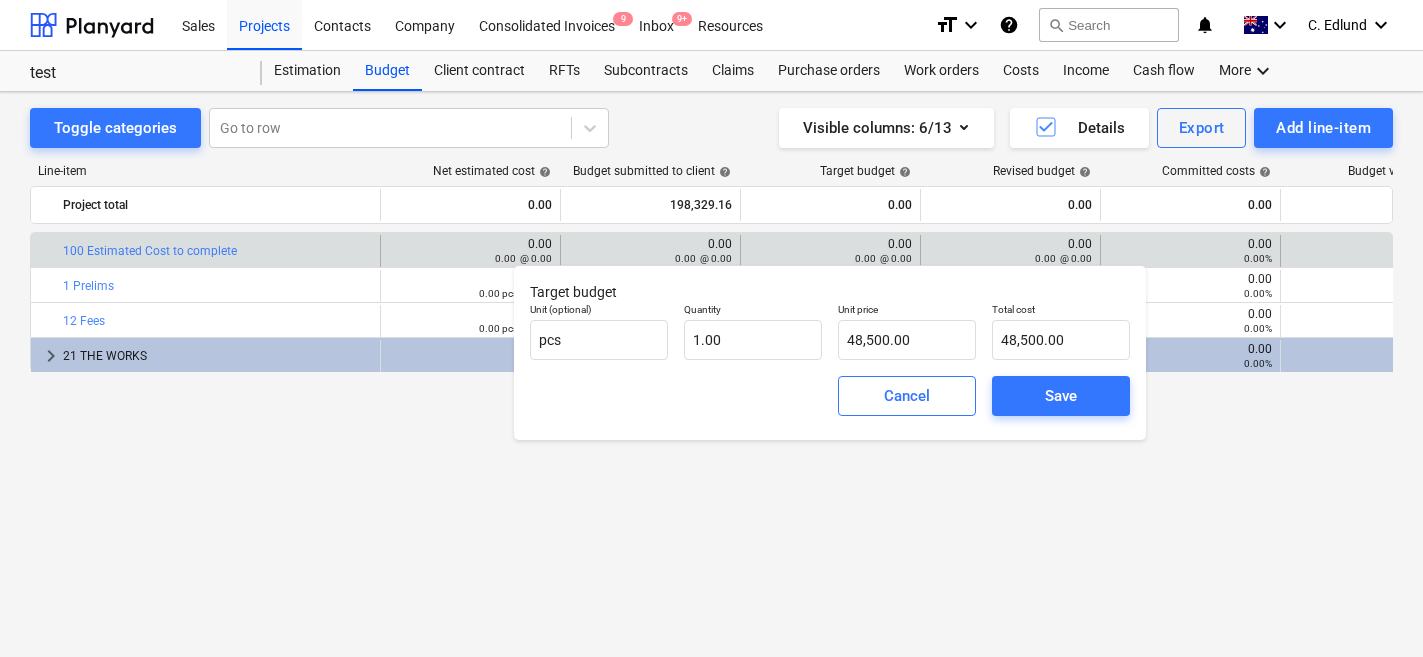 click on "Cancel Save" at bounding box center (830, 396) 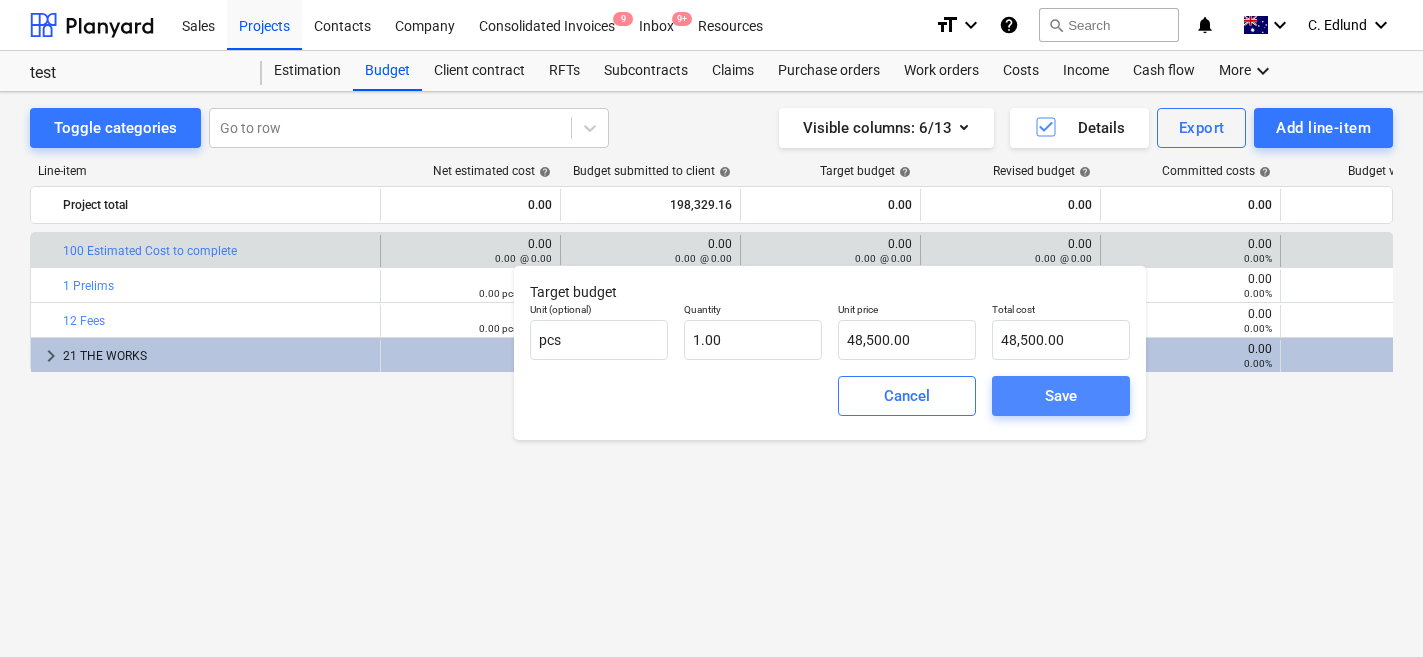 click on "Save" at bounding box center (1061, 396) 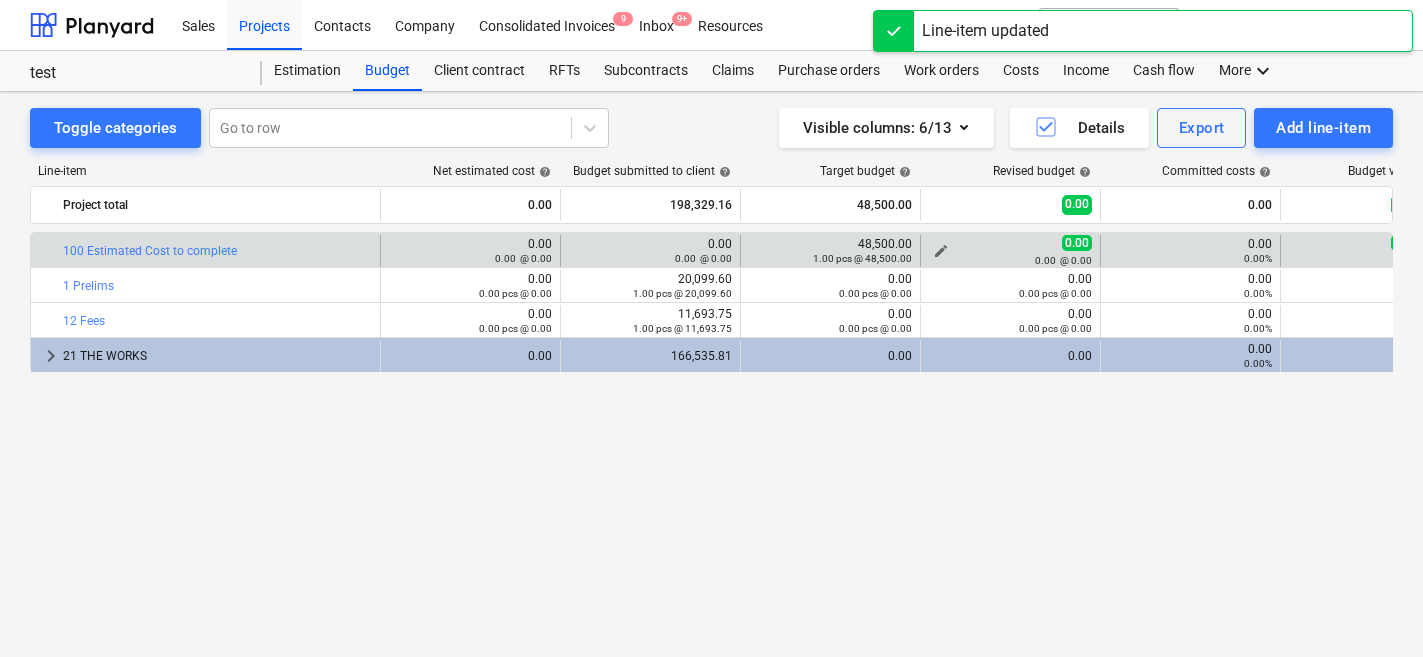 click on "edit" at bounding box center (941, 251) 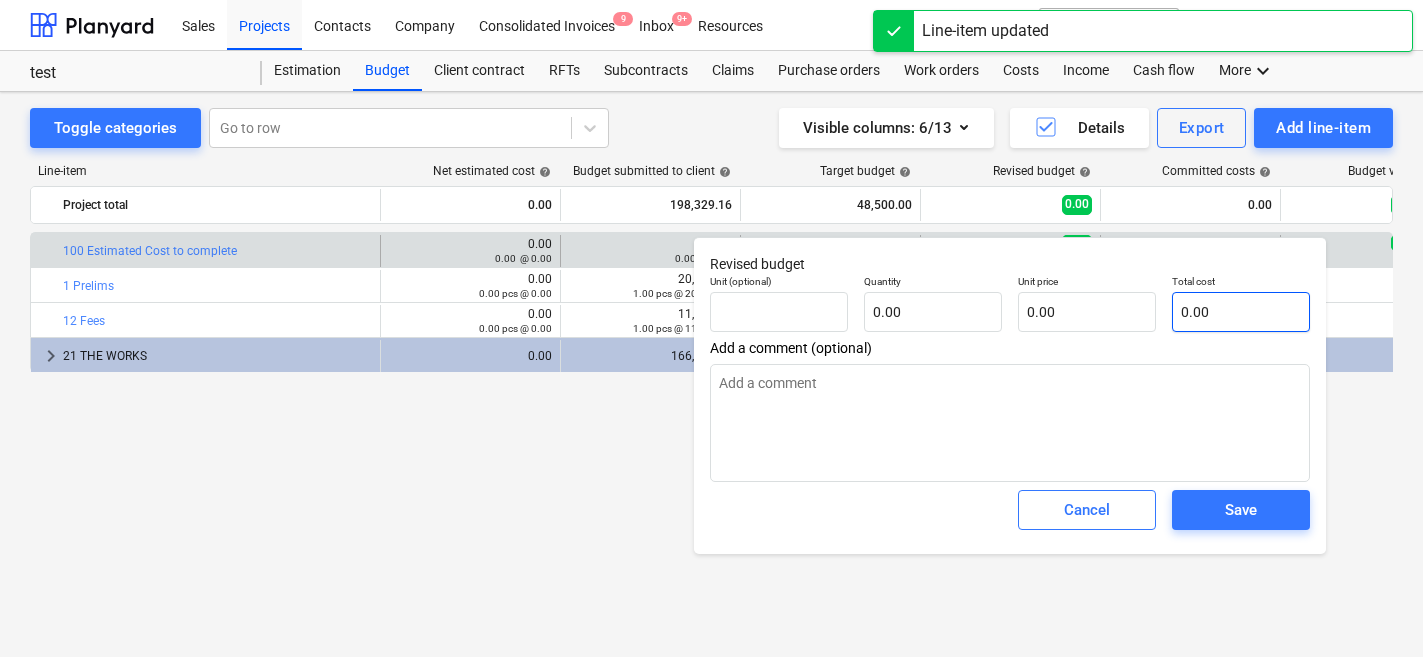 type 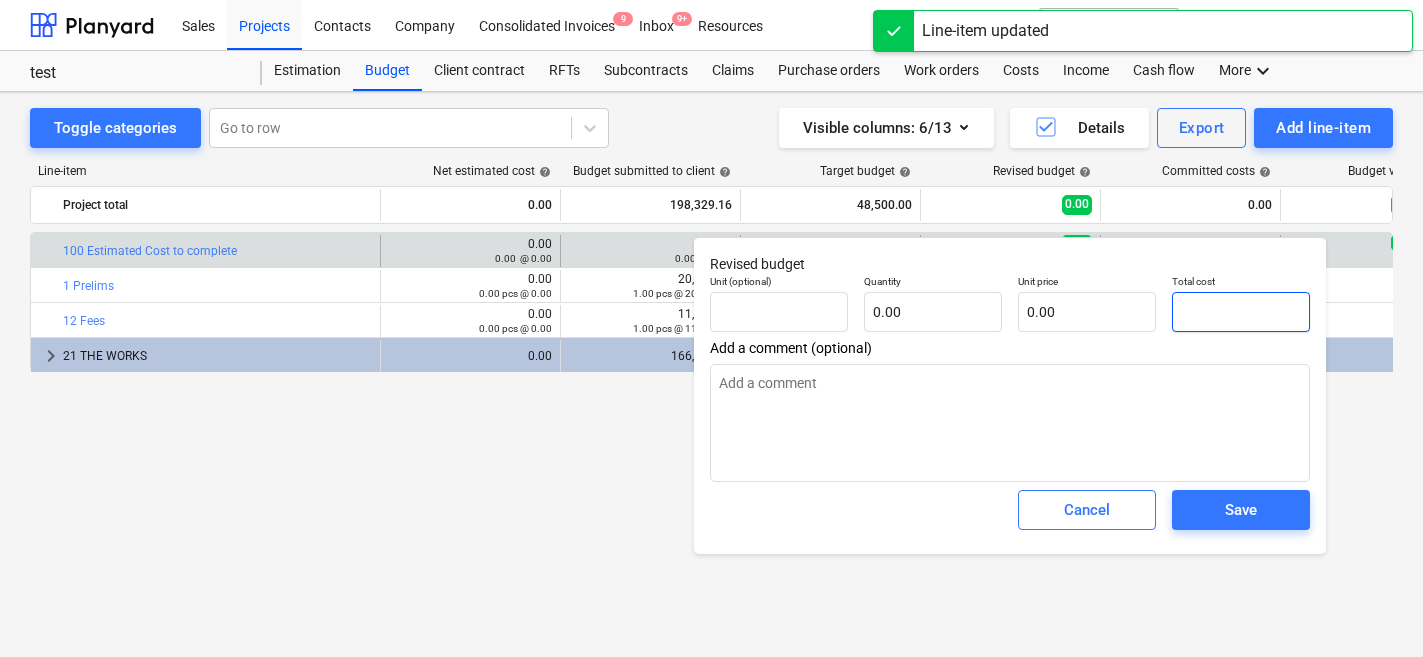 click at bounding box center [1241, 312] 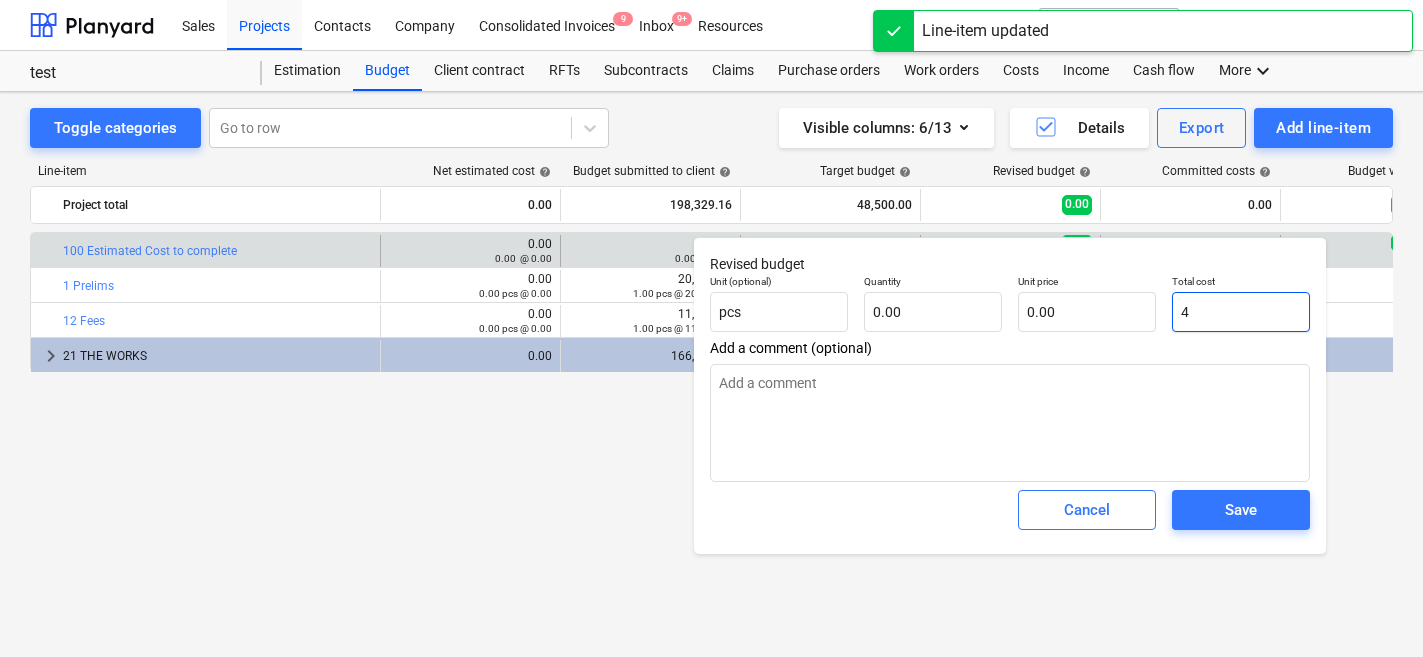 type on "1.00" 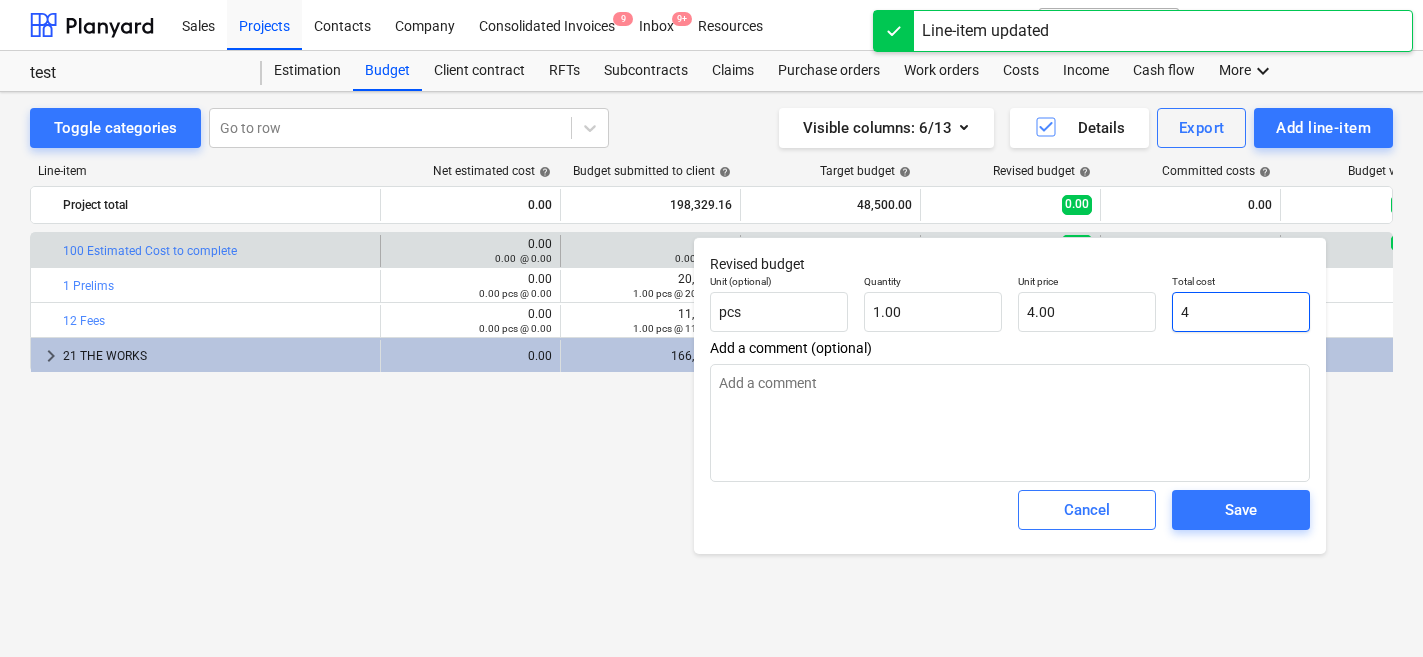 type on "48" 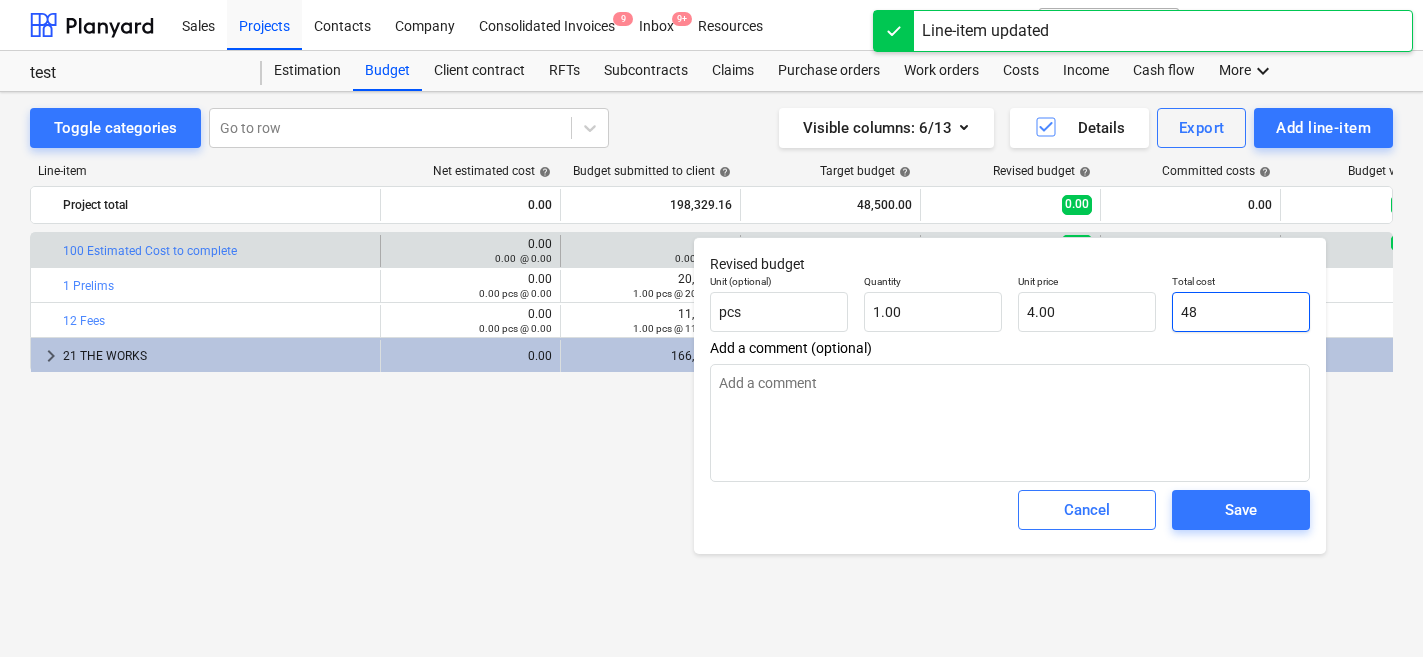 type on "48.00" 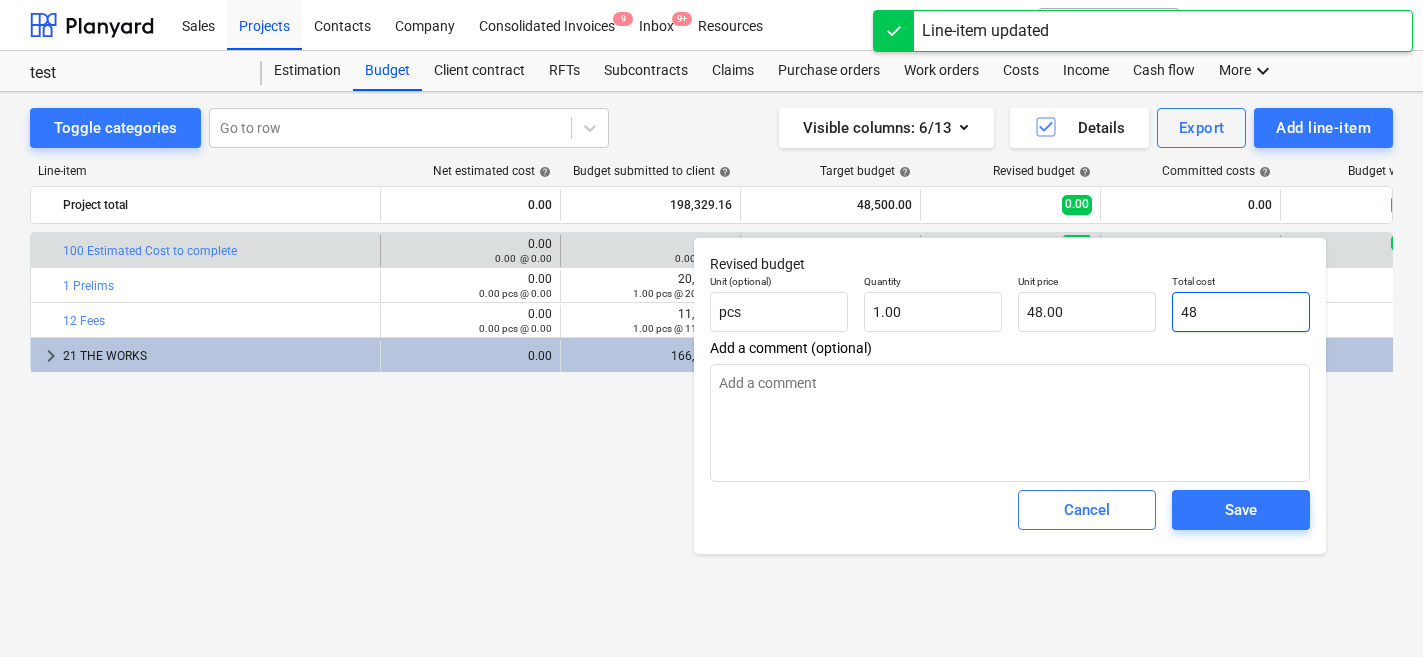 type on "485" 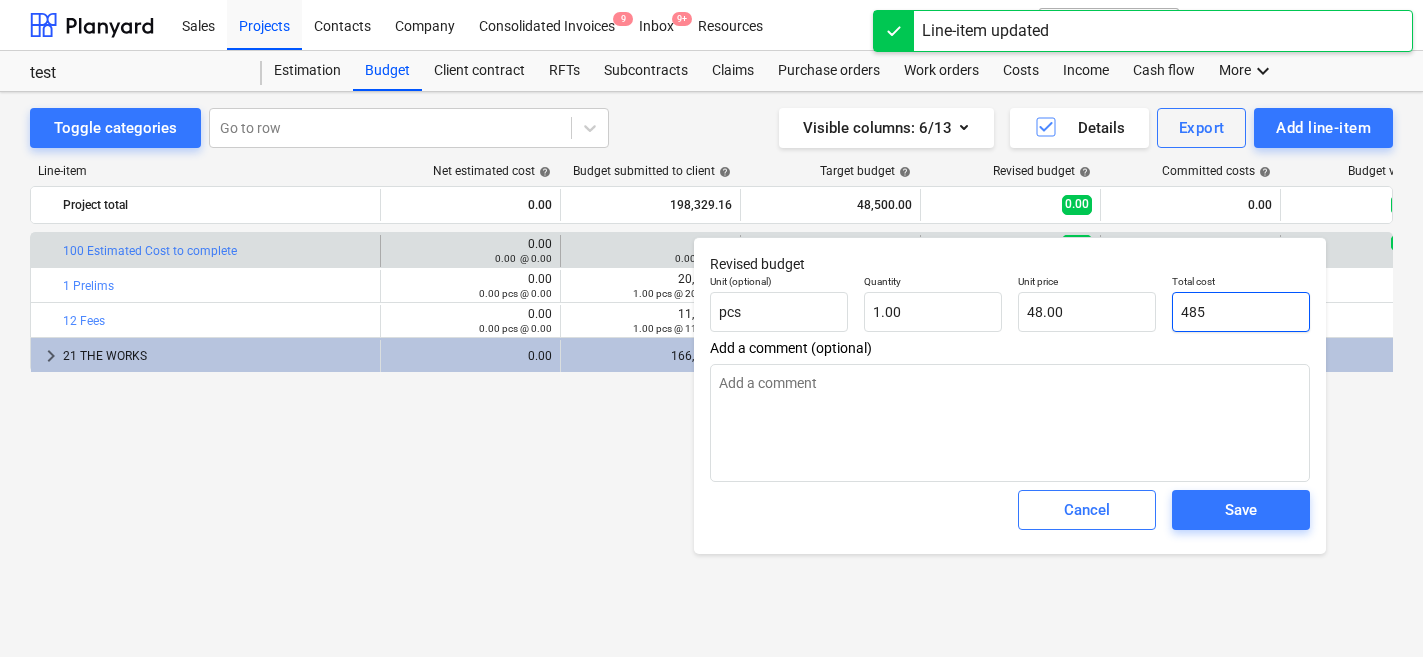 type on "485.00" 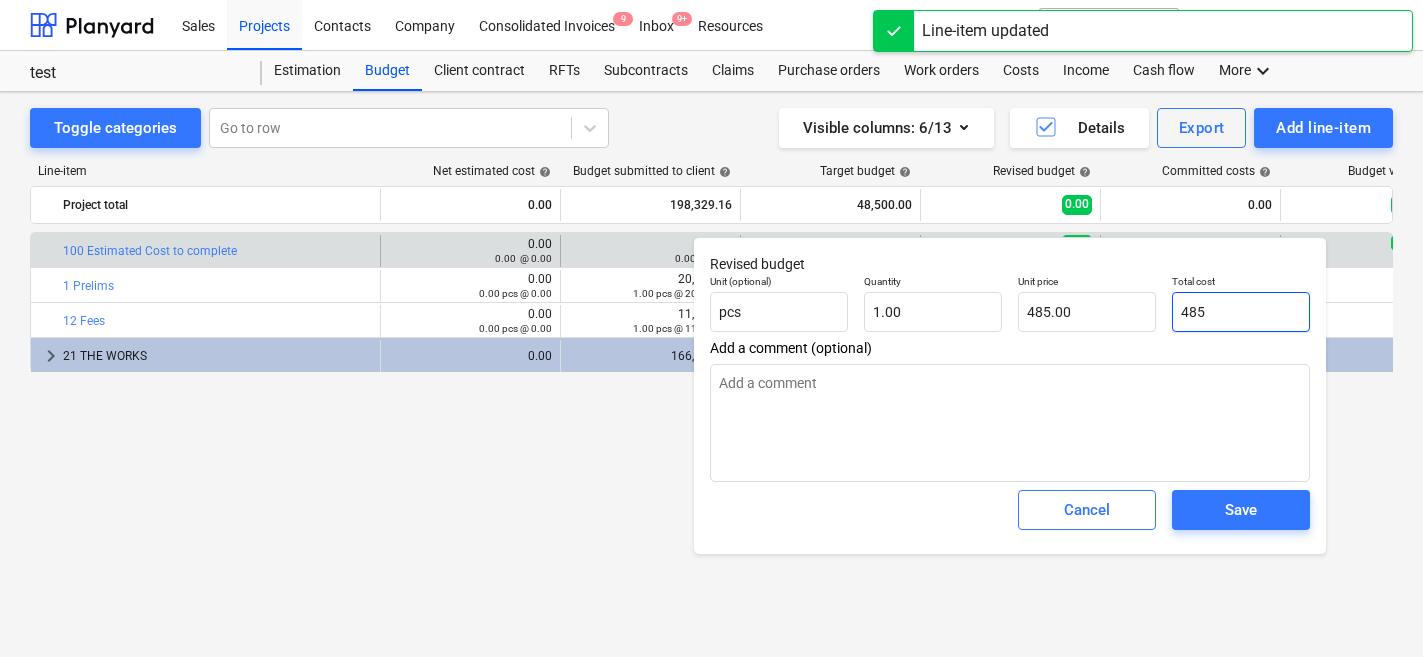 type on "4850" 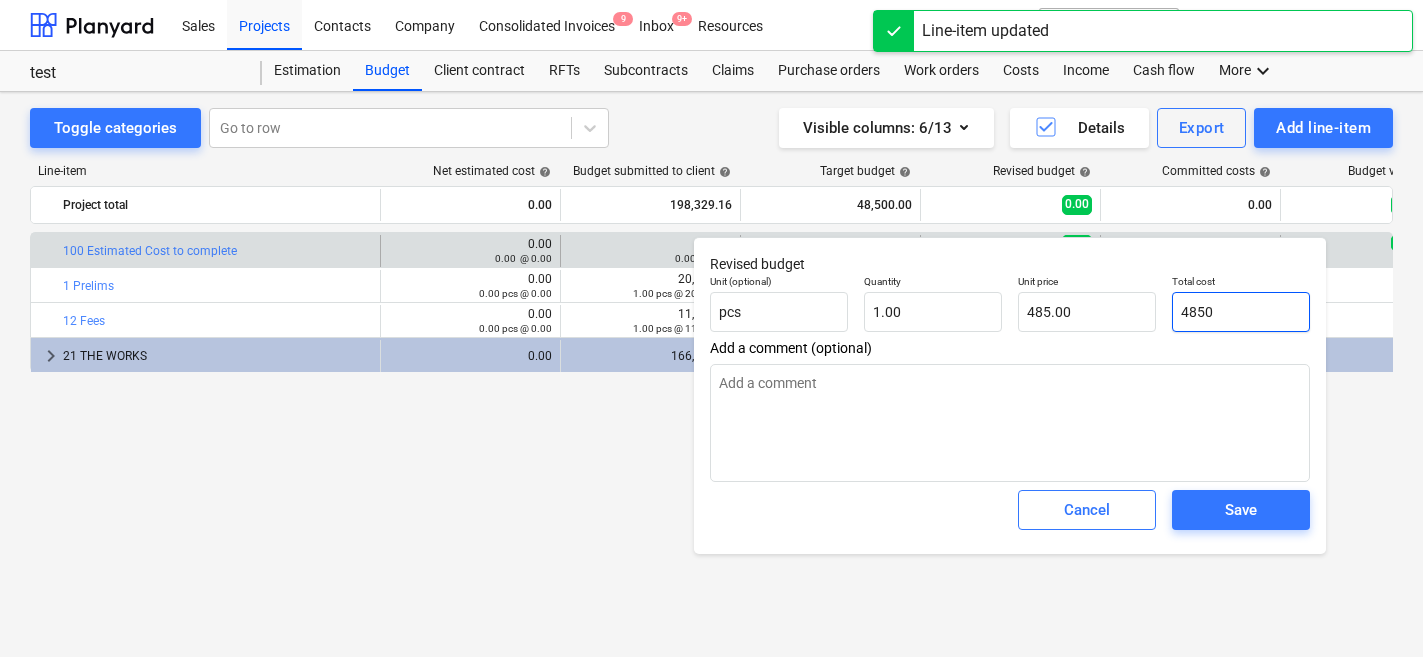 type on "4,850.00" 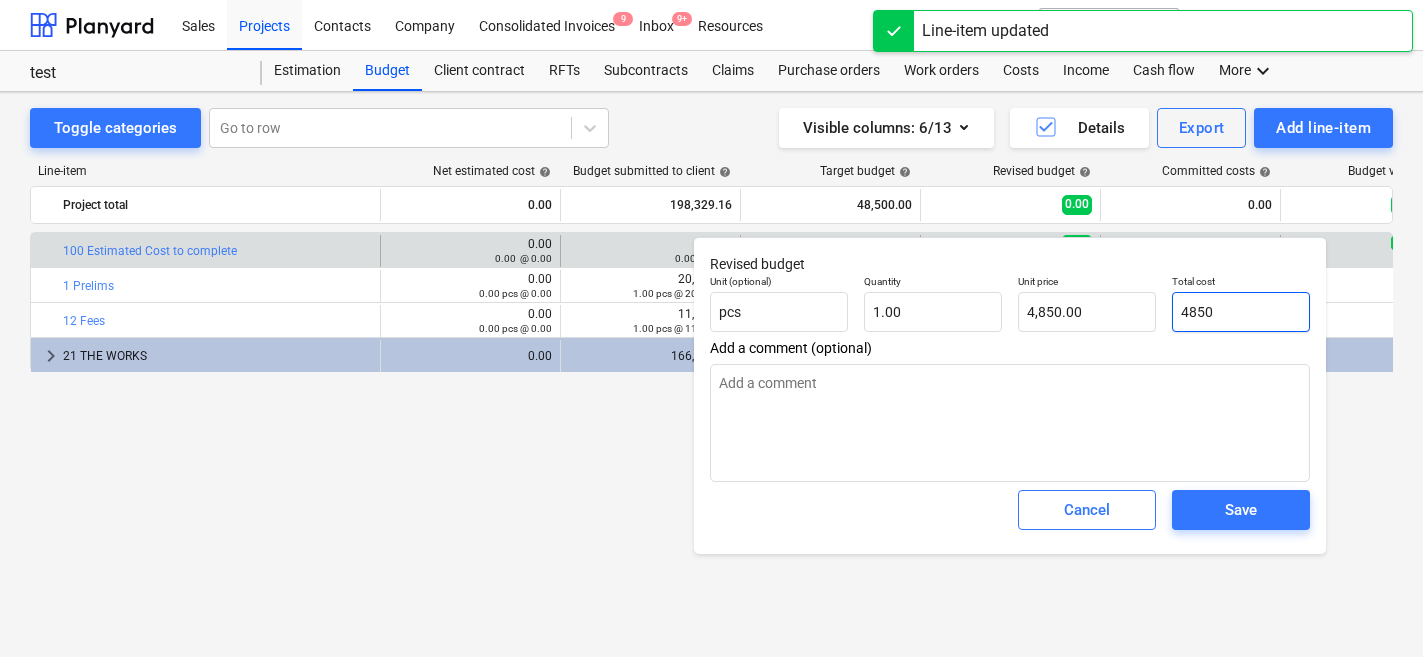 type on "48500" 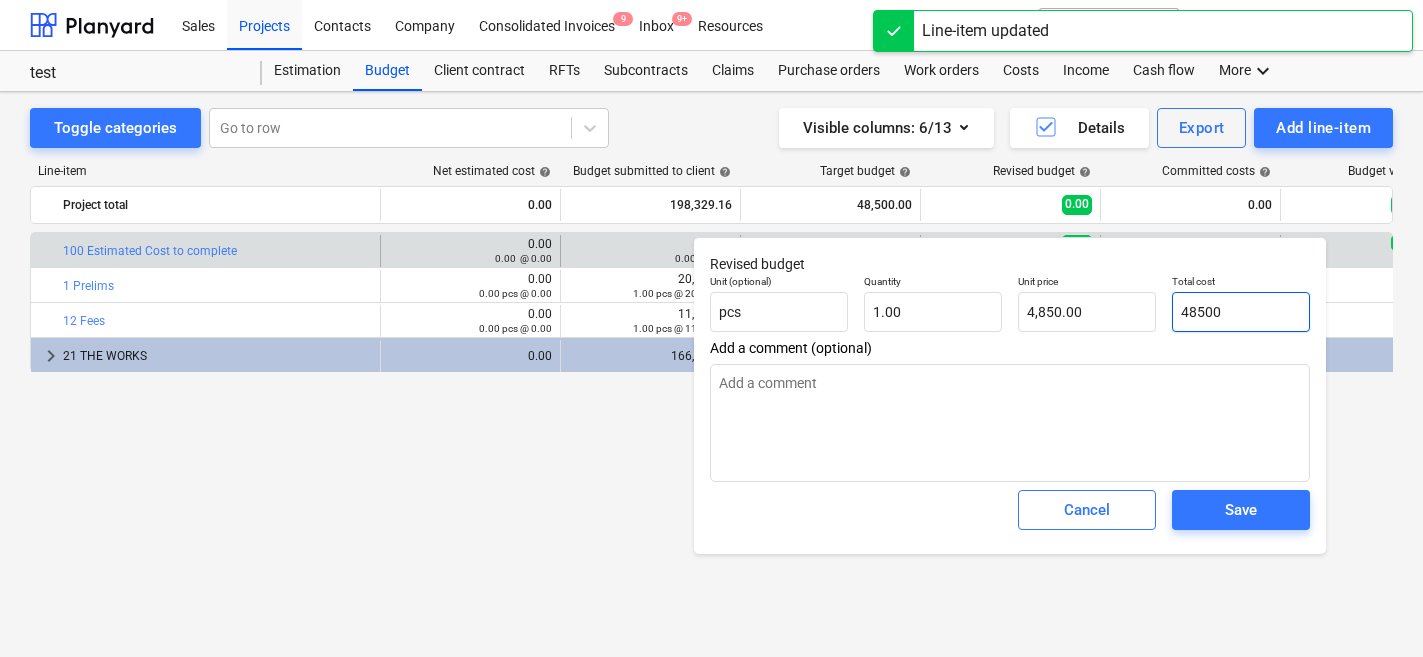 type on "48,500.00" 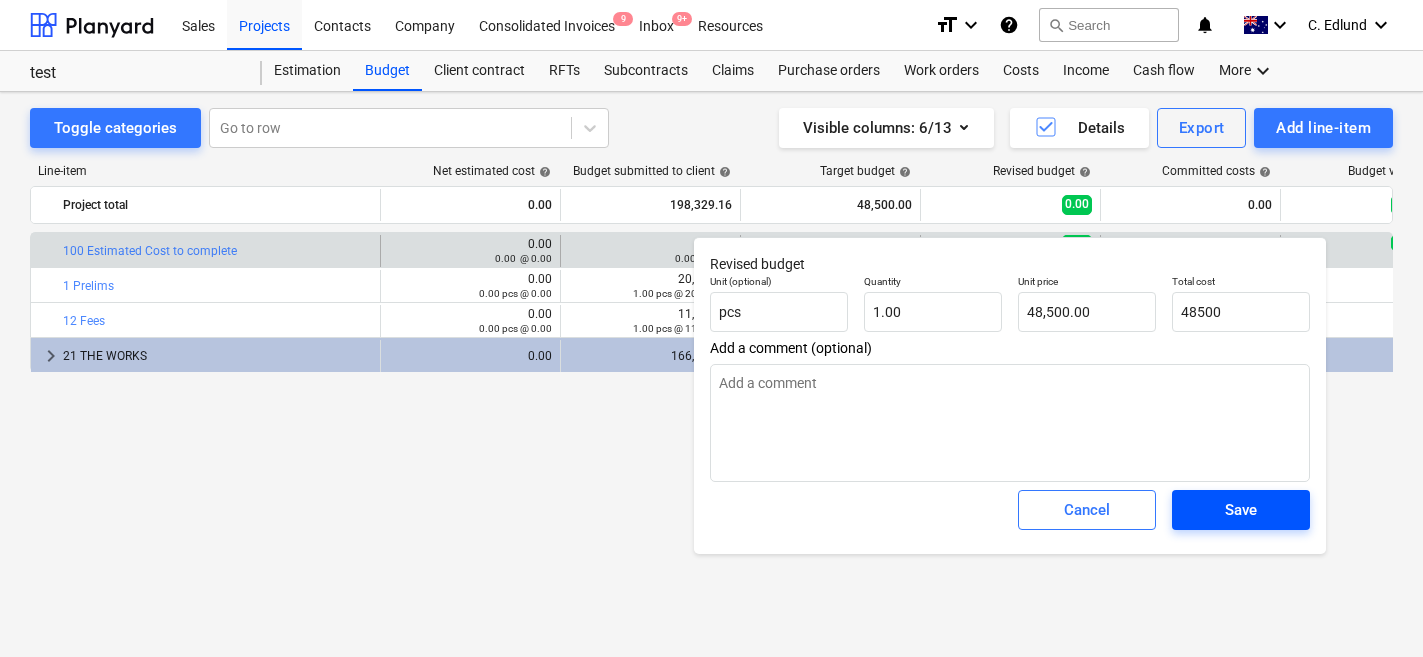 type on "48,500.00" 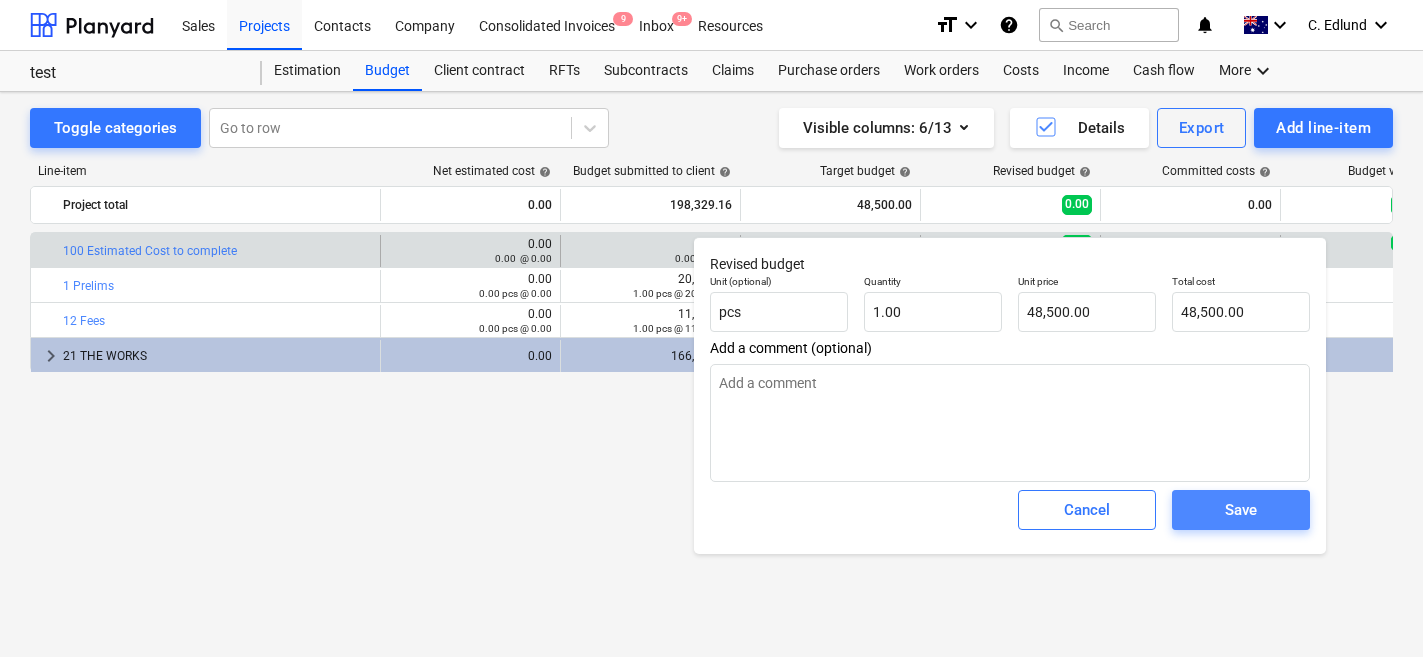 click on "Save" at bounding box center (1241, 510) 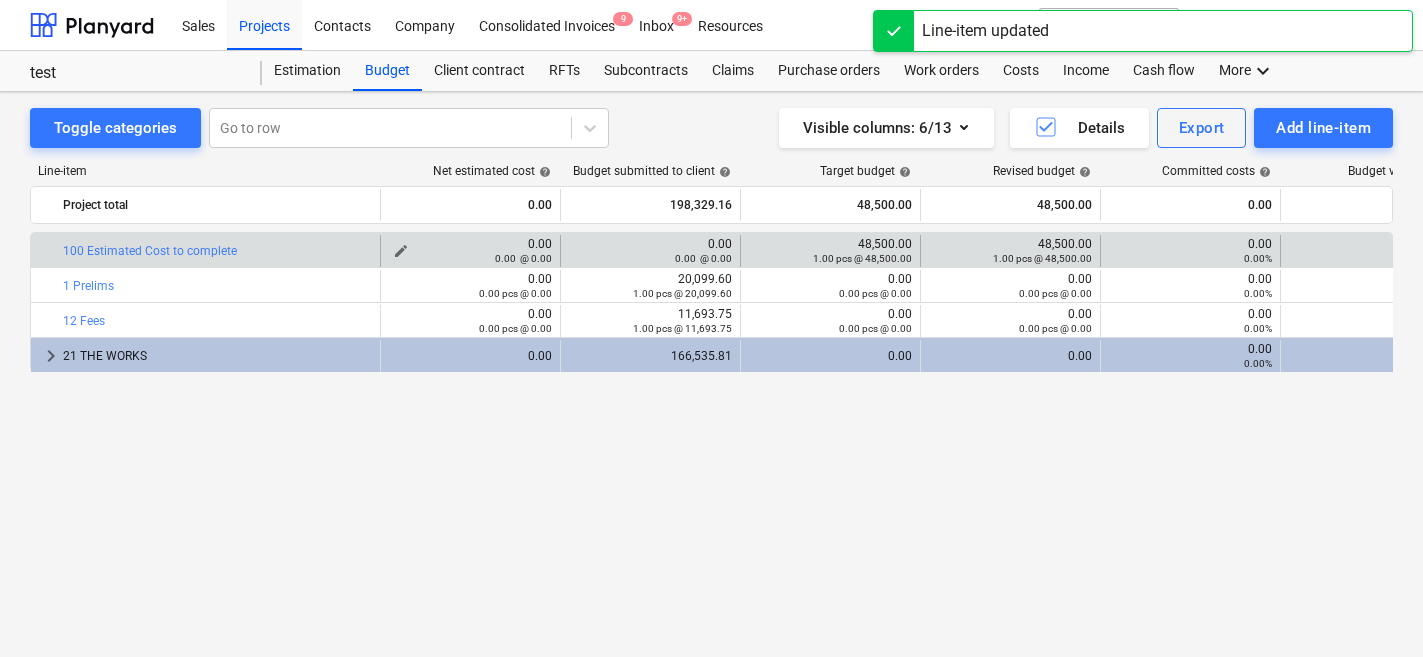 click on "0.00  @ 0.00" at bounding box center [470, 258] 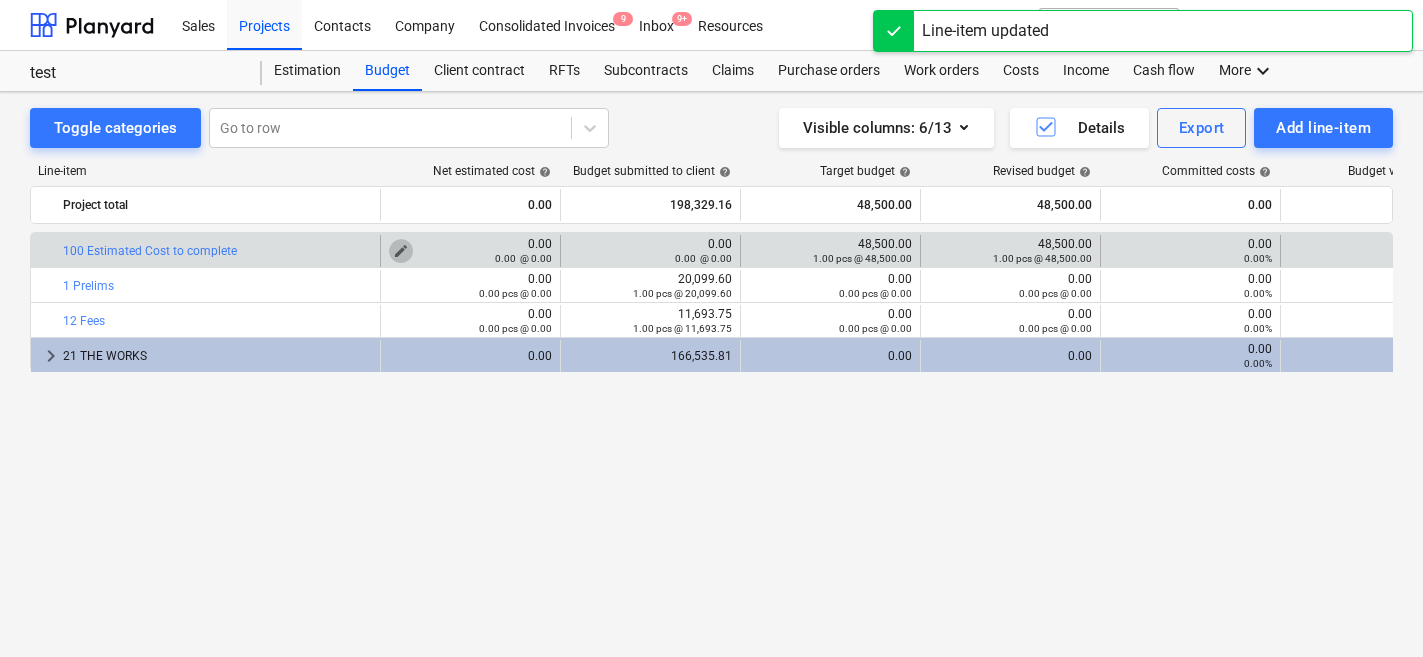 click on "edit" at bounding box center [401, 251] 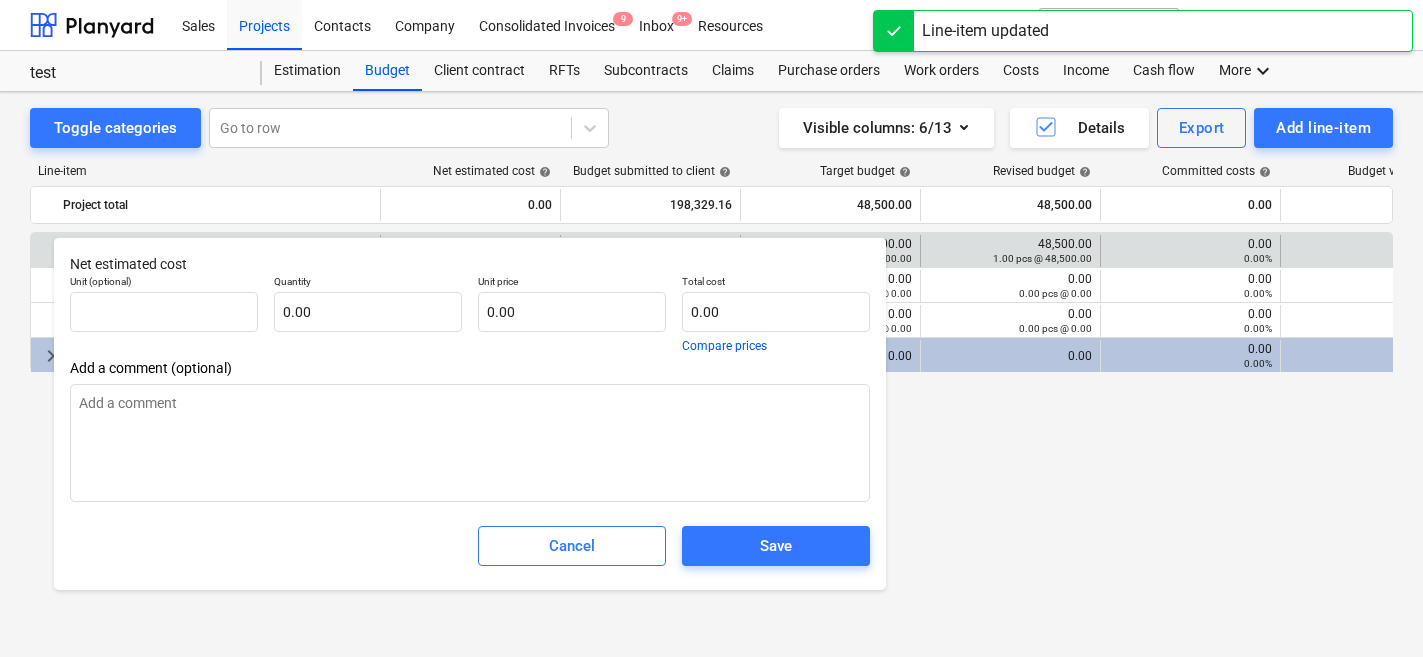 click on "Total cost" at bounding box center [776, 283] 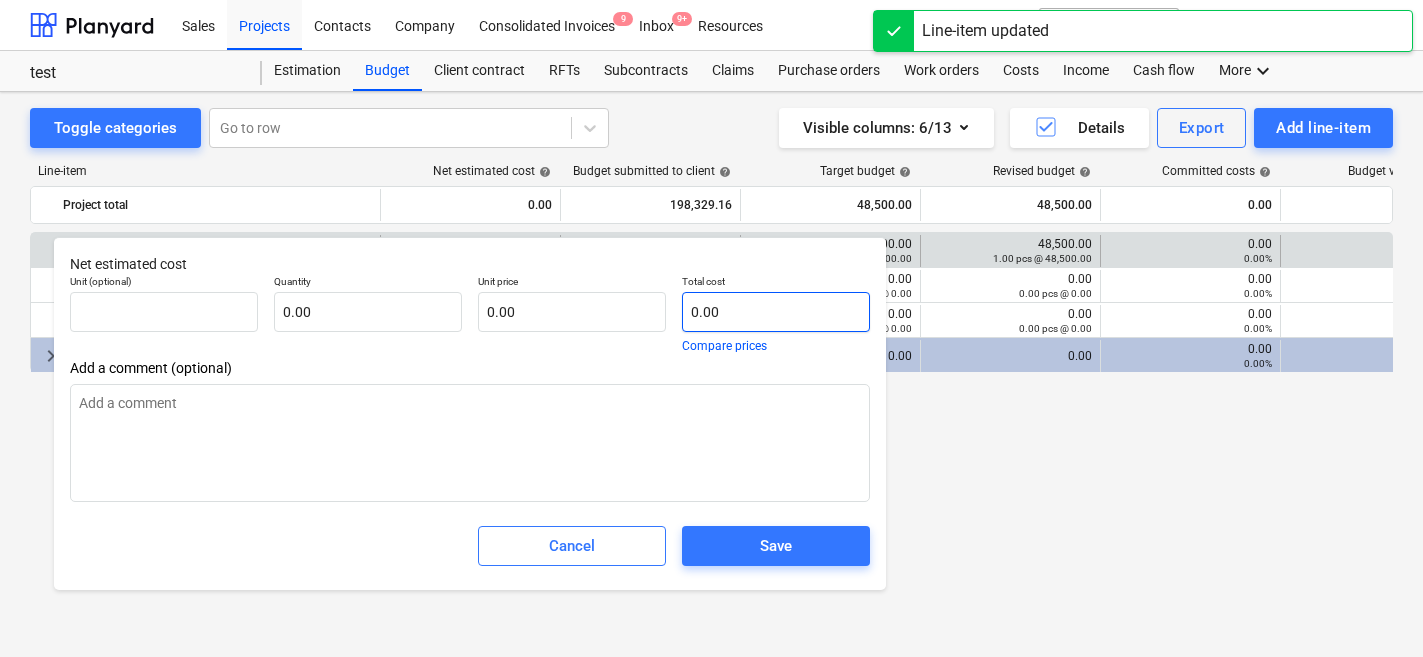 type 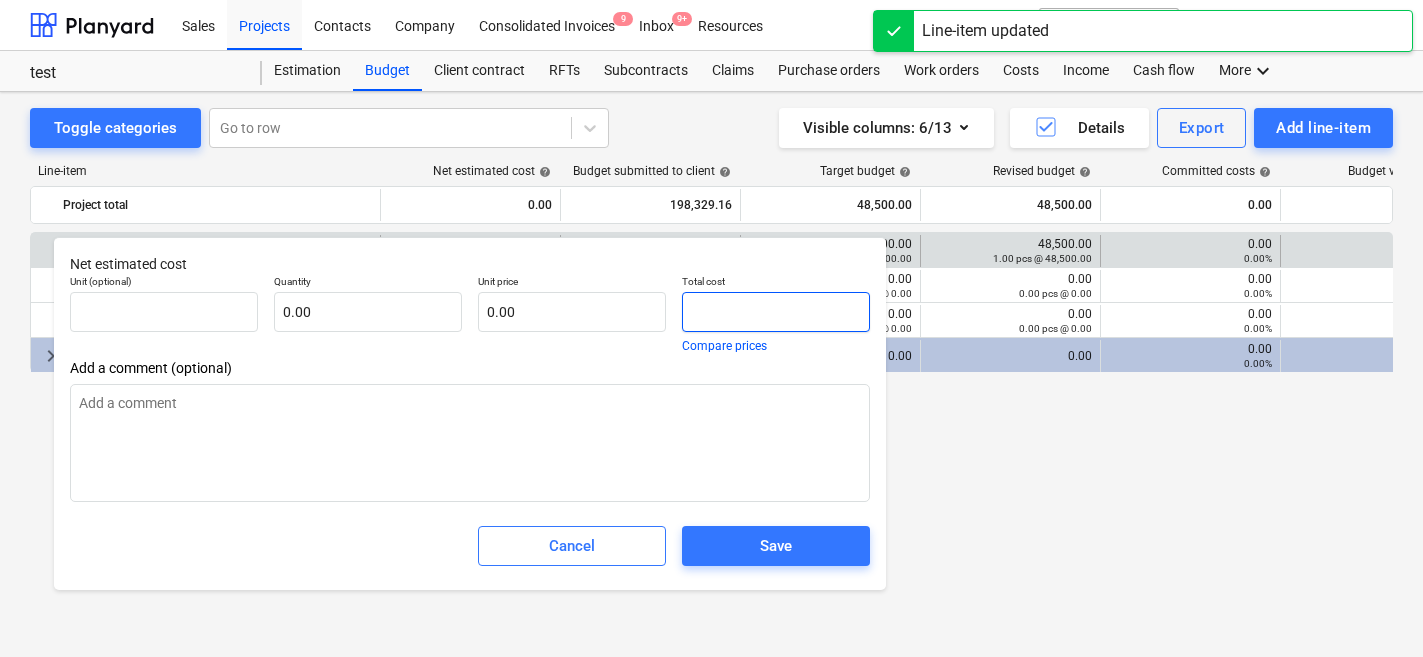 click at bounding box center [776, 312] 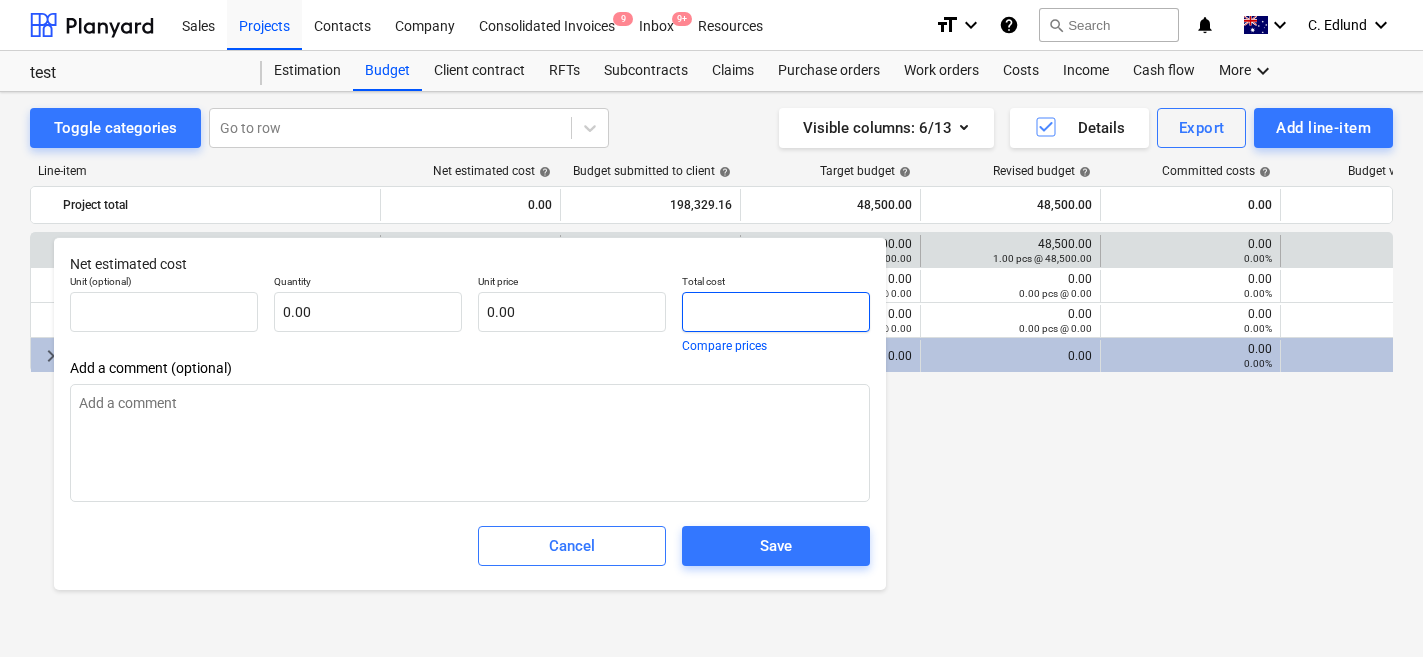 type on "x" 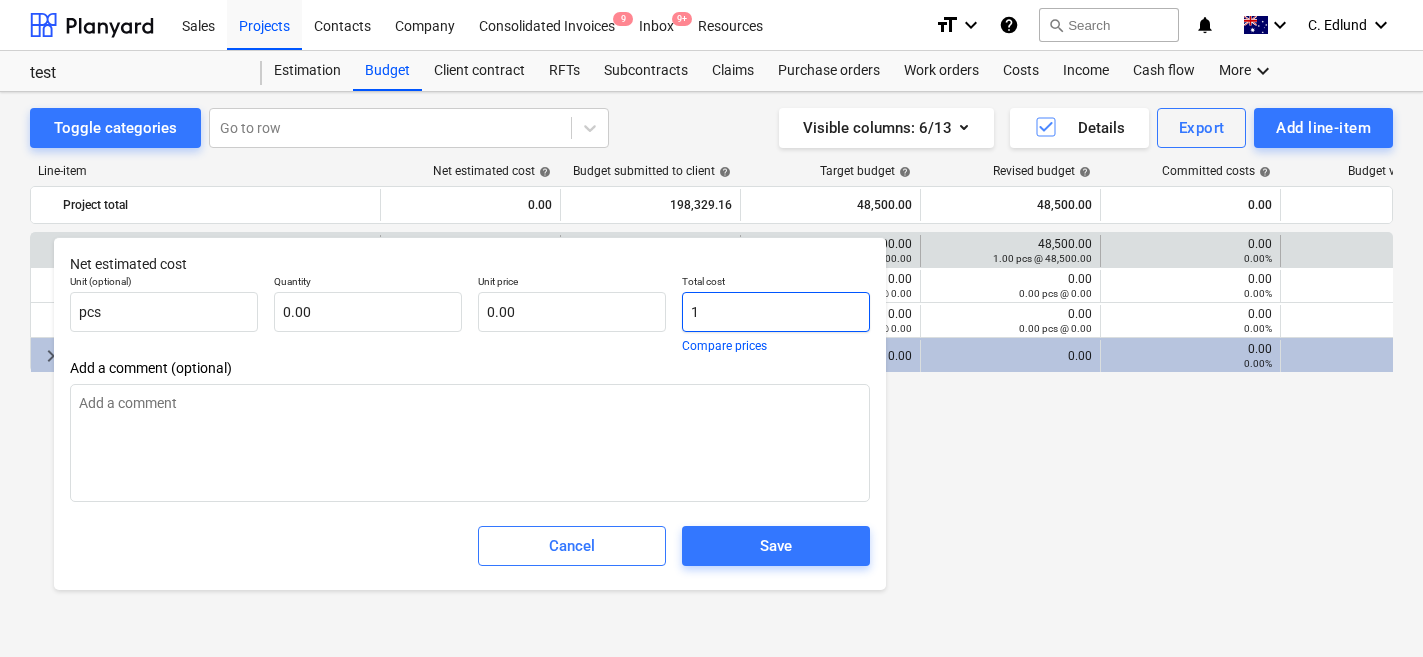 type on "1.00" 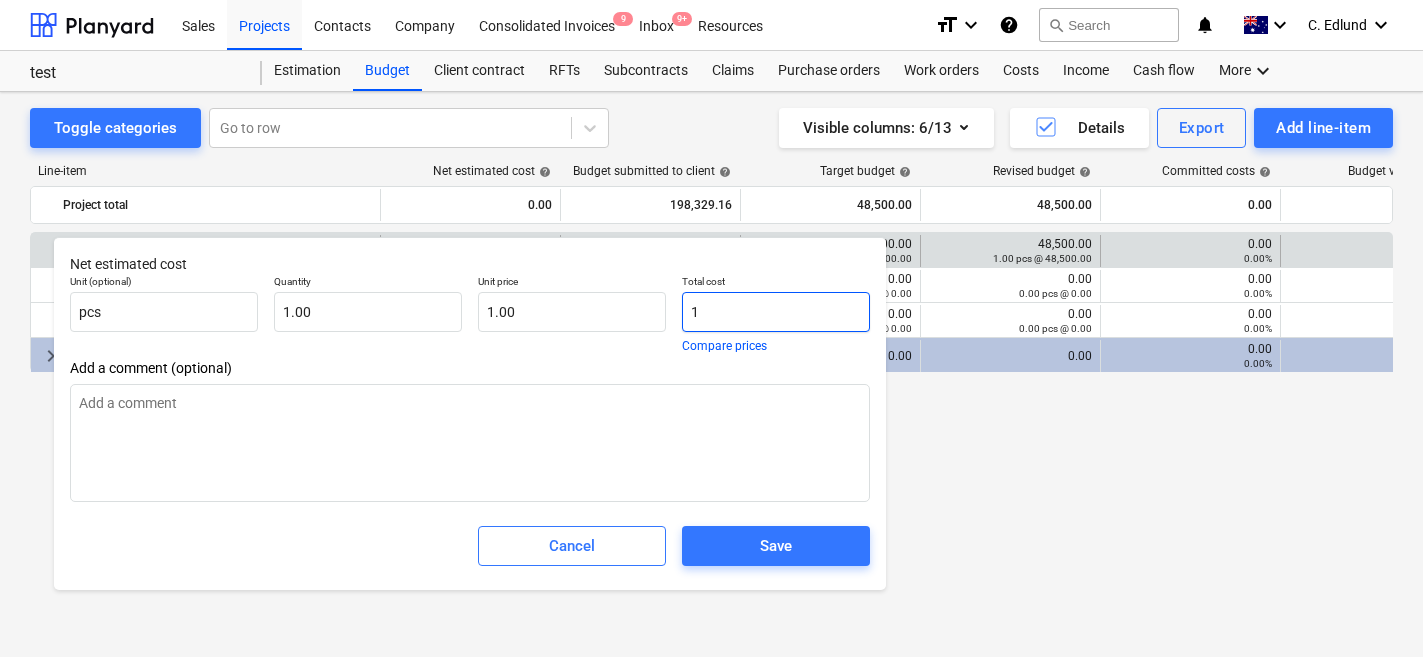 type on "x" 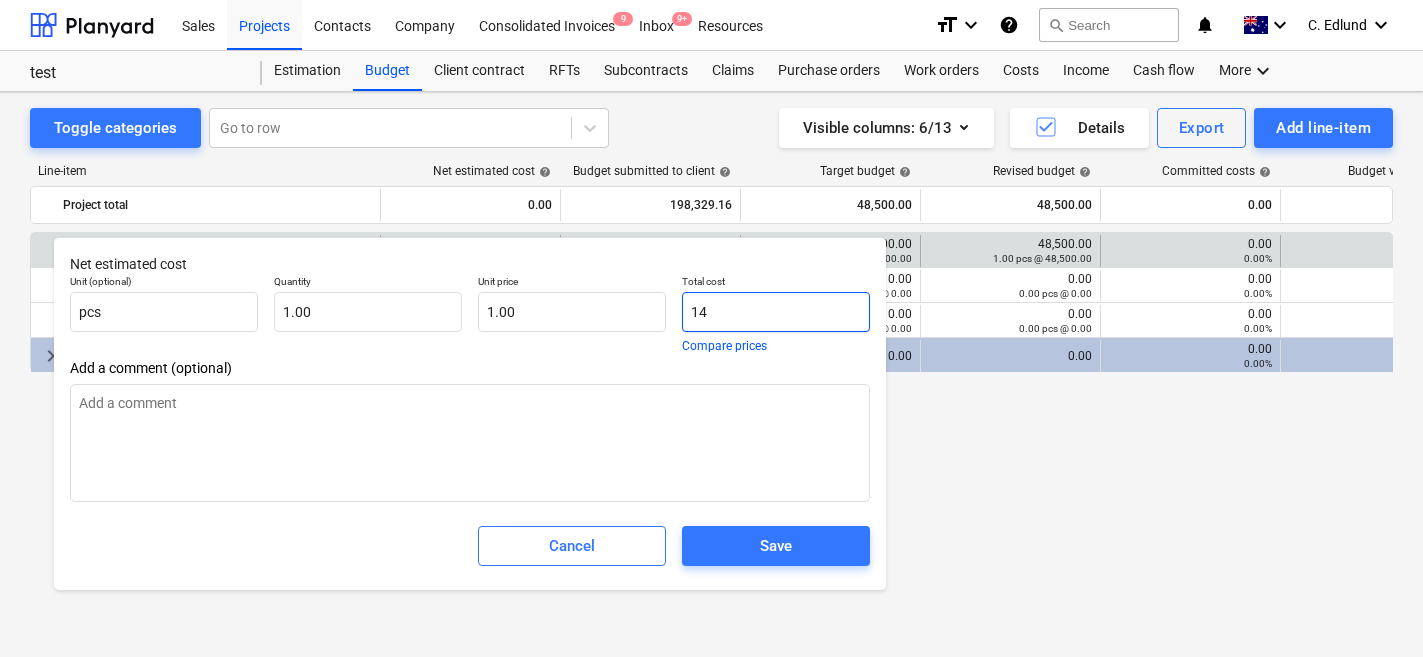 type on "14.00" 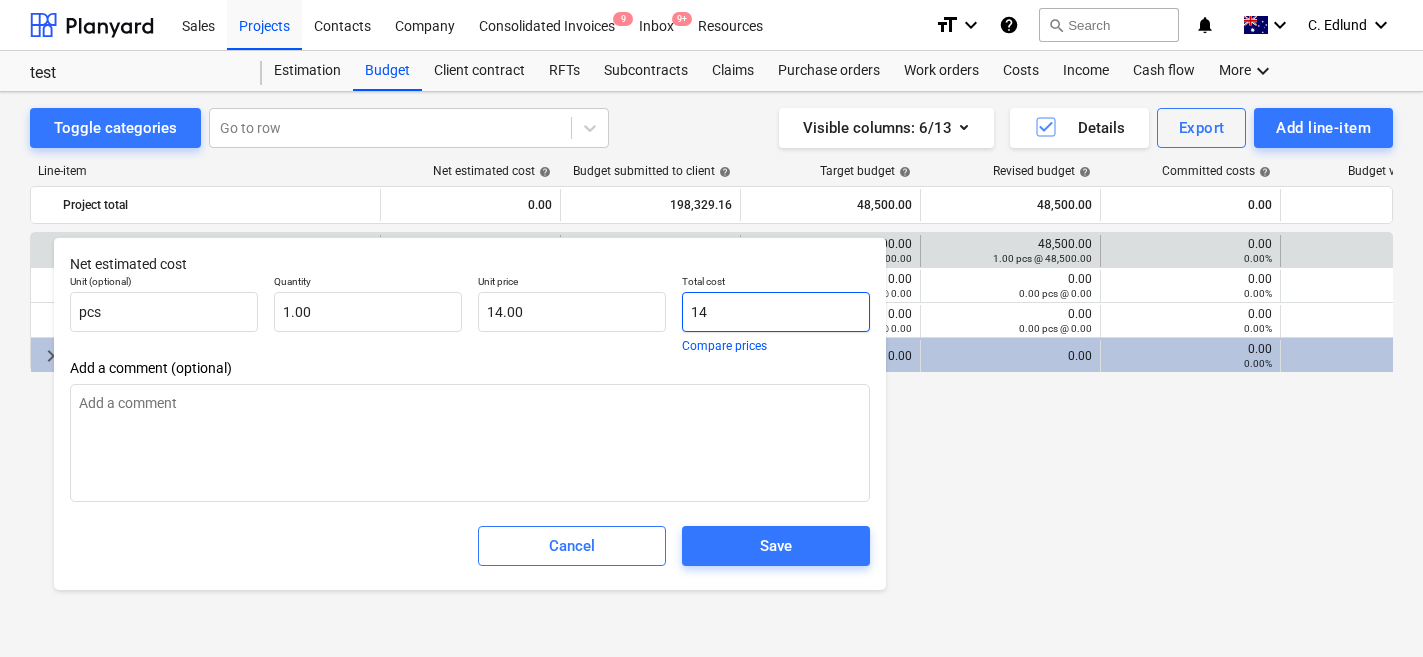 type on "x" 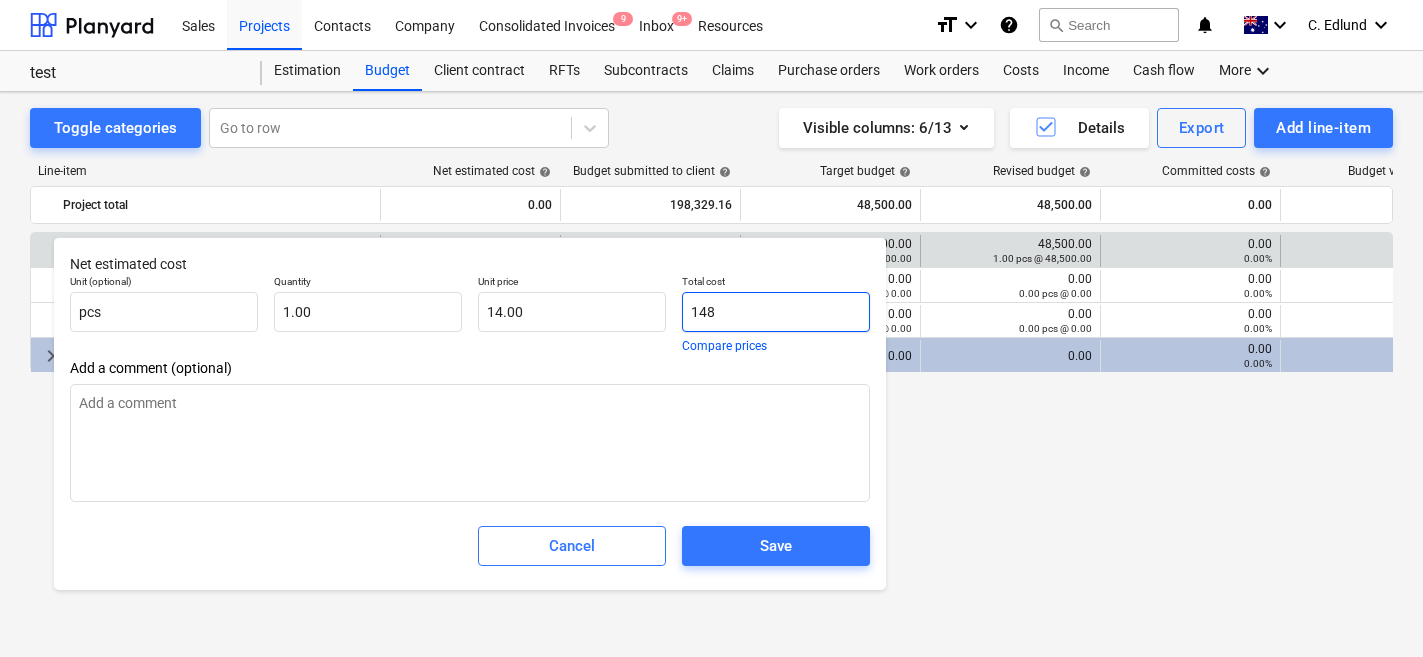 type on "148.00" 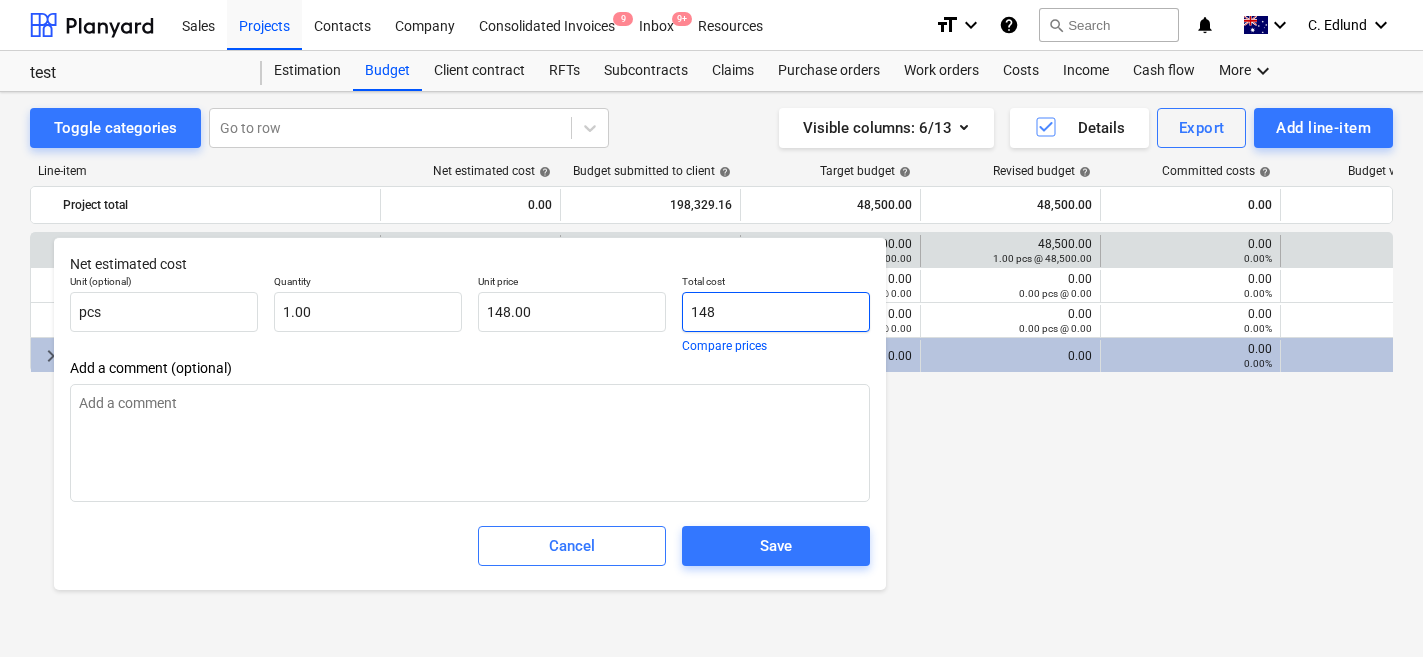 type on "x" 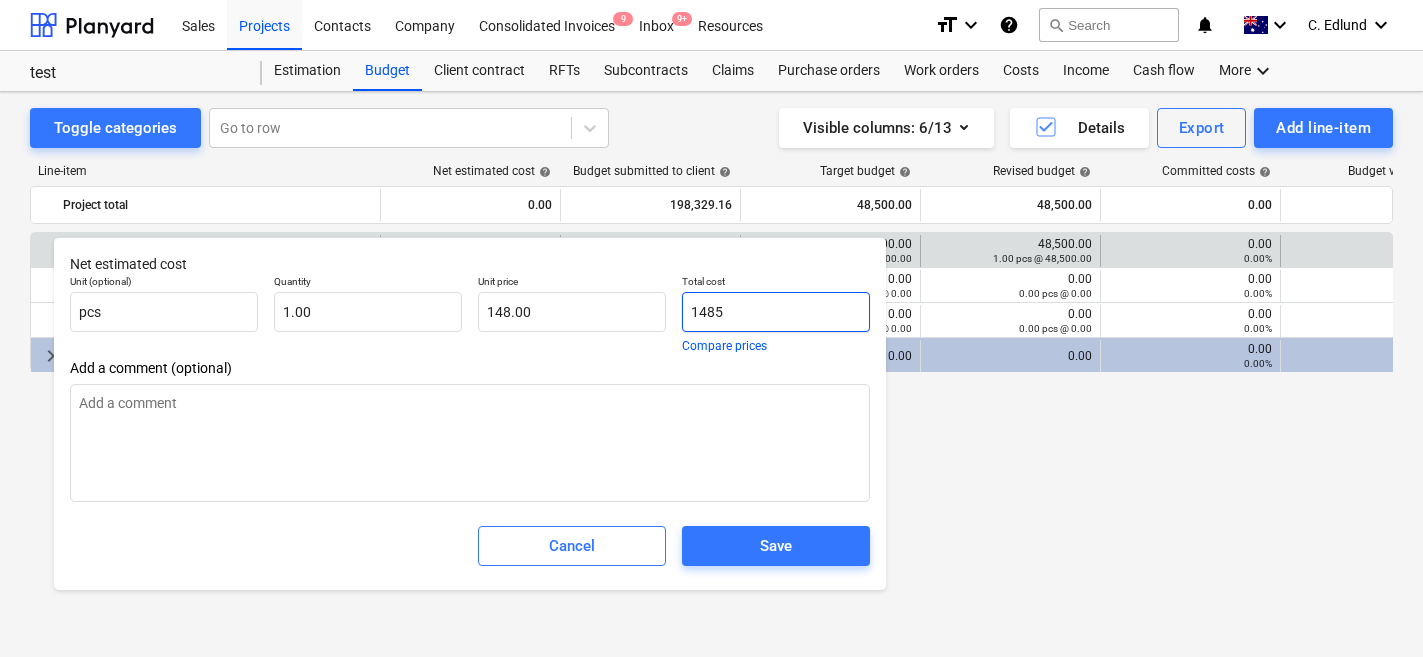 type on "1,485.00" 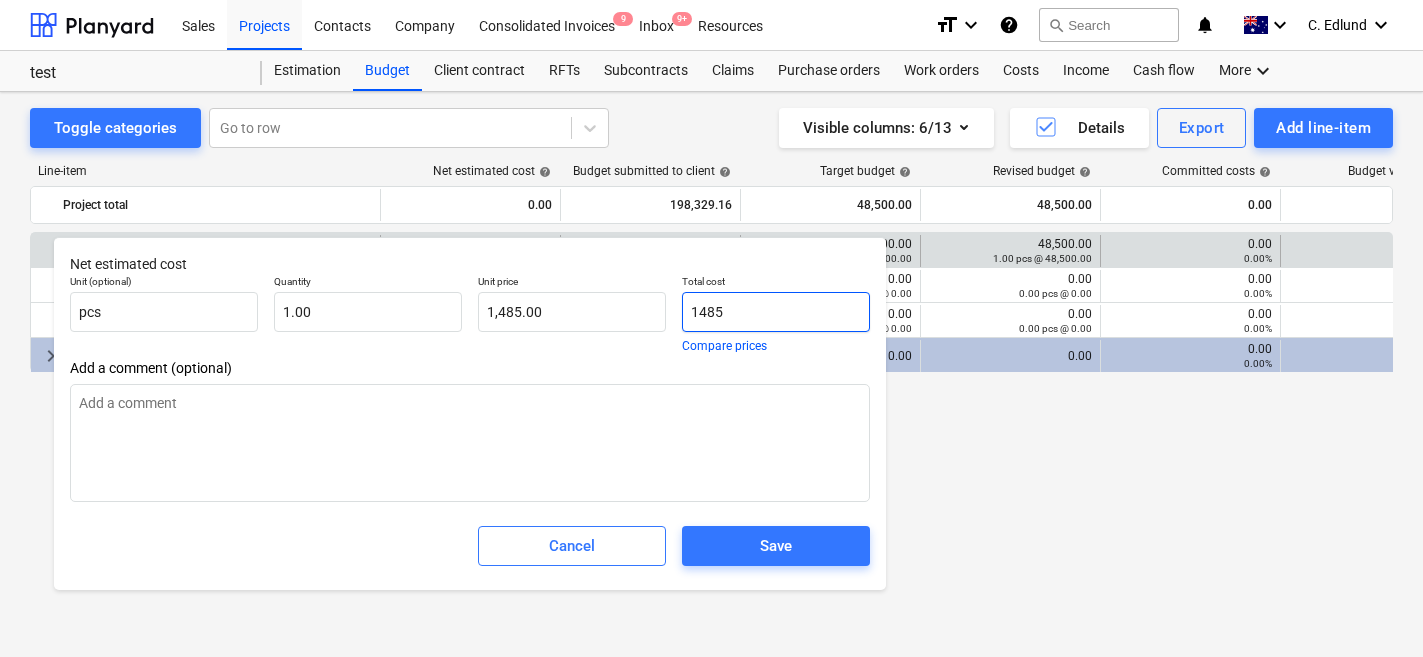 type on "x" 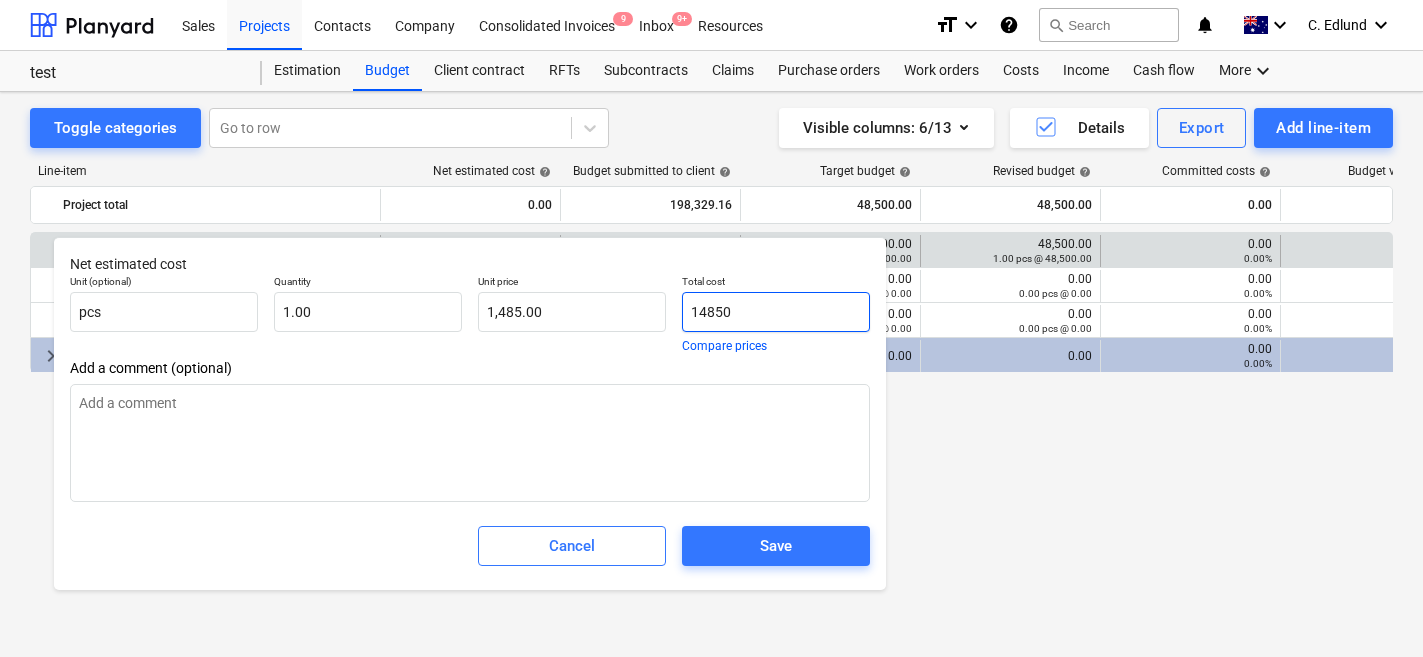 type on "14,850.00" 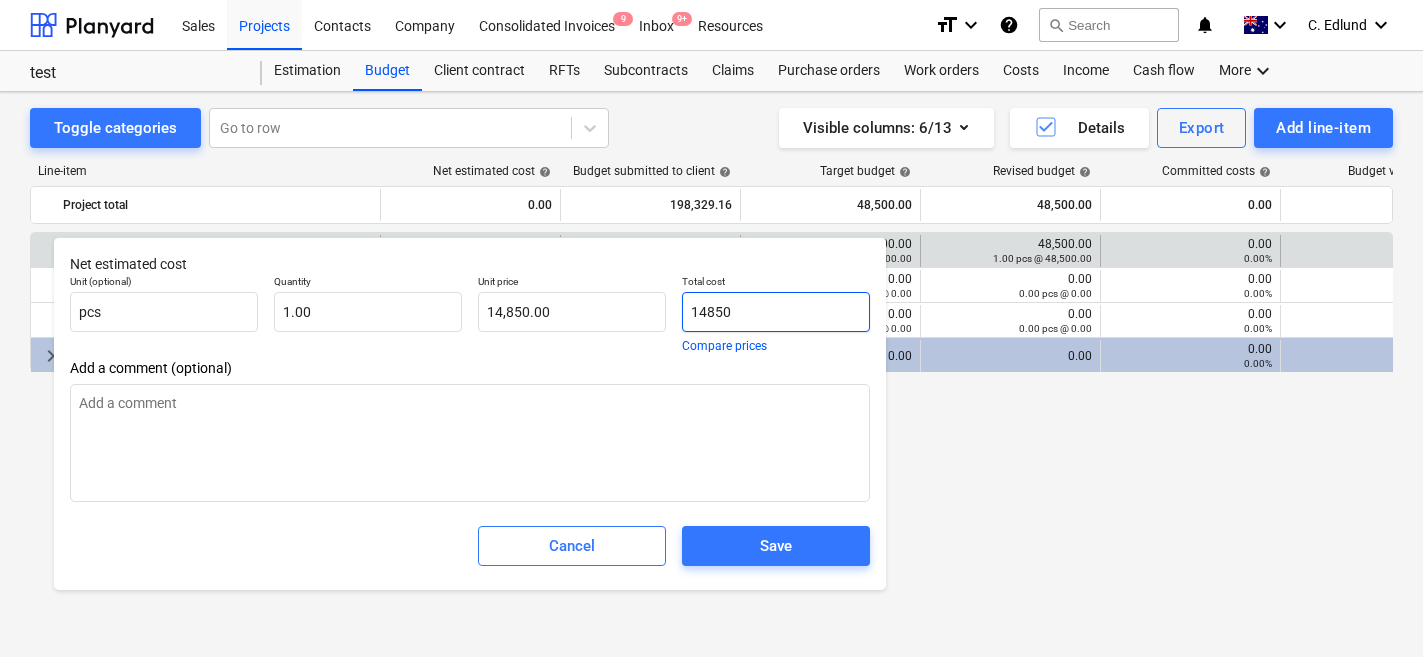 type on "x" 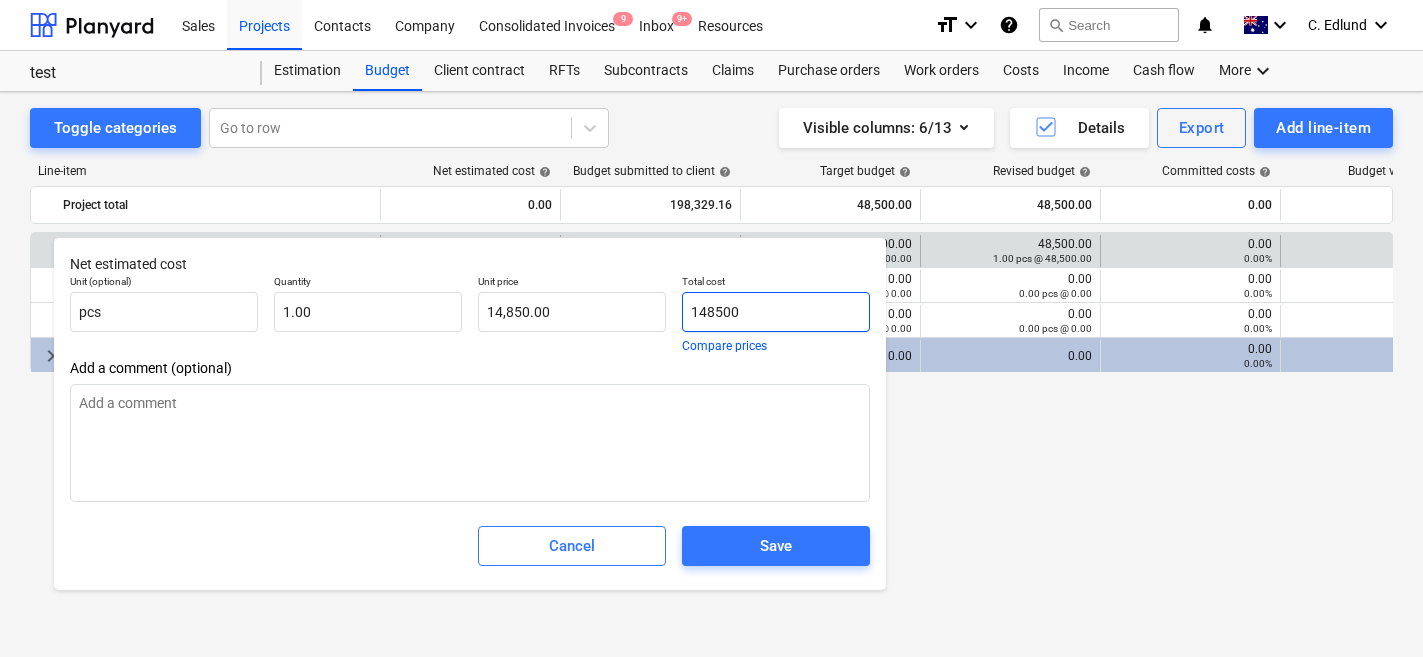 type on "148,500.00" 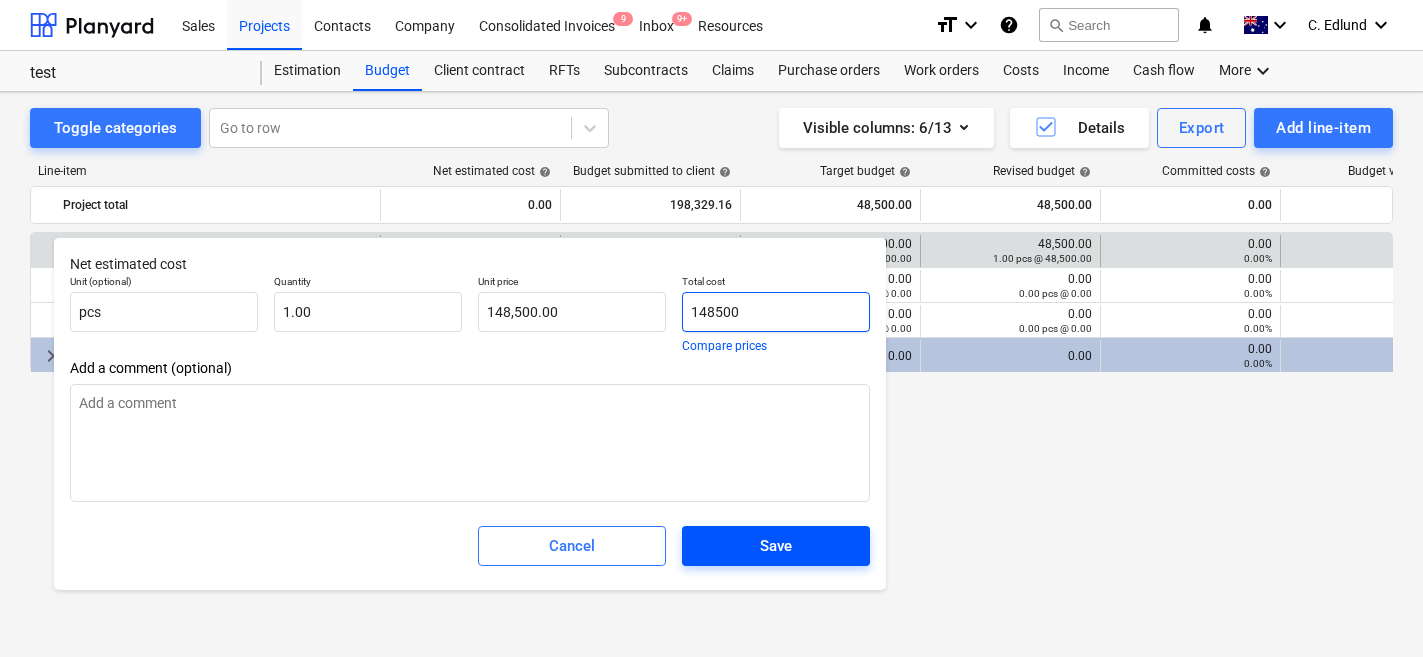 type on "148500" 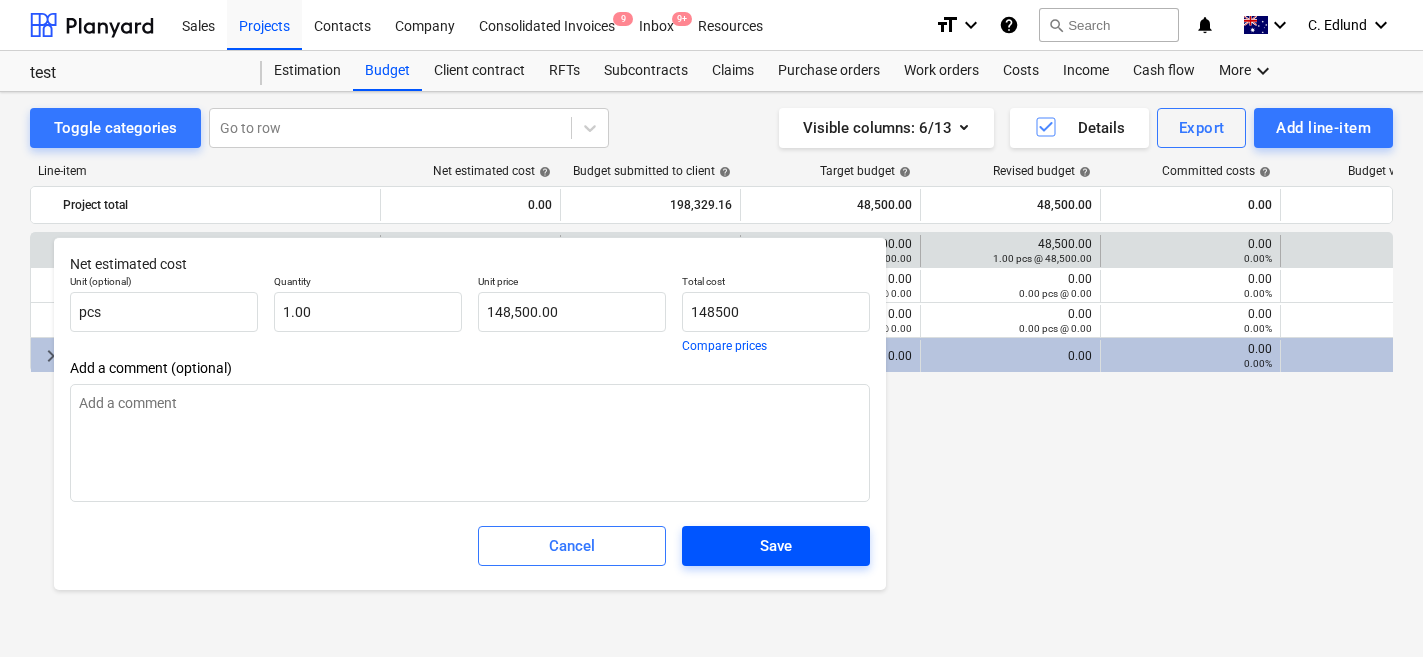 type on "x" 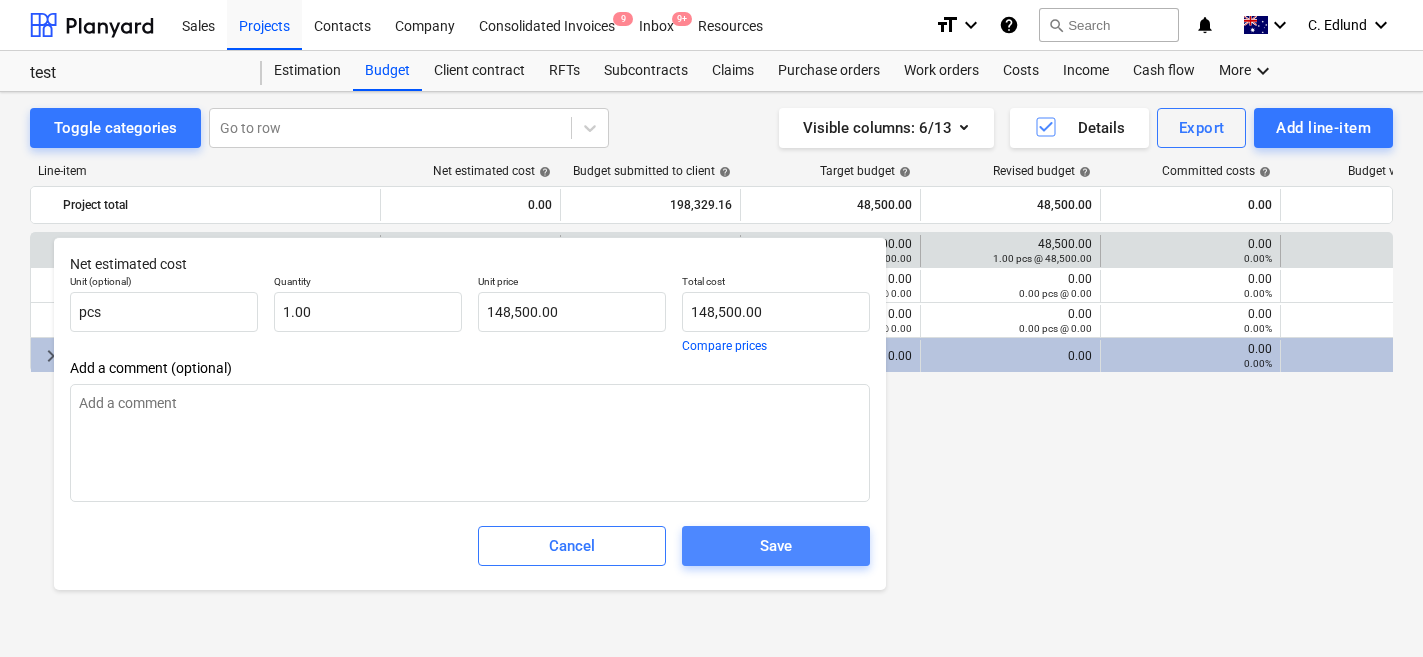 click on "Save" at bounding box center (776, 546) 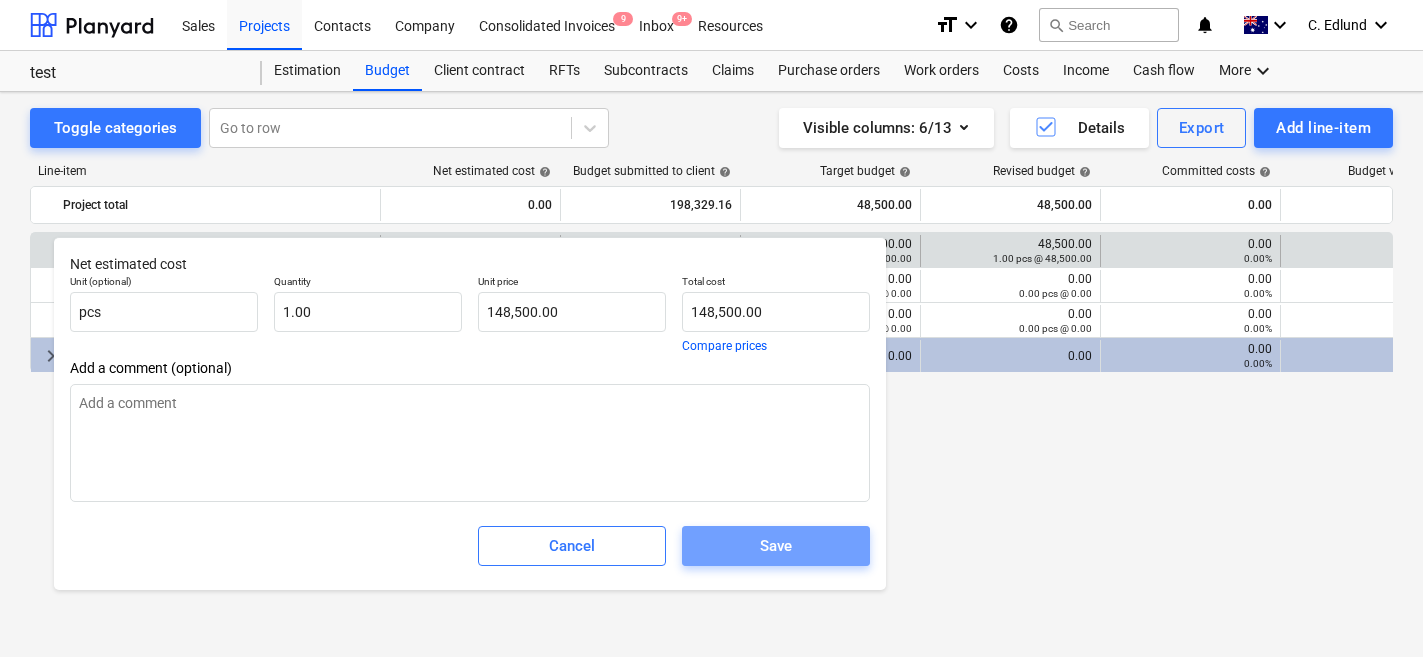 type on "x" 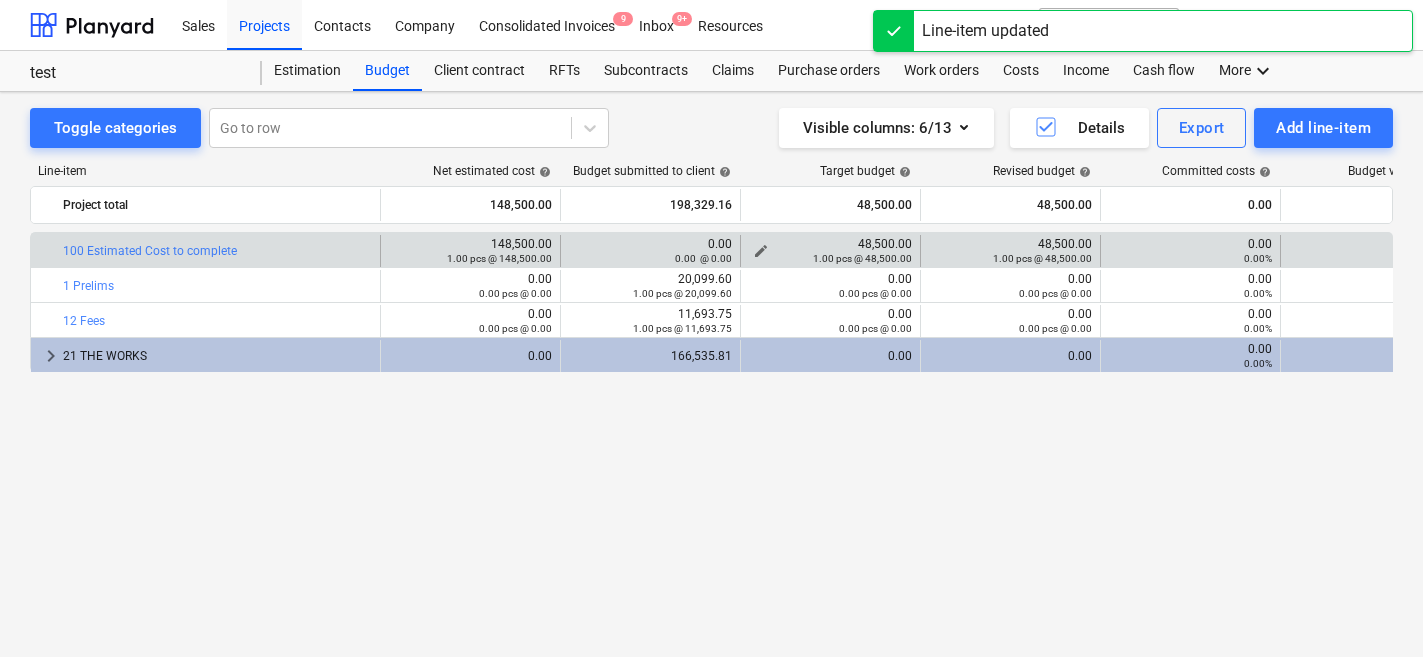 click on "1.00 pcs @ 48,500.00" at bounding box center (830, 258) 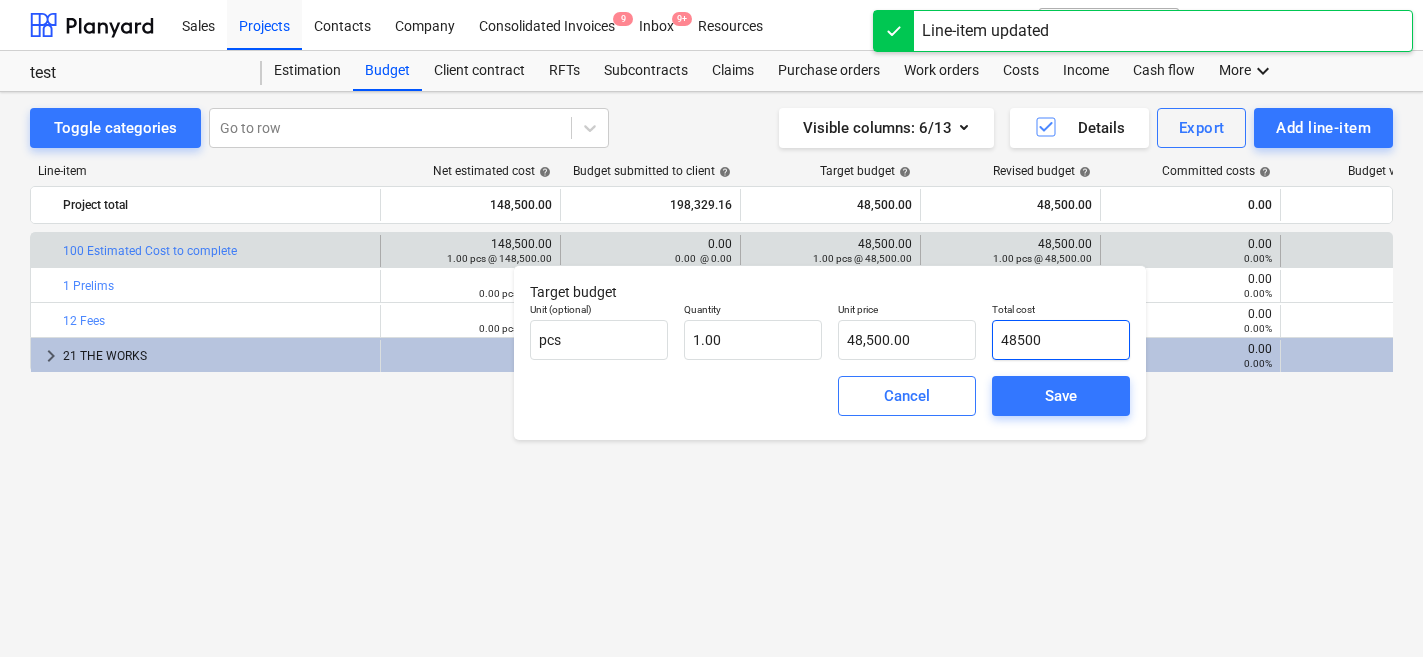 click on "48500" at bounding box center [1061, 340] 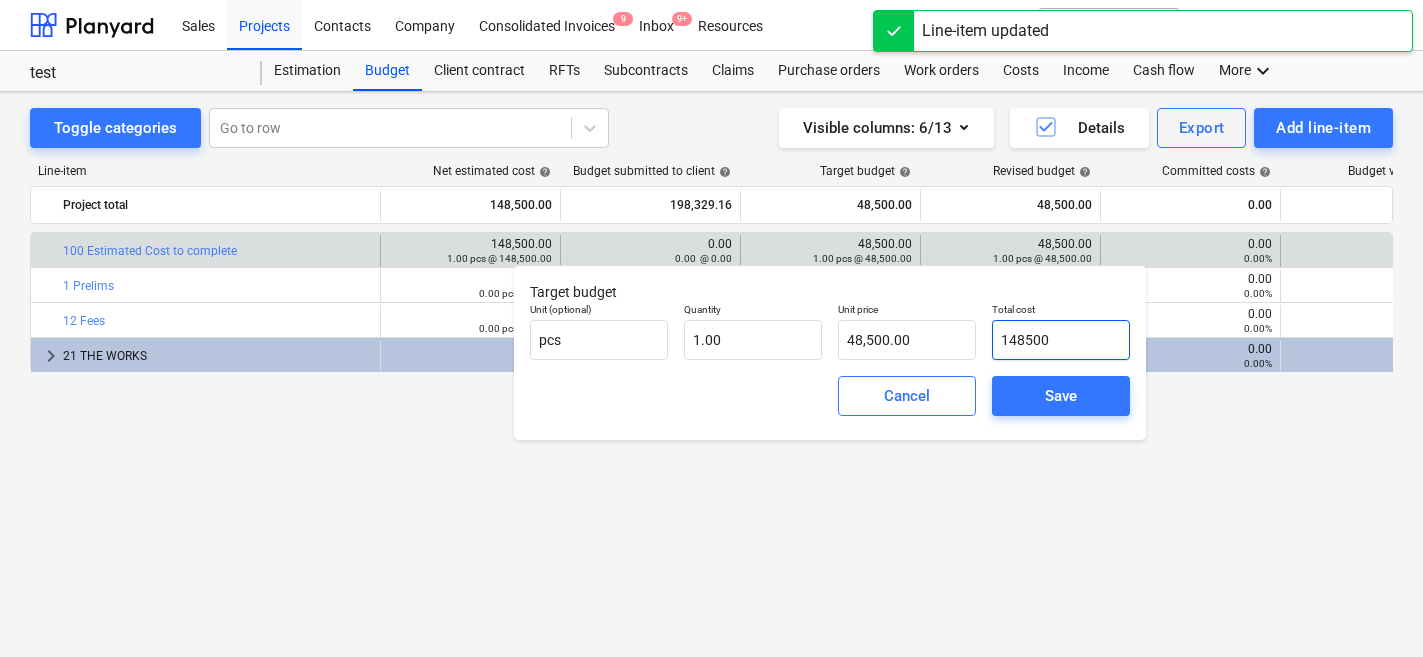 type on "148,500.00" 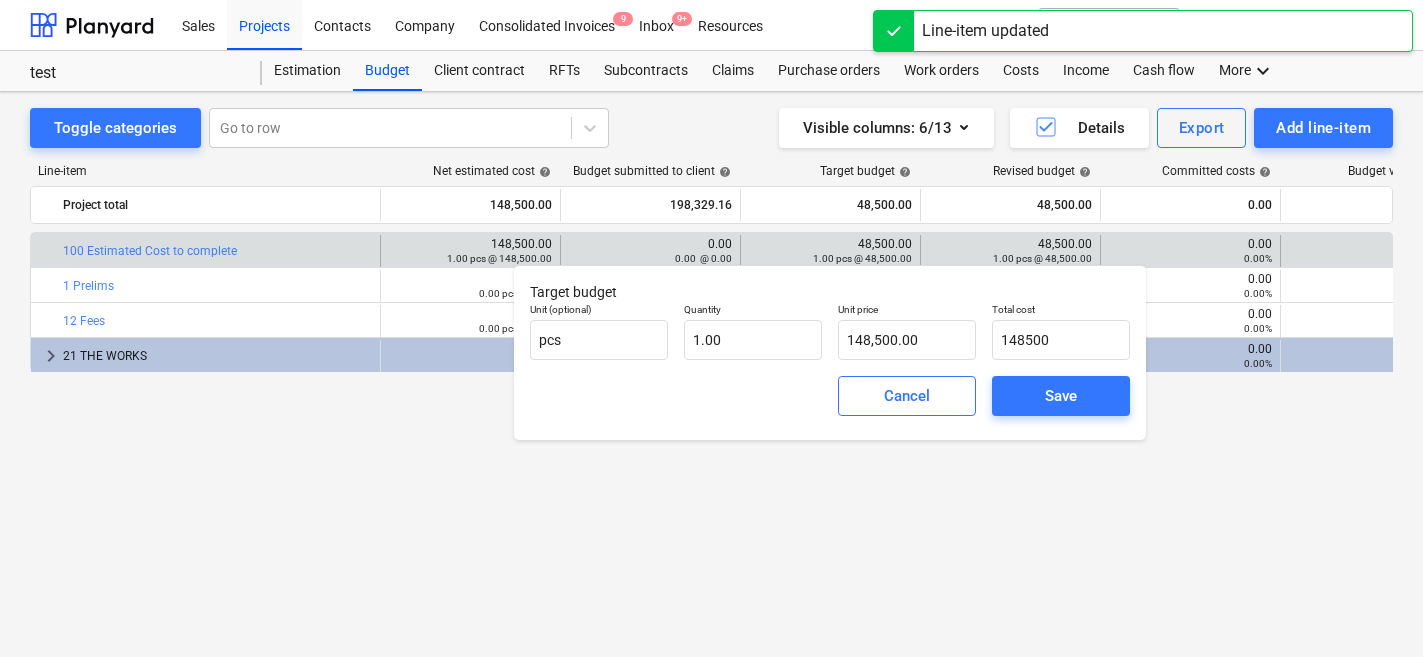 type on "148,500.00" 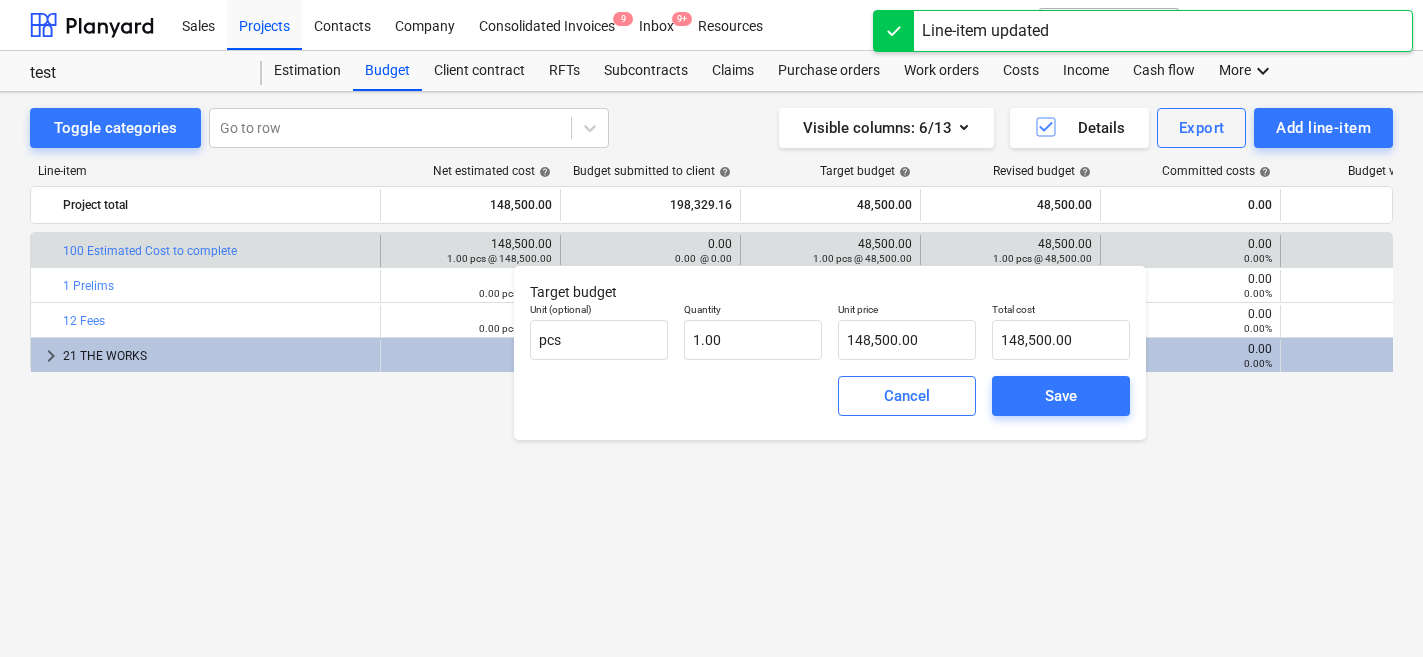 click on "Save" at bounding box center [1061, 396] 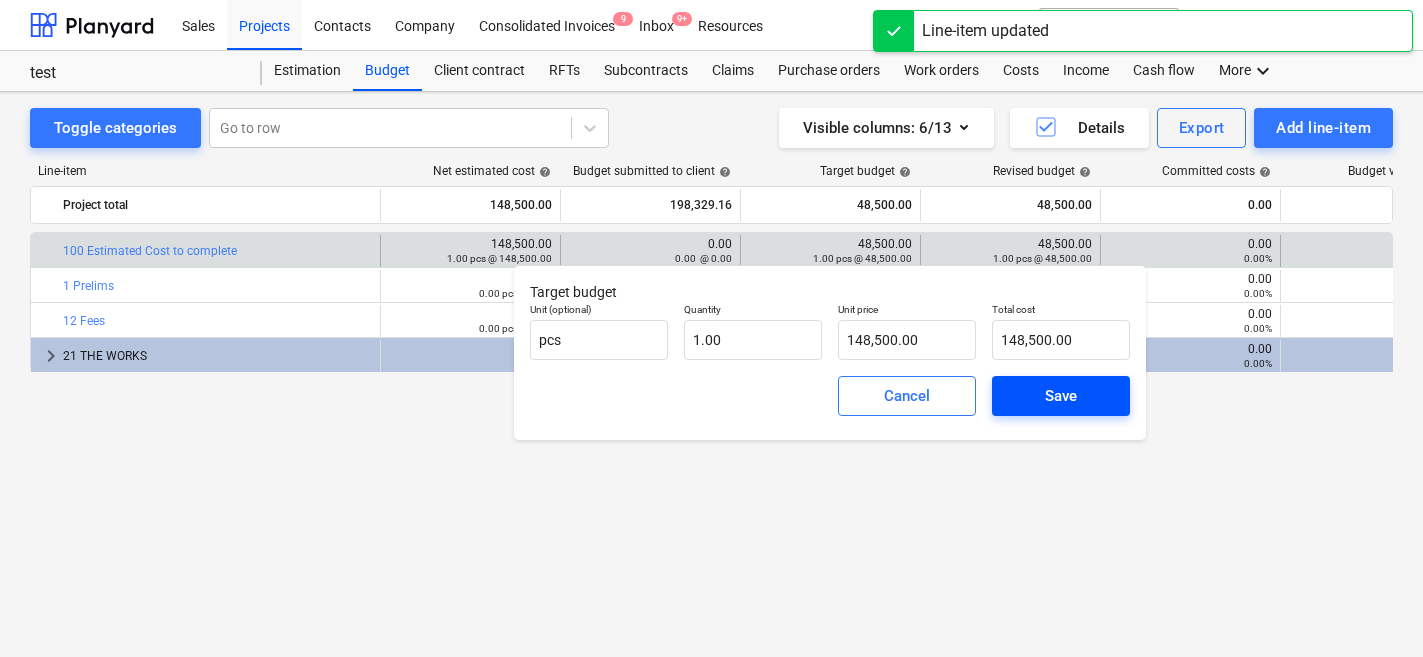 click on "Save" at bounding box center [1061, 396] 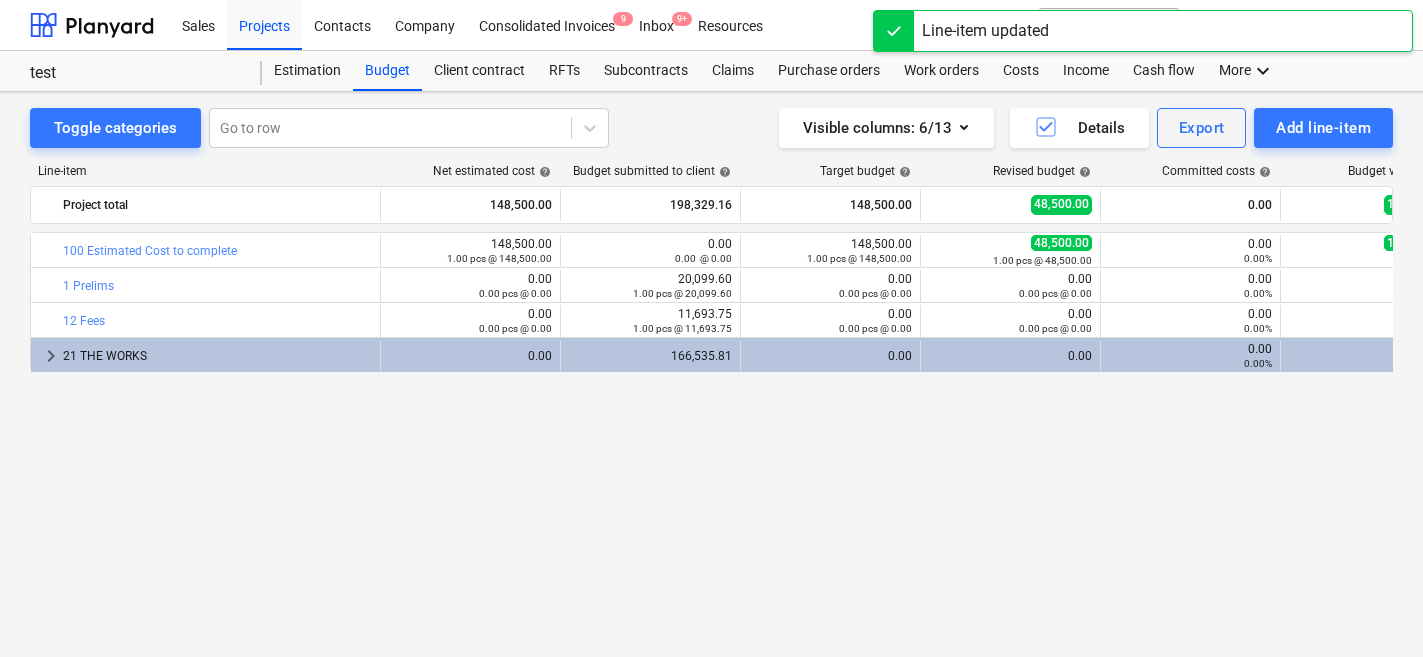 type on "1.00" 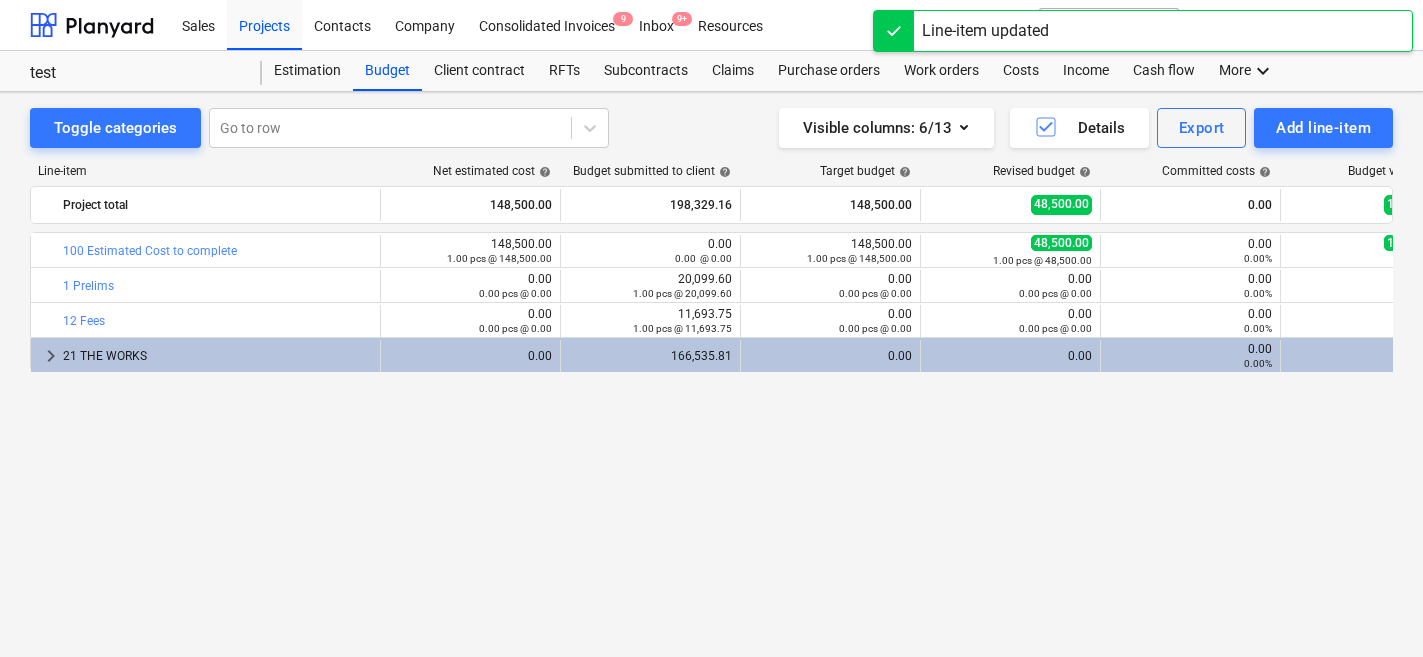 click on "edit" at bounding box center [941, 251] 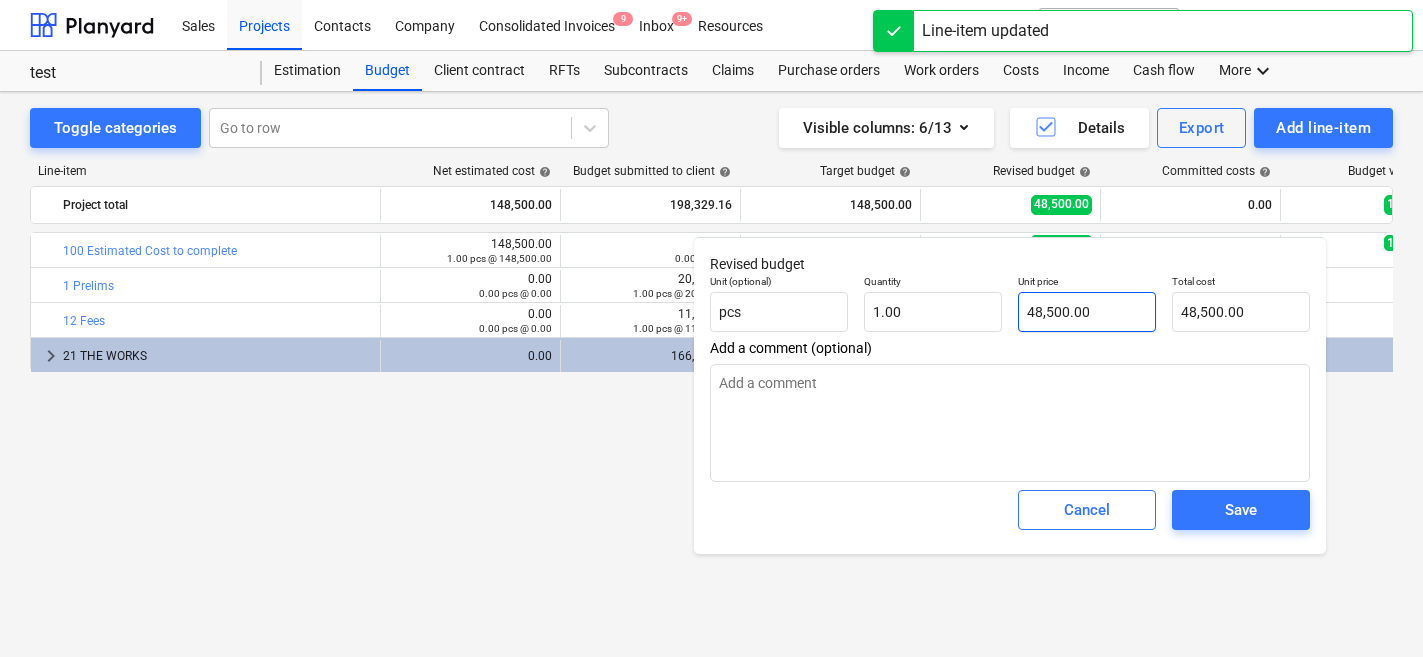 type on "48500" 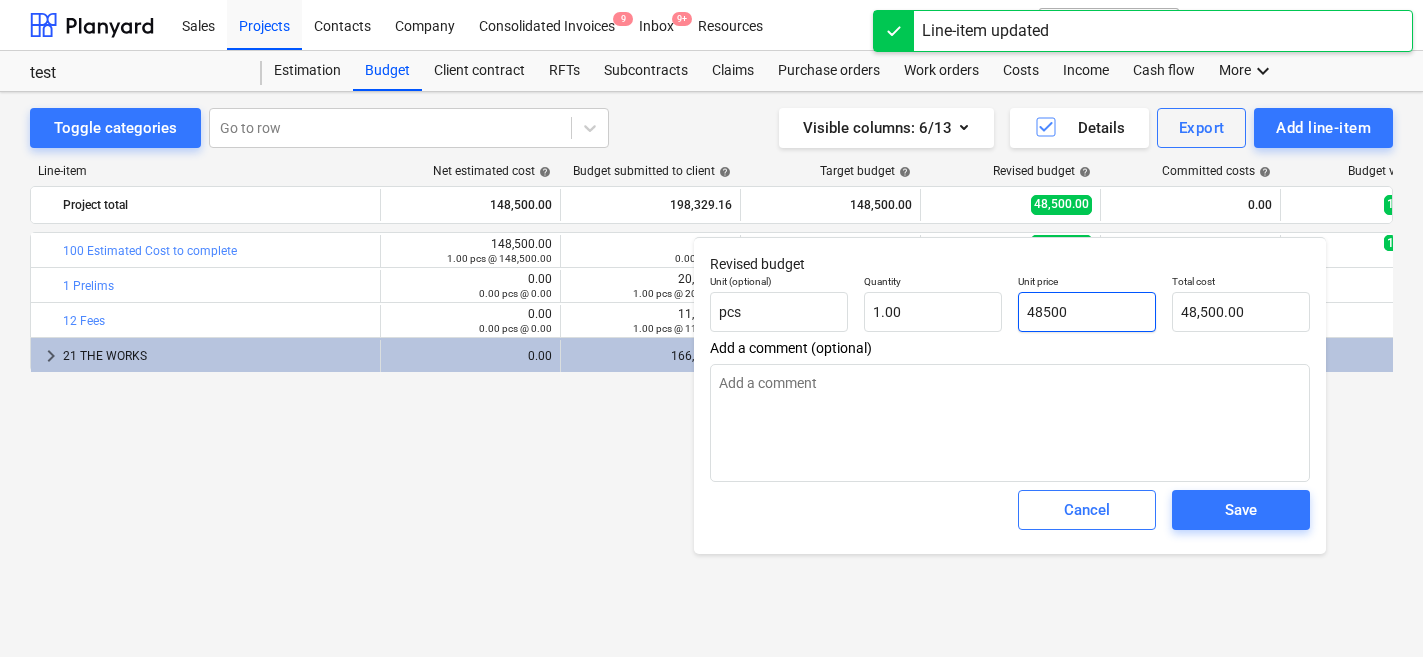 click on "48500" at bounding box center (1087, 312) 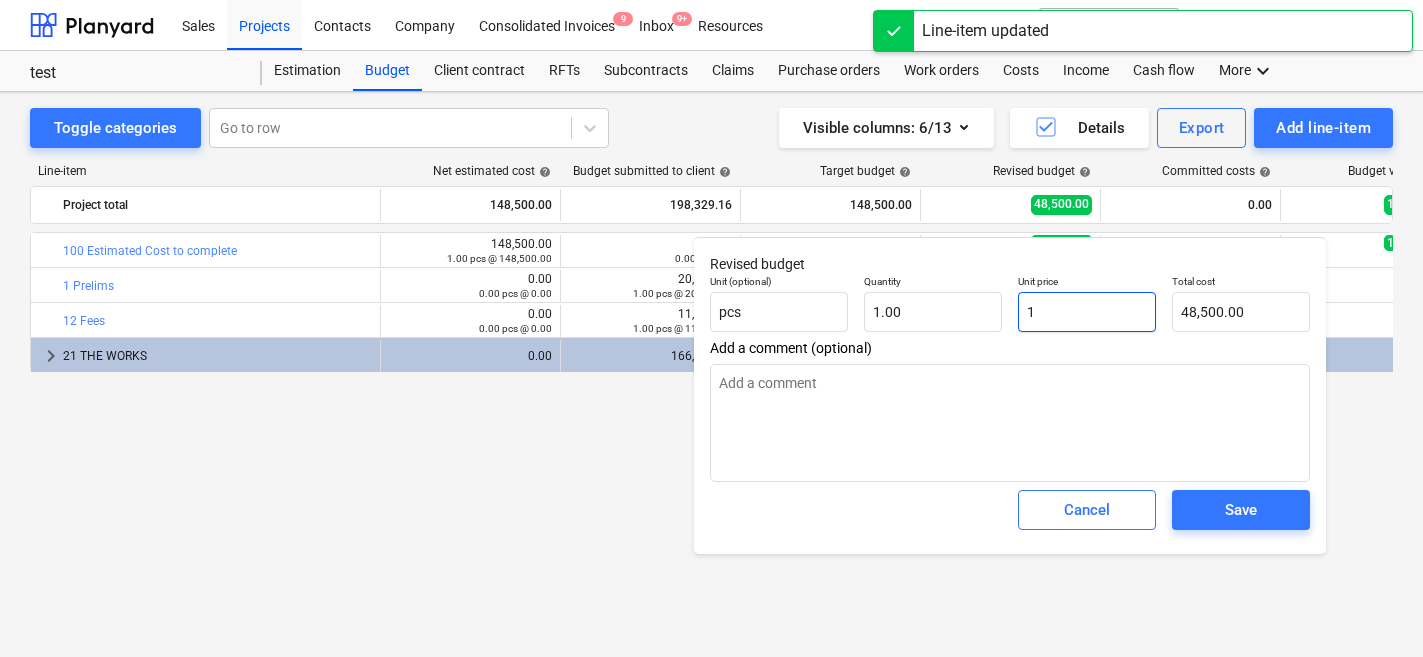 type on "1.00" 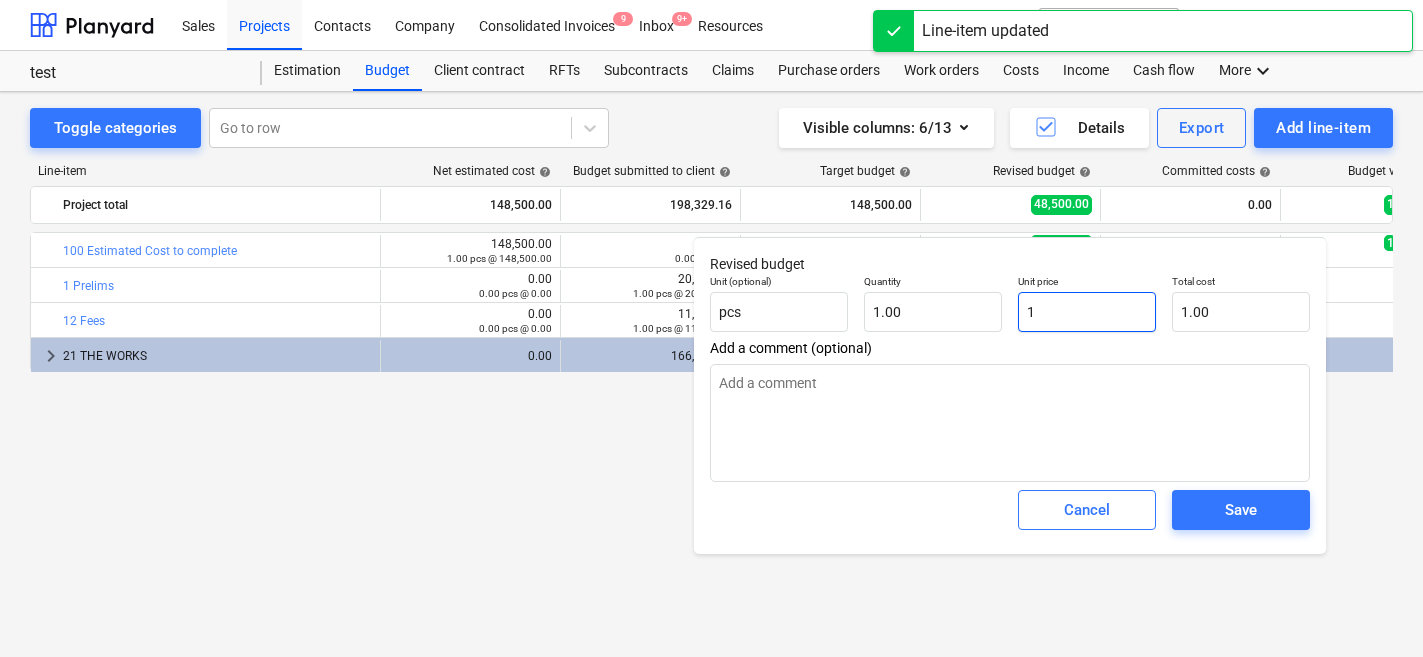 type on "x" 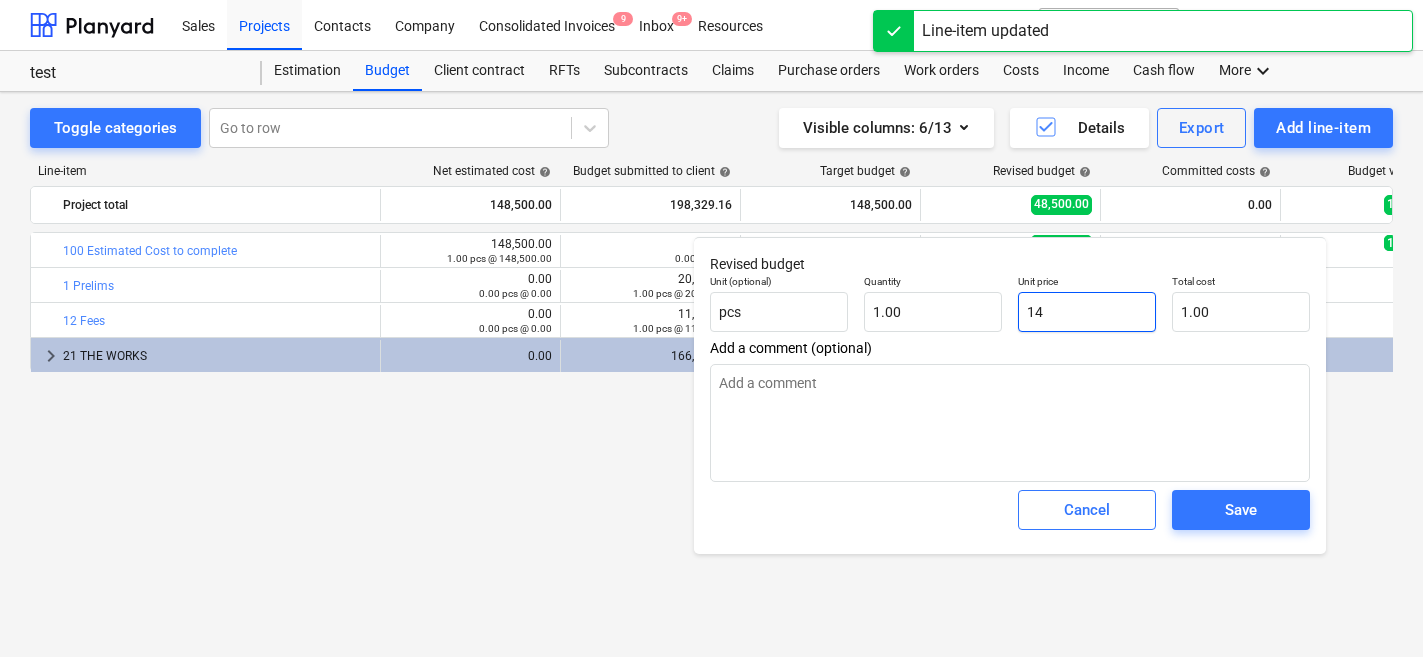 type on "14.00" 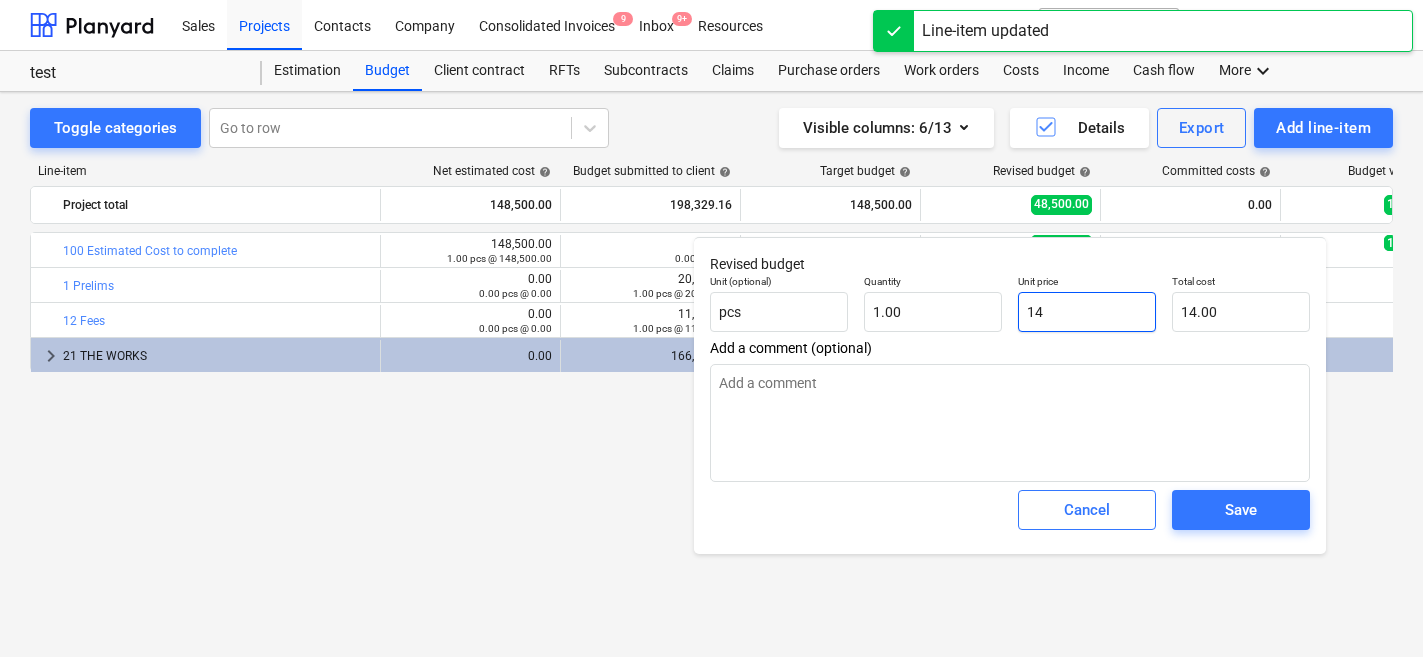 type on "x" 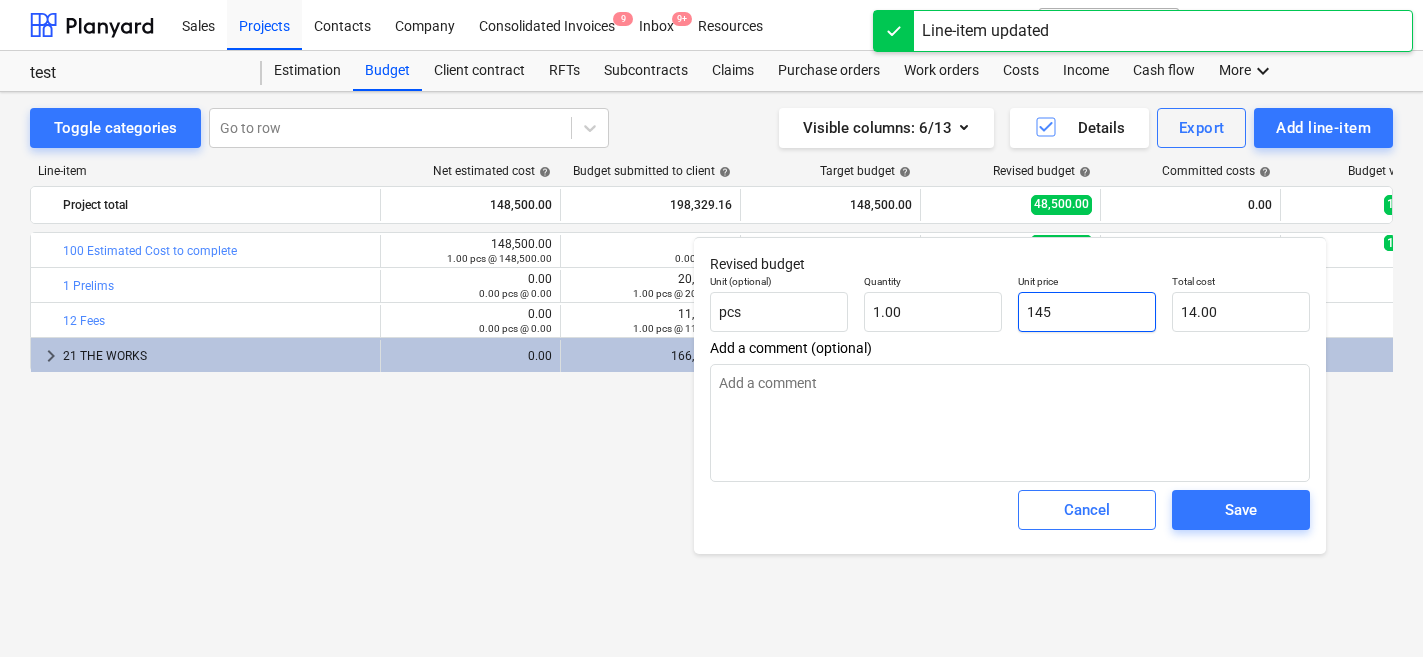 type on "145.00" 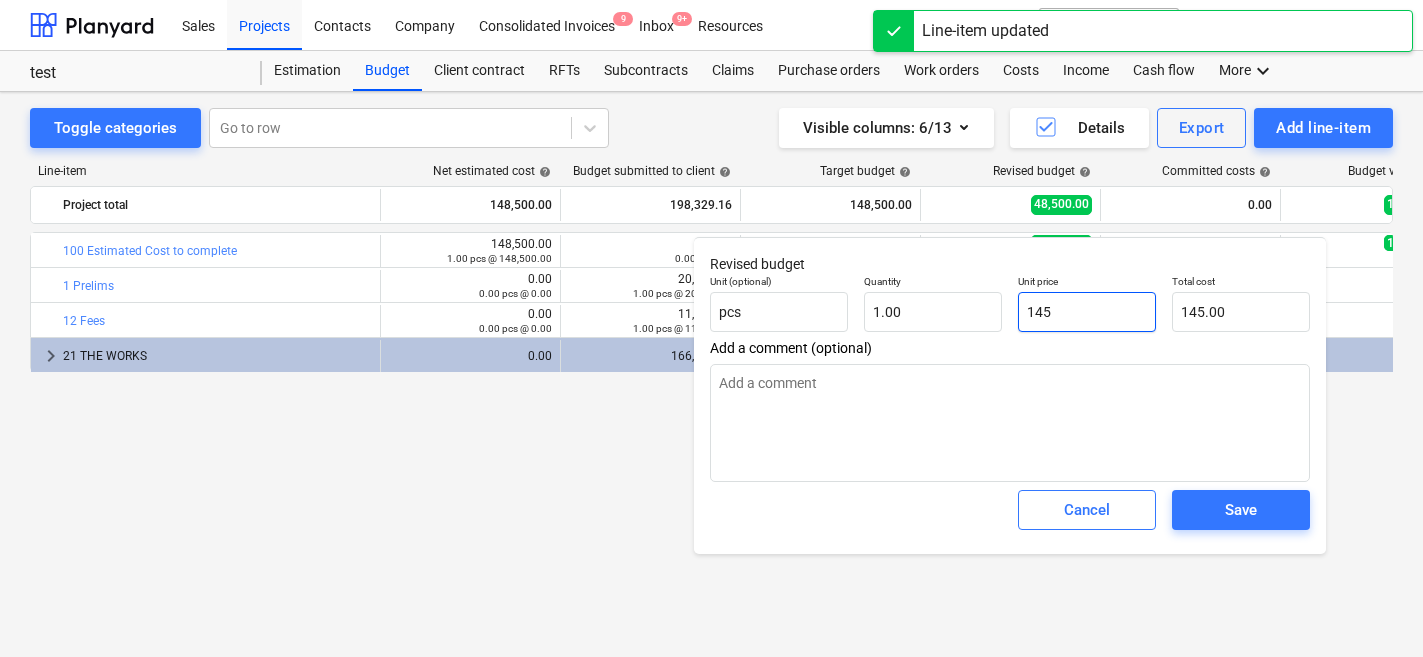 type on "x" 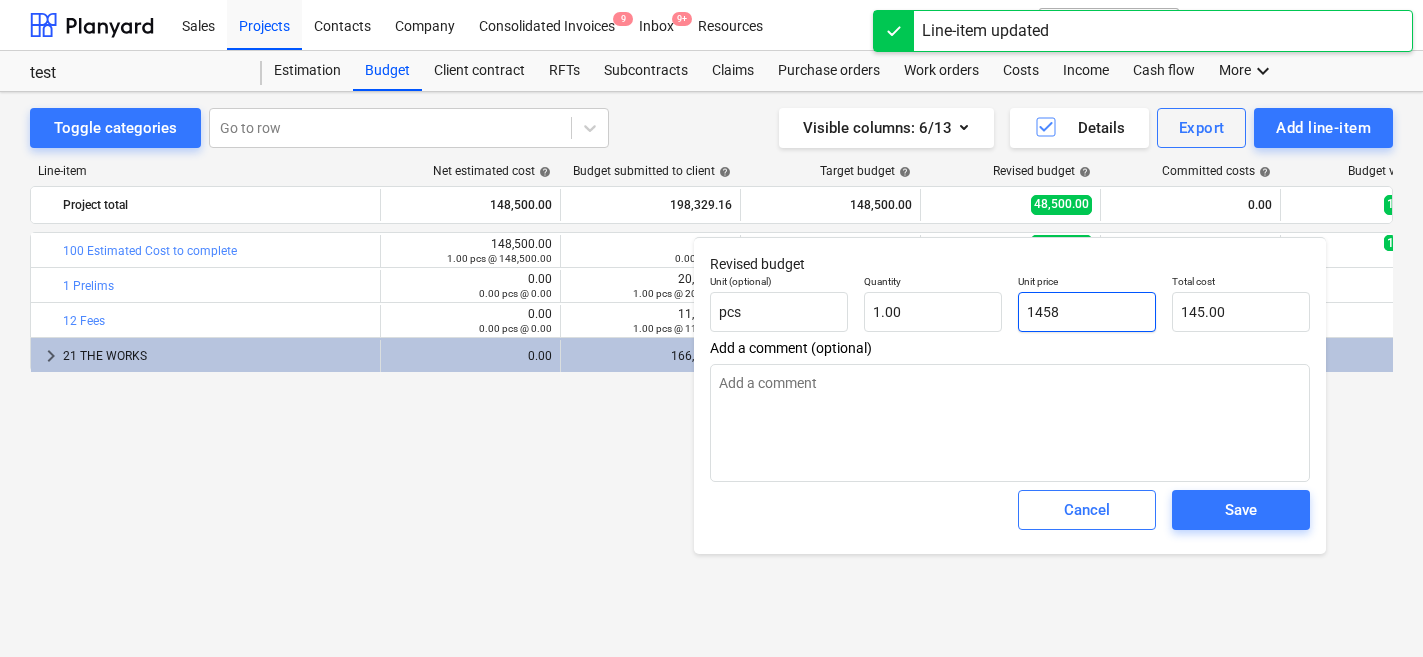 type on "1,458.00" 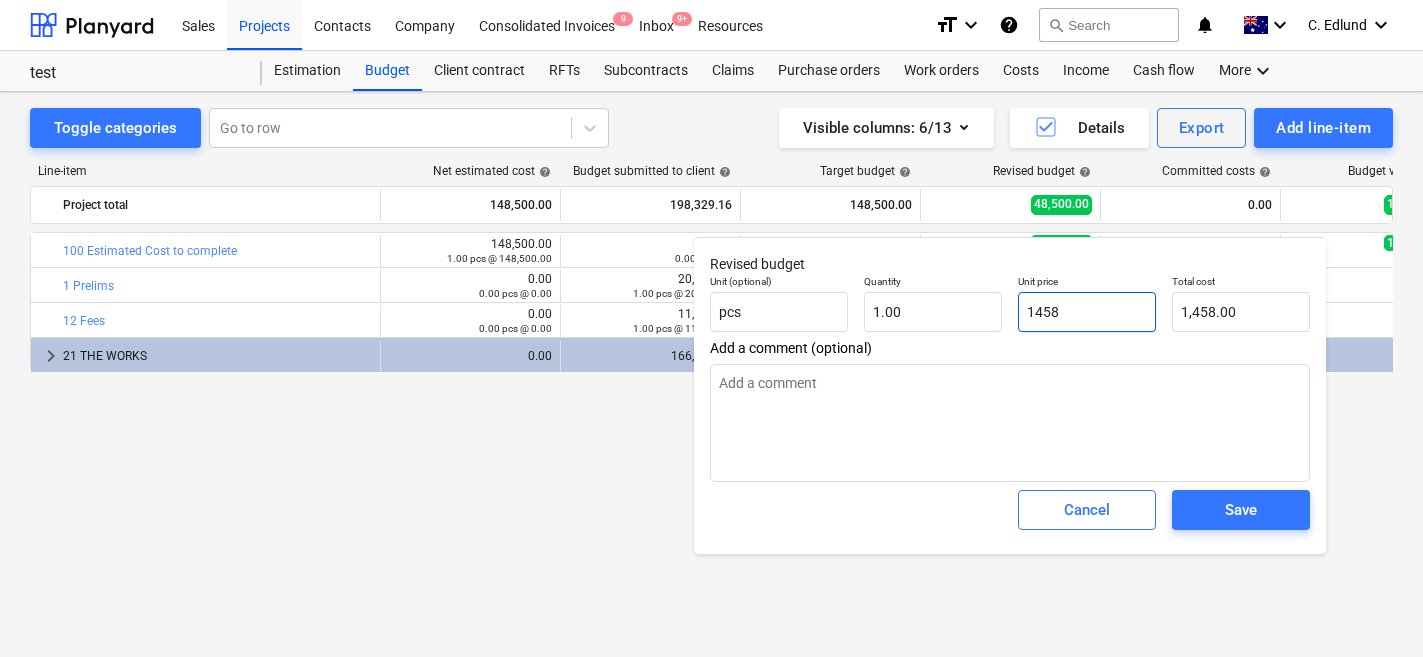 type on "x" 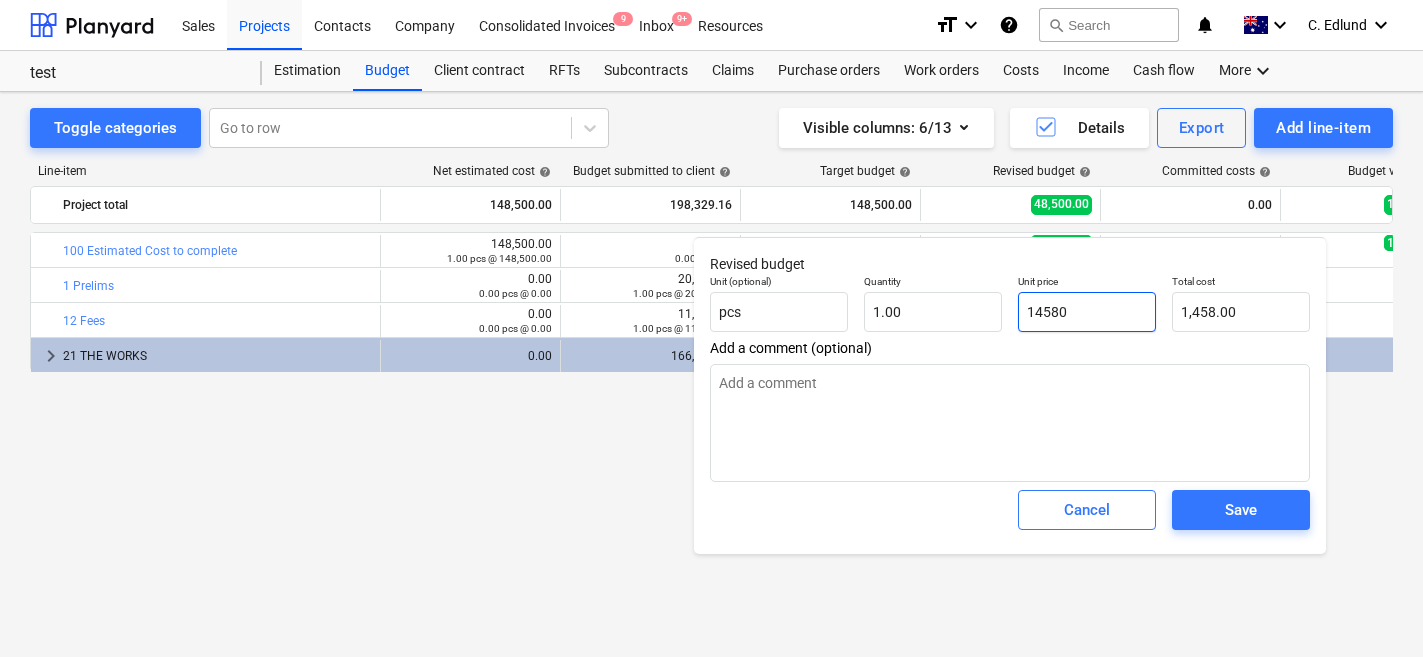 type on "14,580.00" 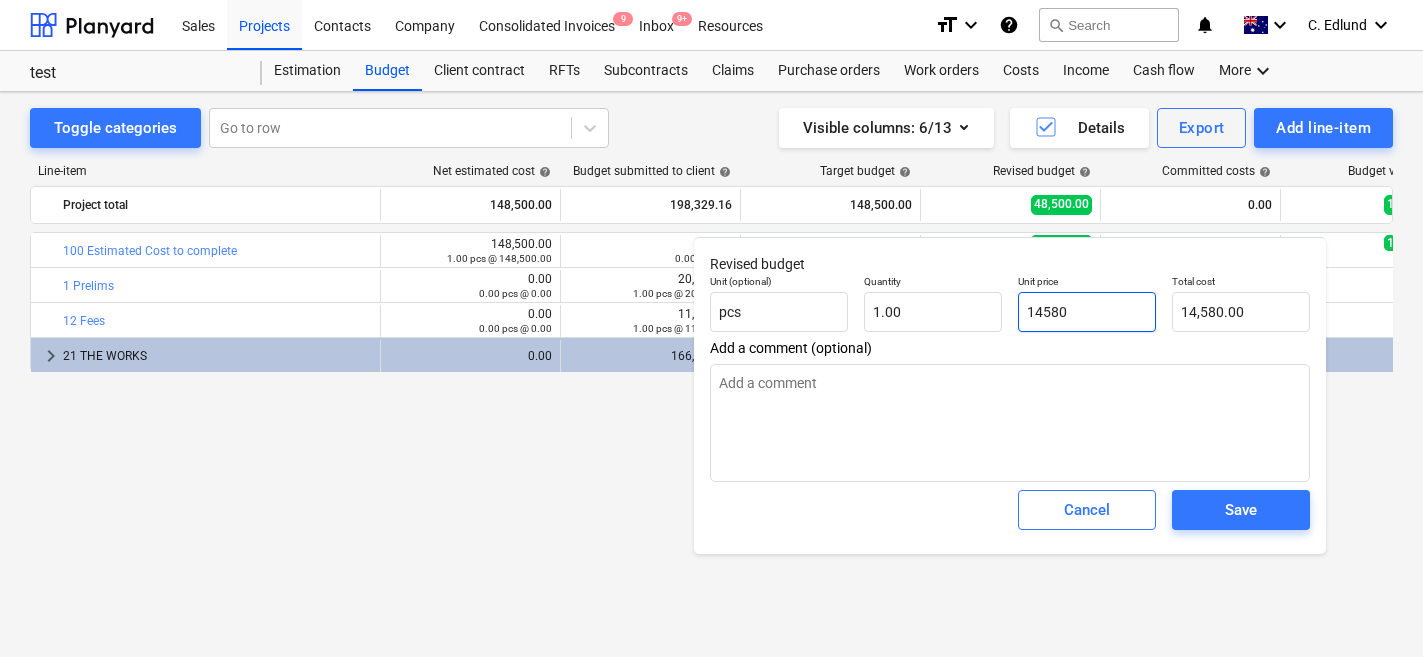 type on "x" 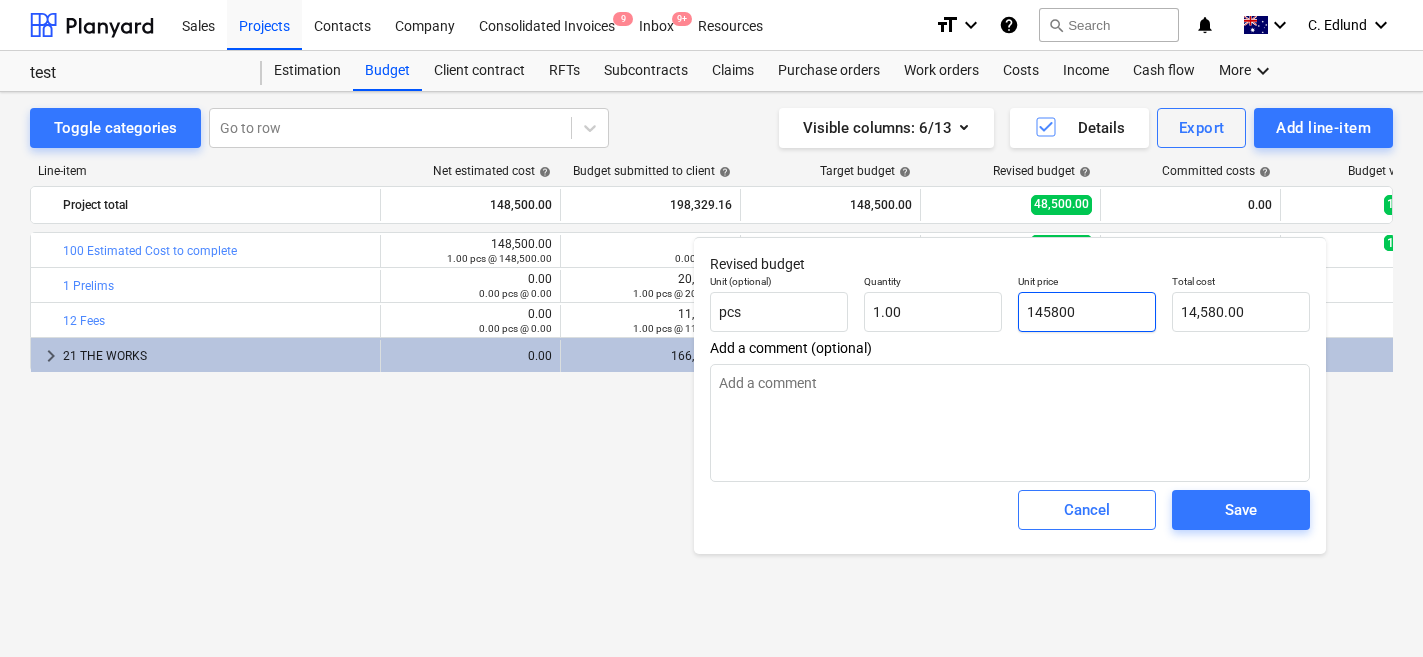 type on "145,800.00" 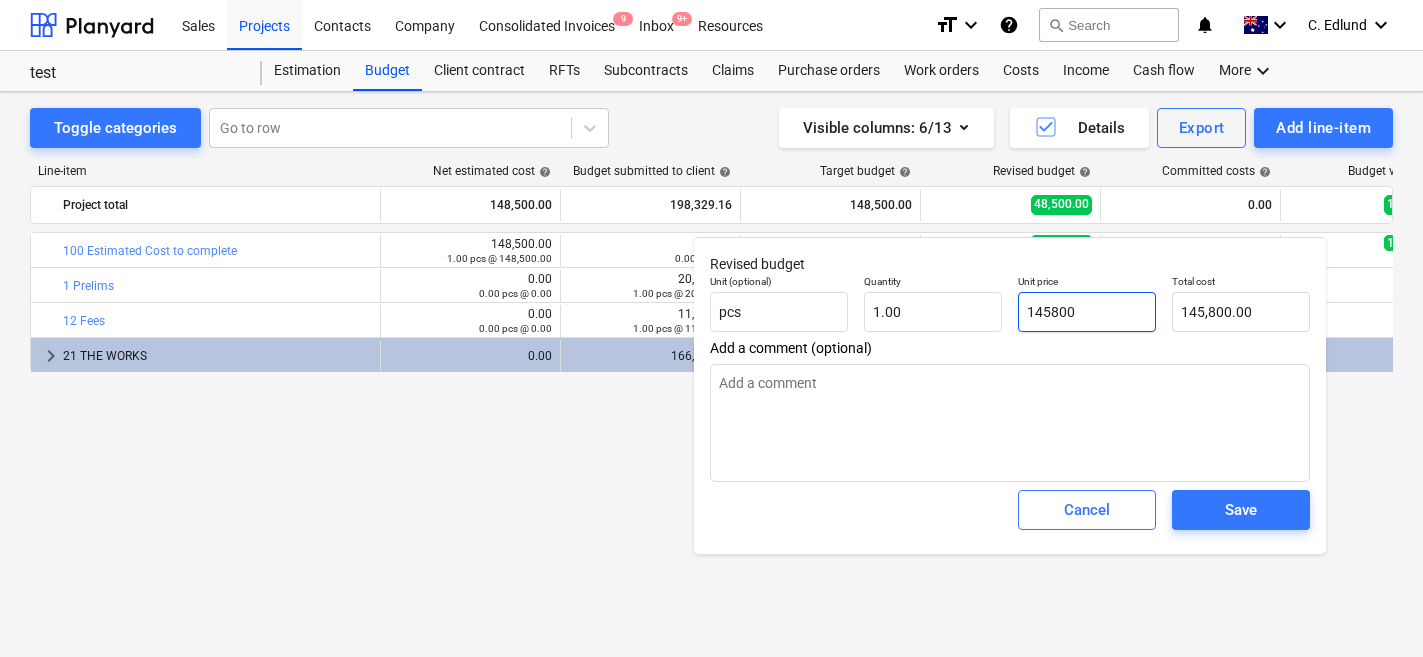 type on "x" 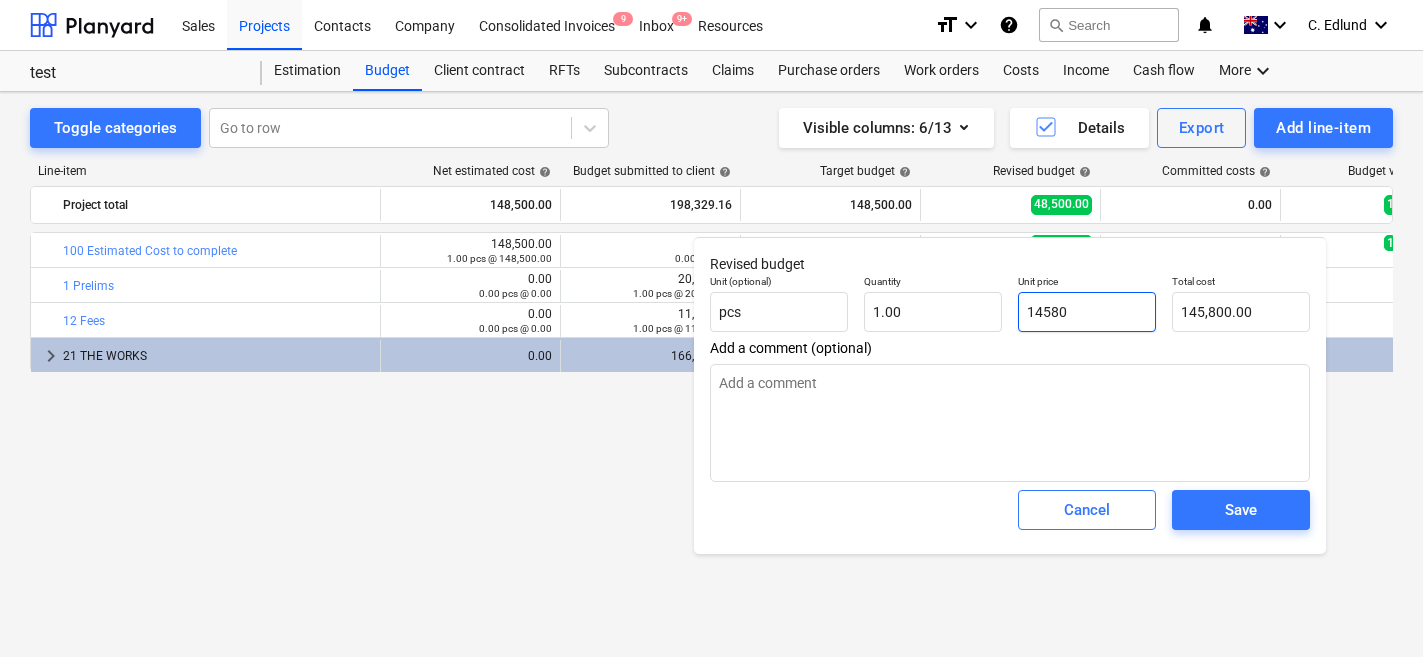 type on "14,580.00" 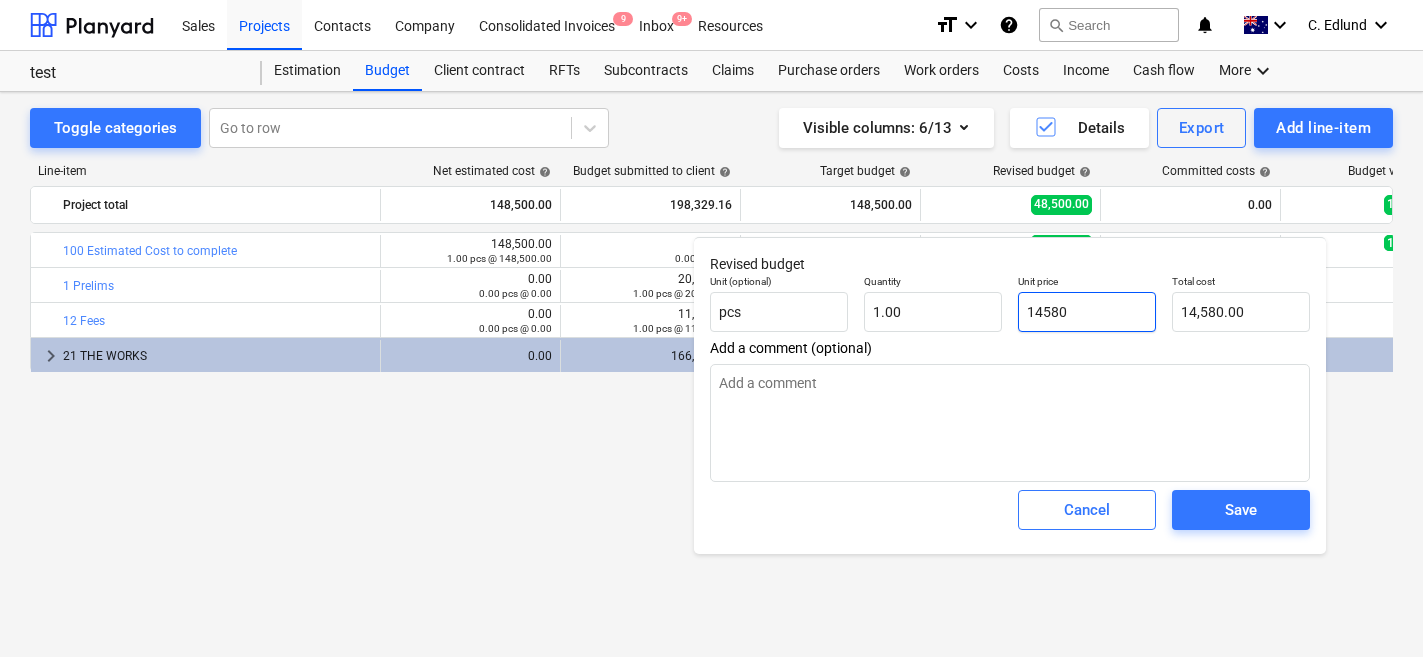 type on "x" 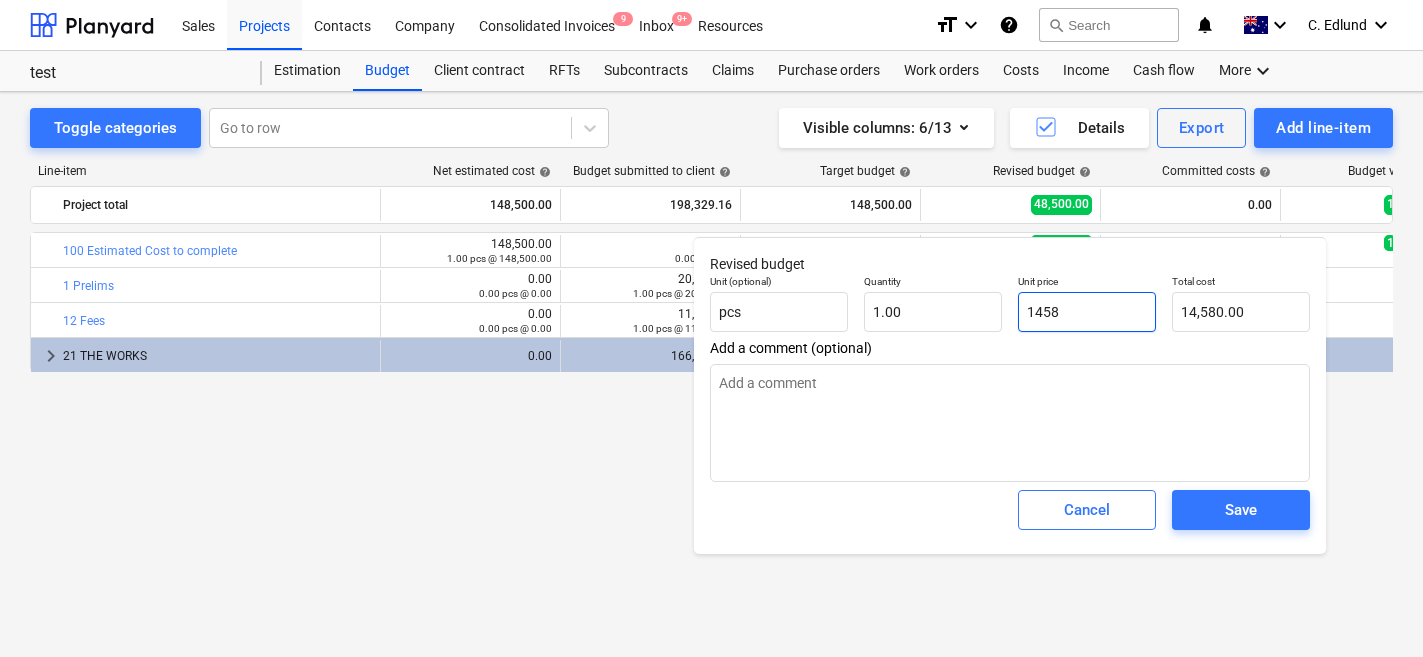 type on "1,458.00" 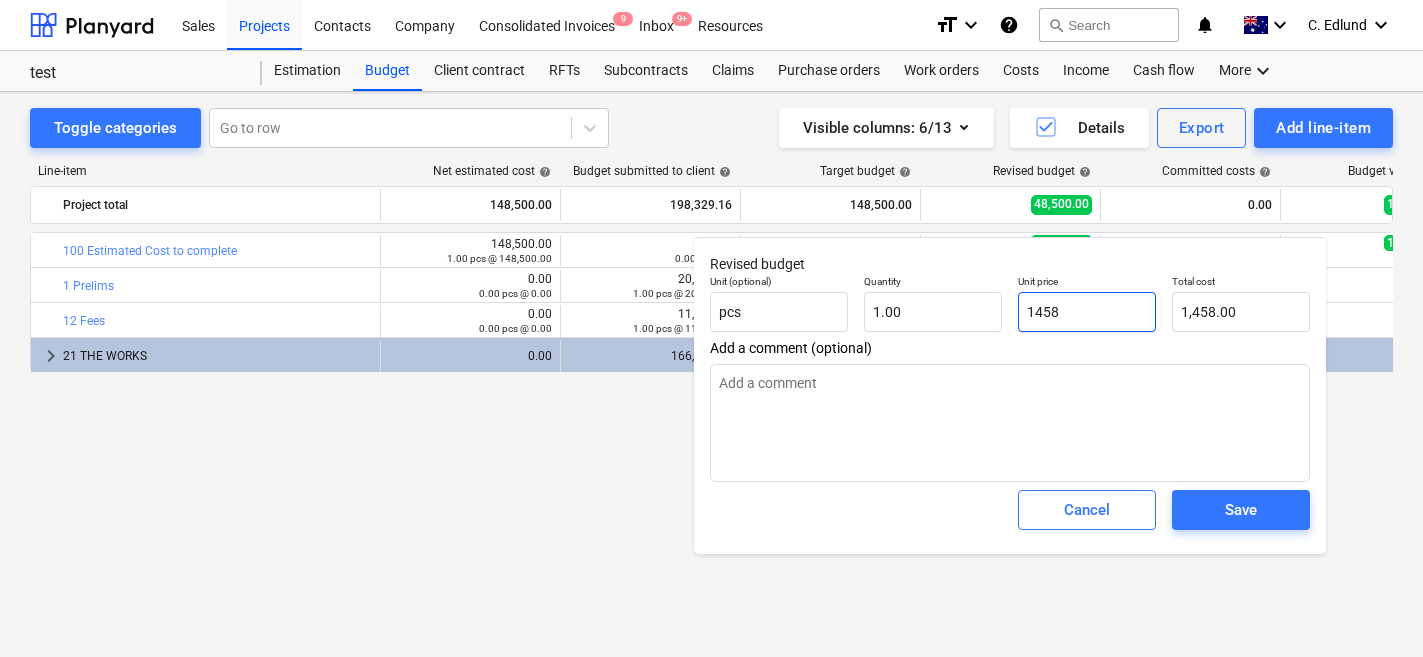 type on "x" 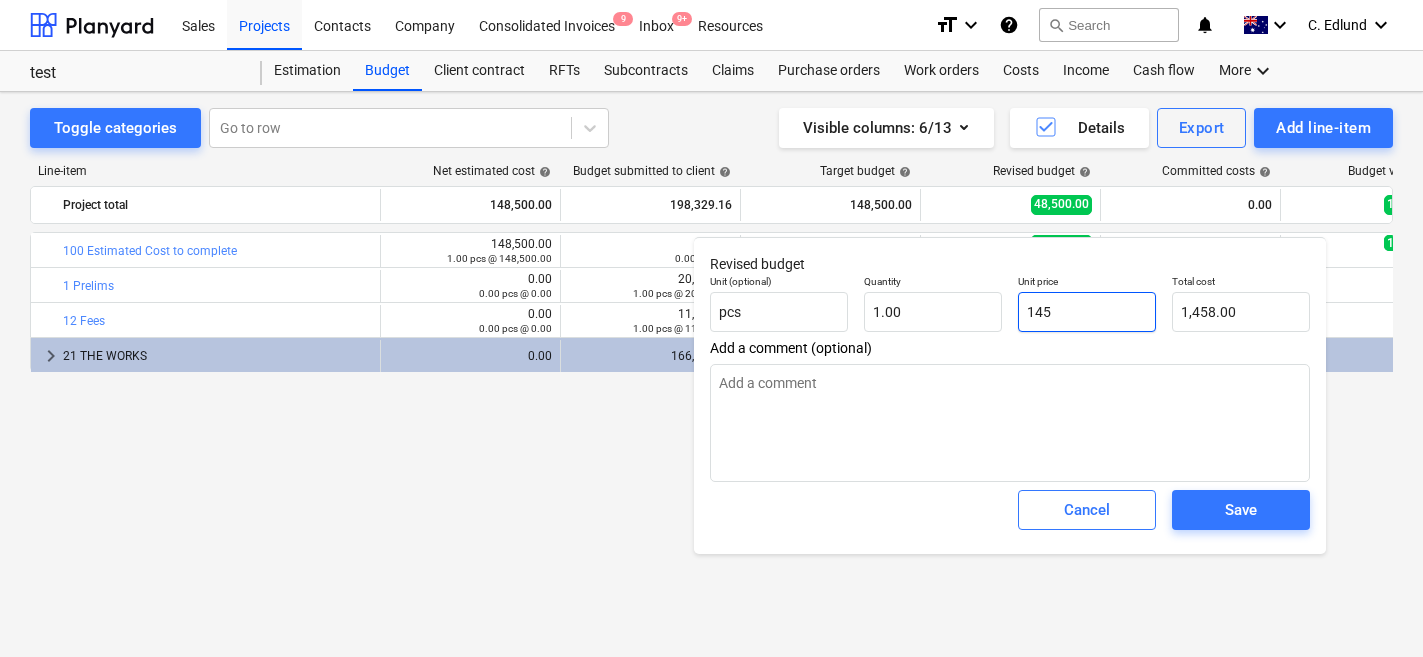 type on "145.00" 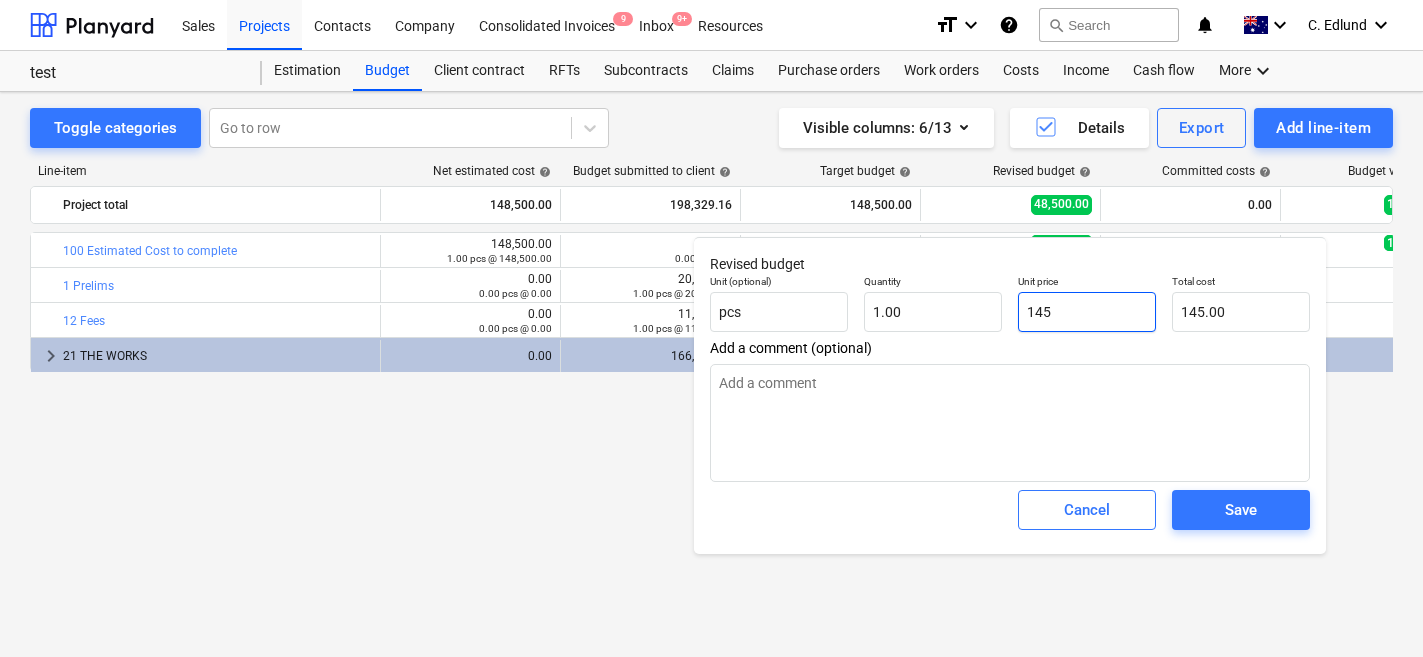 type on "x" 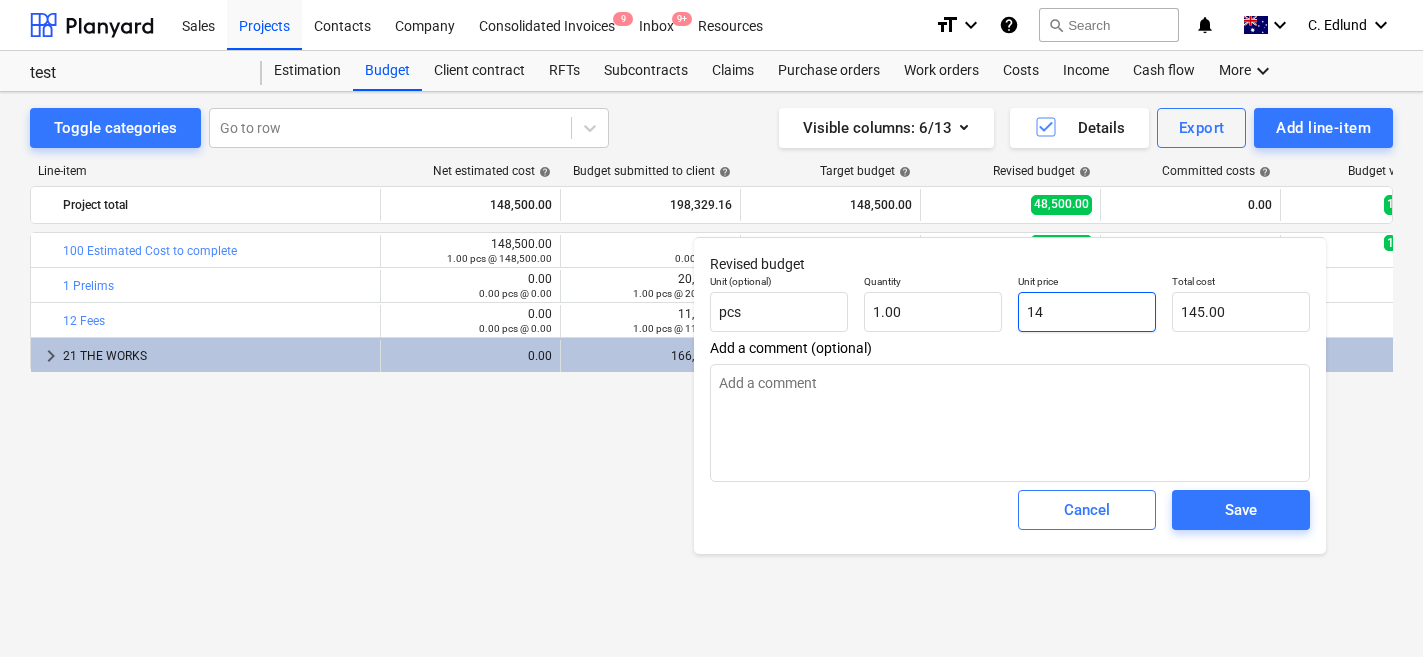 type on "14.00" 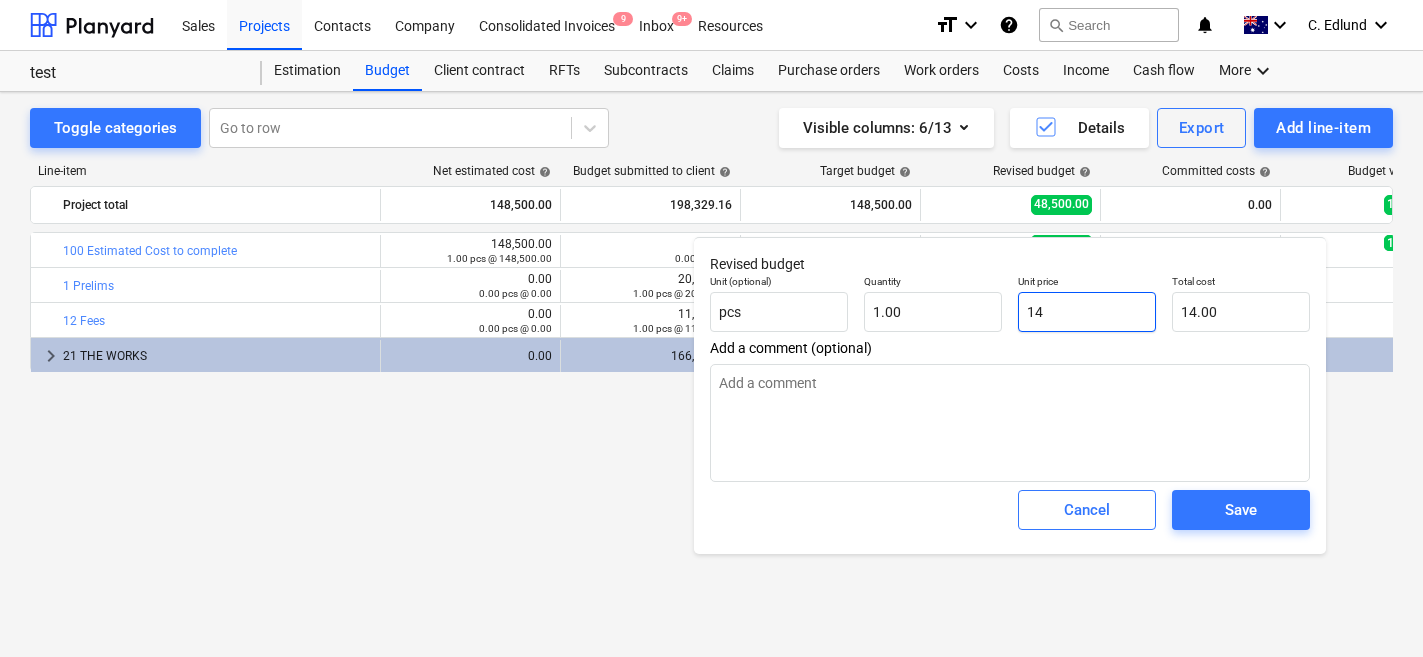 type on "x" 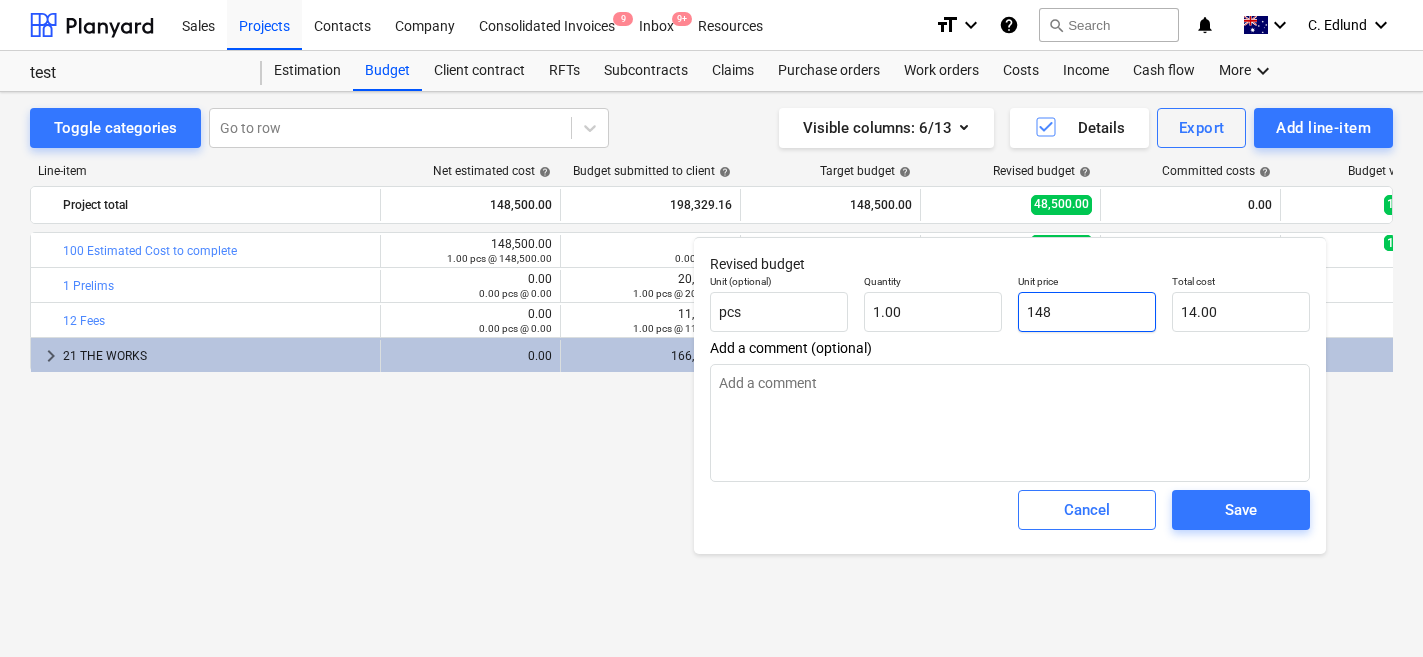 type on "148.00" 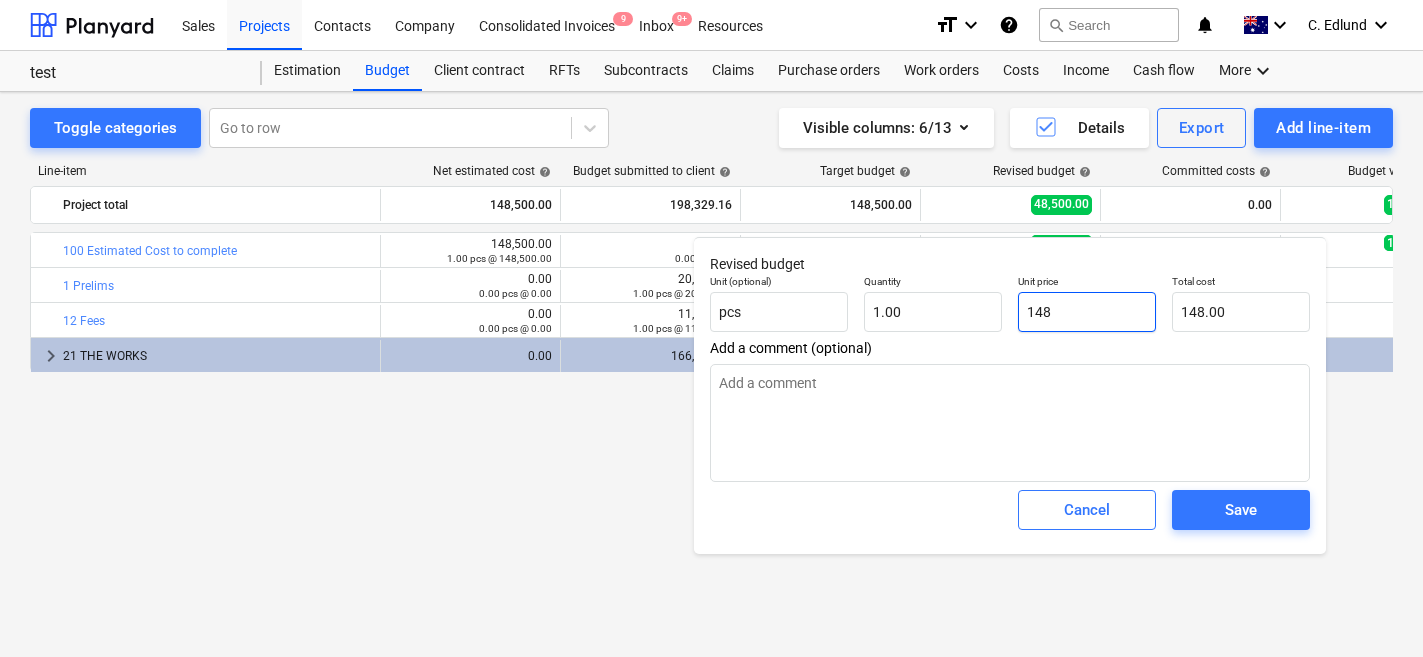 type on "x" 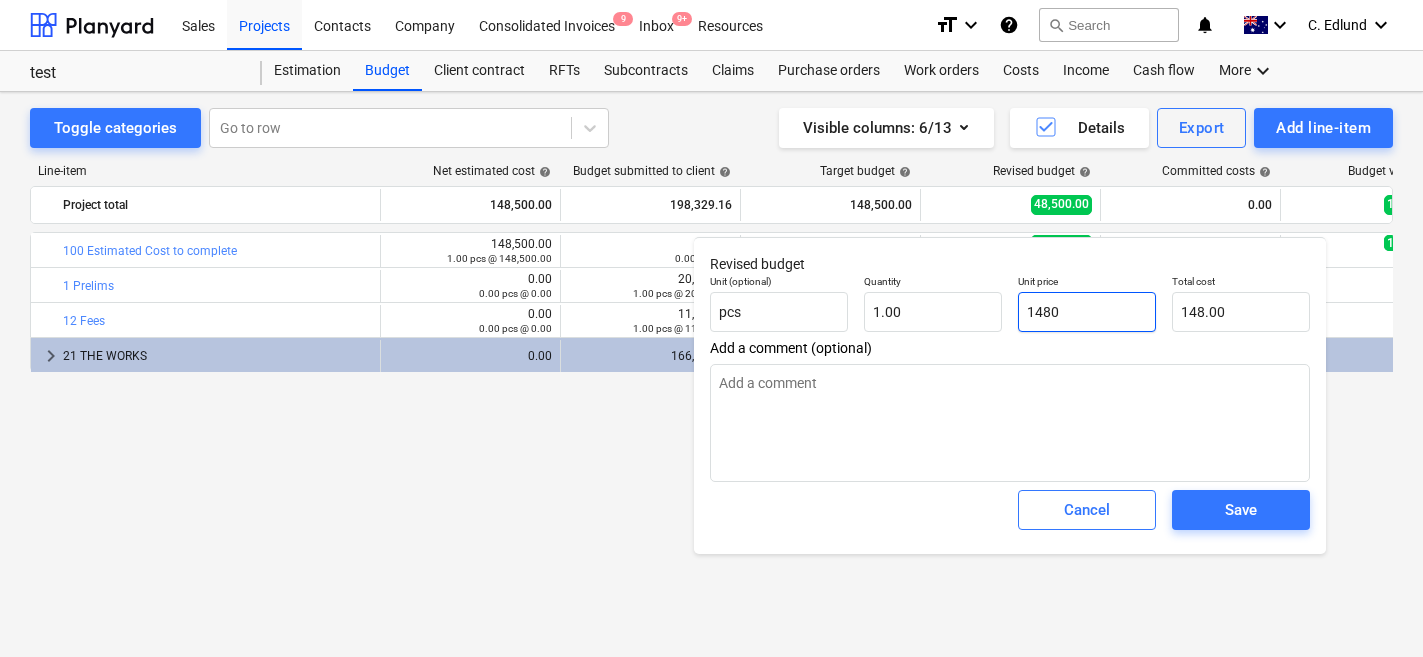 type on "1,480.00" 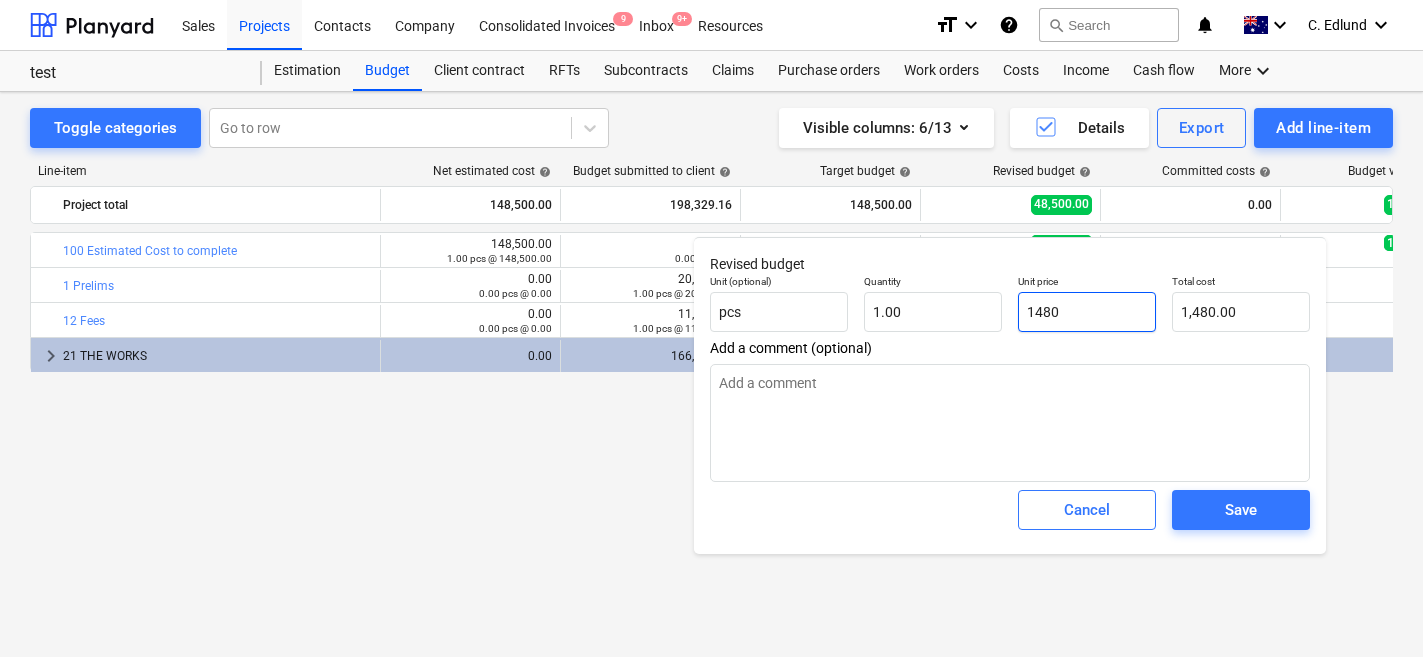 type on "x" 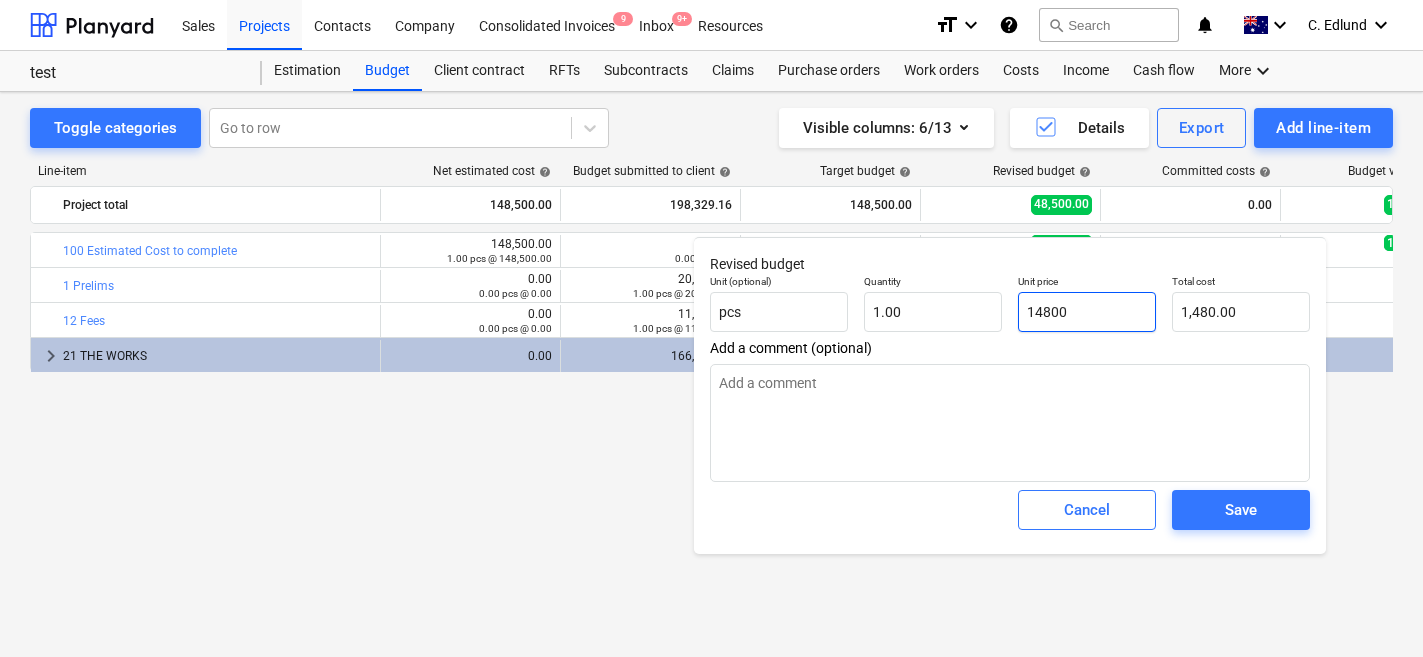 type on "14,800.00" 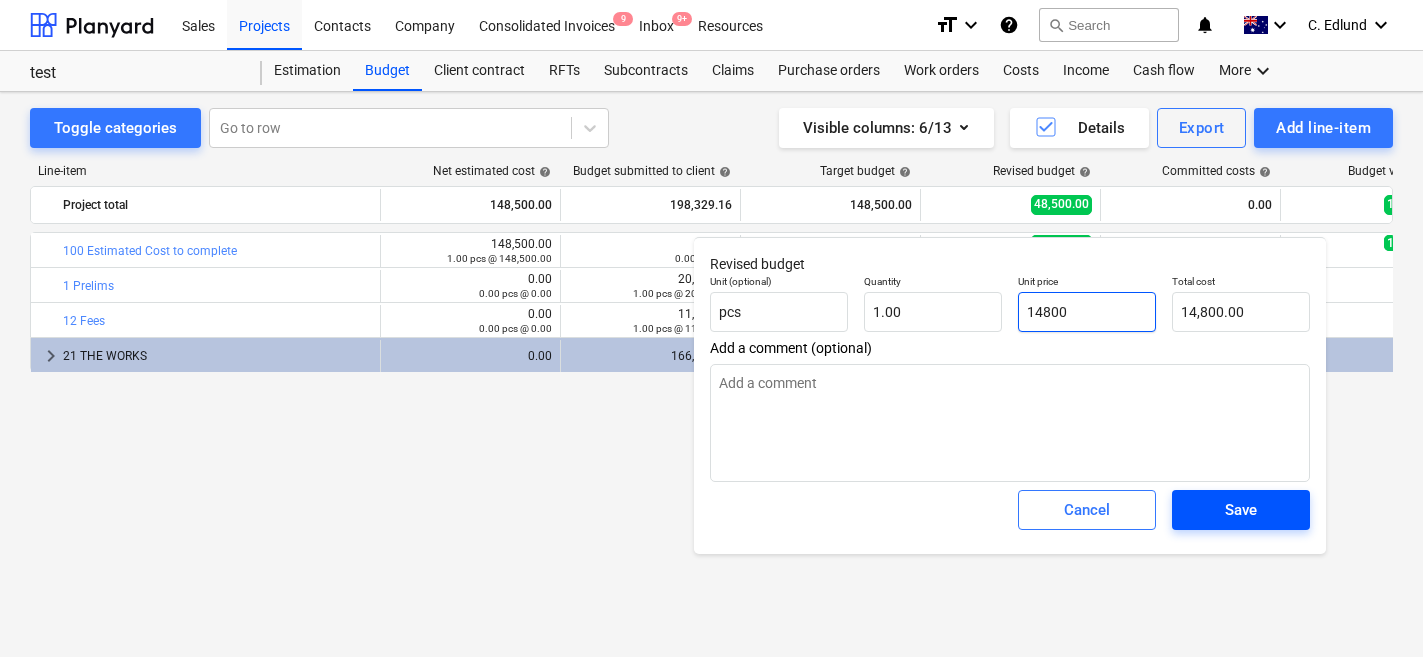 type on "14800" 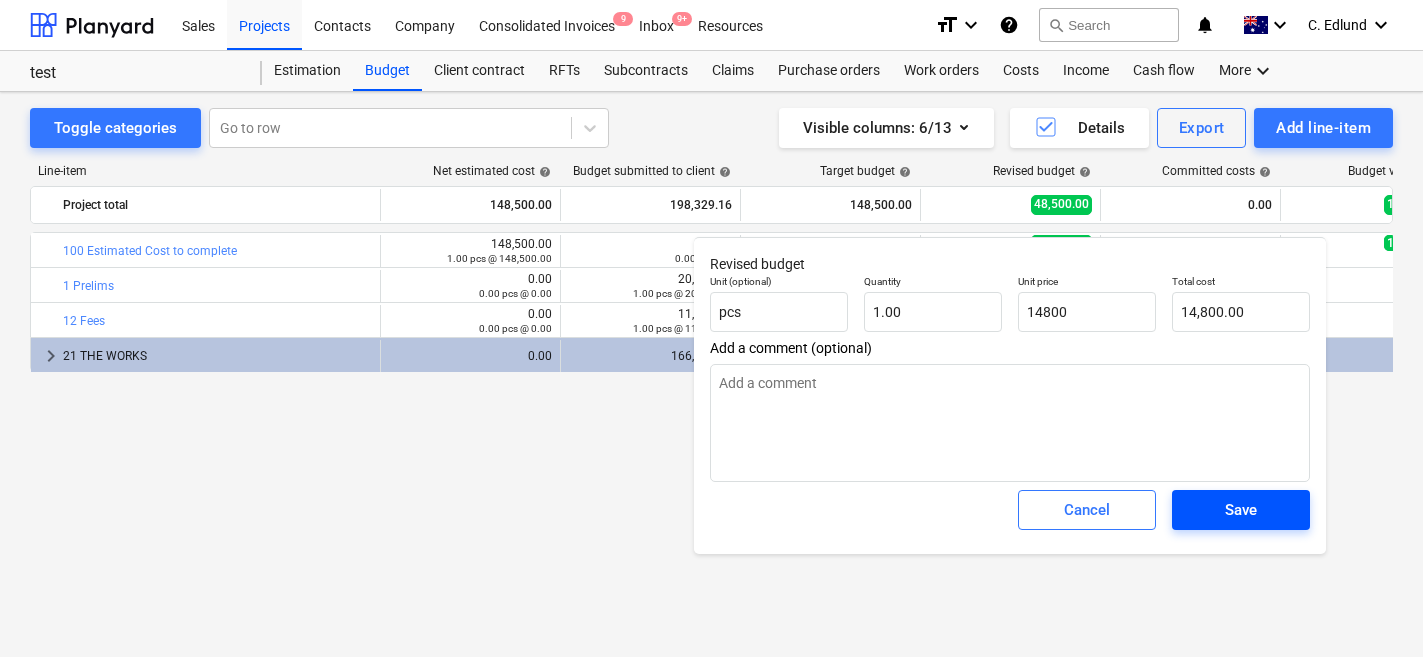 type on "x" 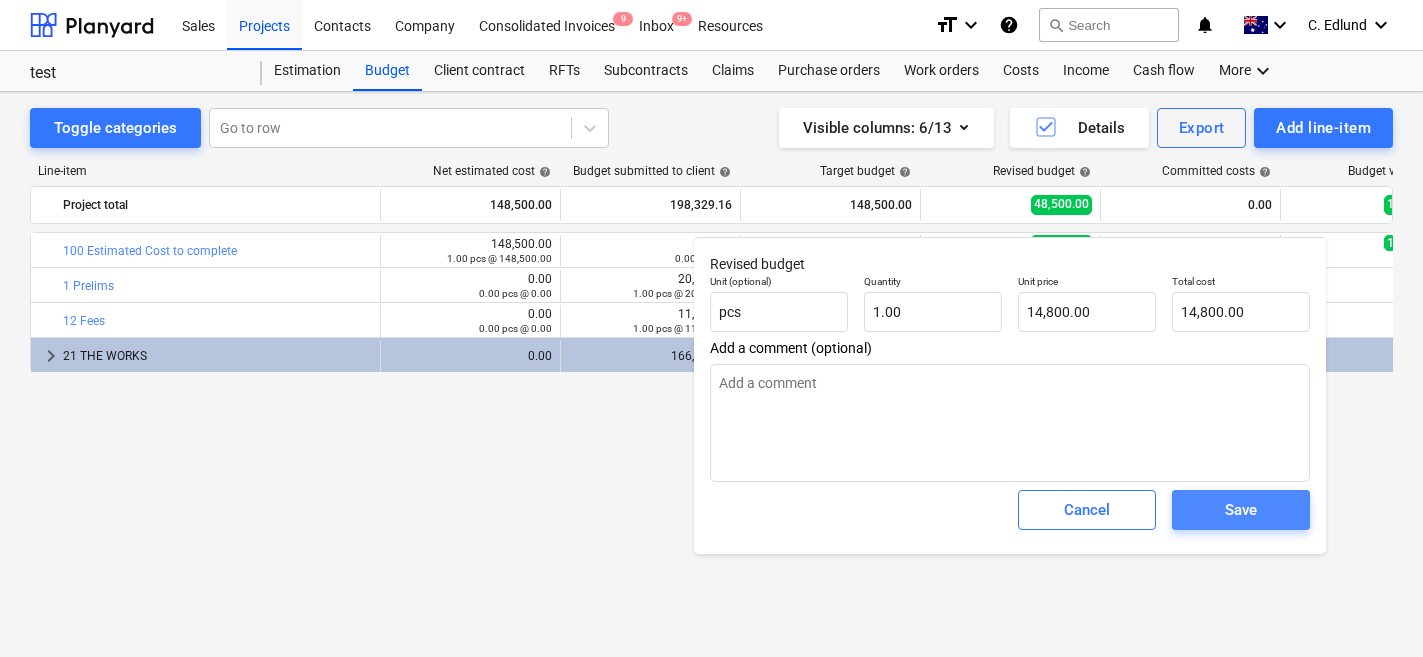 click on "Save" at bounding box center [1241, 510] 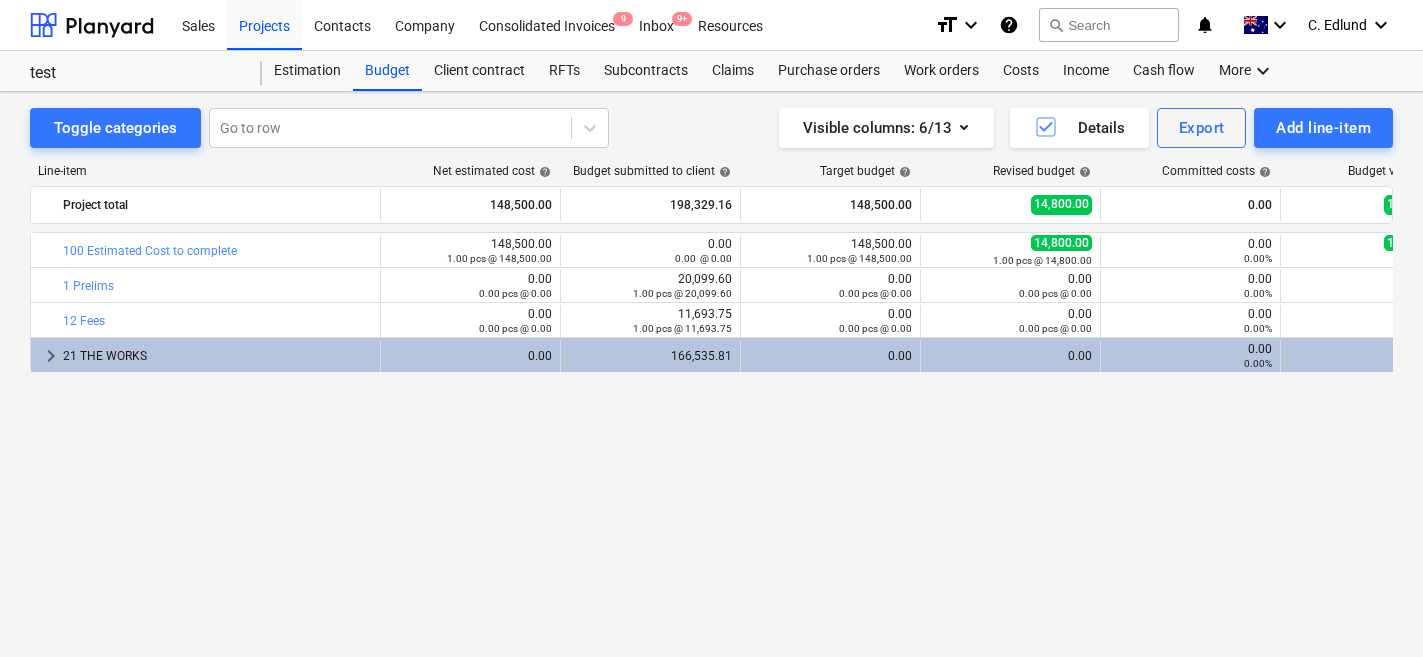 click on "Line-item Net estimated cost help Budget submitted to client help Target budget help Revised budget help Committed costs help Budget variance help Project total 148,500.00 198,329.16 148,500.00 14,800.00 0.00 133,700.00 more_vert bar_chart 100 Estimated Cost to complete edit 148,500.00 1.00 pcs @ 148,500.00 edit 0.00 0.00  @ 0.00 edit 148,500.00 1.00 pcs @ 148,500.00 edit 14,800.00 1.00 pcs @ 14,800.00 0.00 0.00% 133,700.00 90.03% more_vert bar_chart 1 Prelims edit 0.00 0.00 pcs @ 0.00 edit 20,099.60 1.00 pcs @ 20,099.60 edit 0.00 0.00 pcs @ 0.00 edit 0.00 0.00 pcs @ 0.00 0.00 0.00% 0.00 0.00% more_vert bar_chart 12 Fees edit 0.00 0.00 pcs @ 0.00 edit 11,693.75 1.00 pcs @ 11,693.75 edit 0.00 0.00 pcs @ 0.00 edit 0.00 0.00 pcs @ 0.00 0.00 0.00% 0.00 0.00% more_vert keyboard_arrow_right 21 THE WORKS 0.00 166,535.81 0.00 0.00 0.00 0.00% 0.00 0.00% more_vert Internally set target for the project manager that might differ from the net estimated cost. This column can be locked." at bounding box center [711, 373] 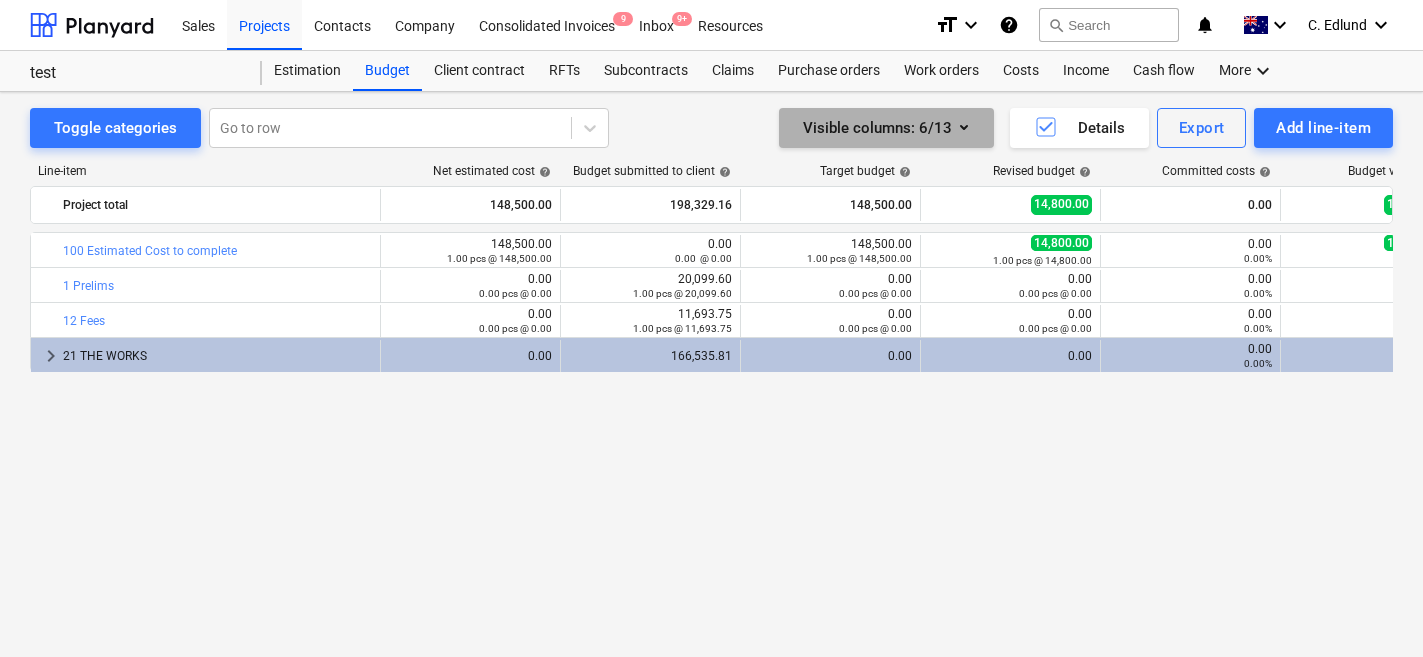 click at bounding box center (917, 128) 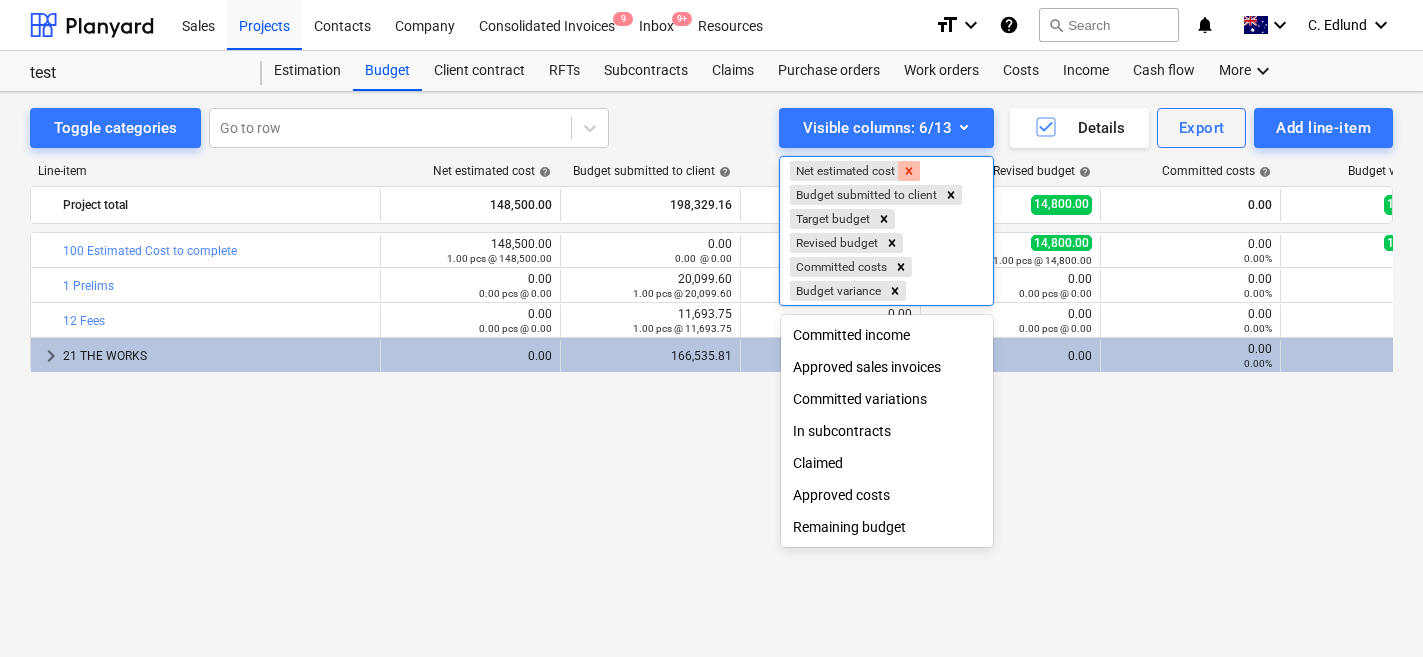 click 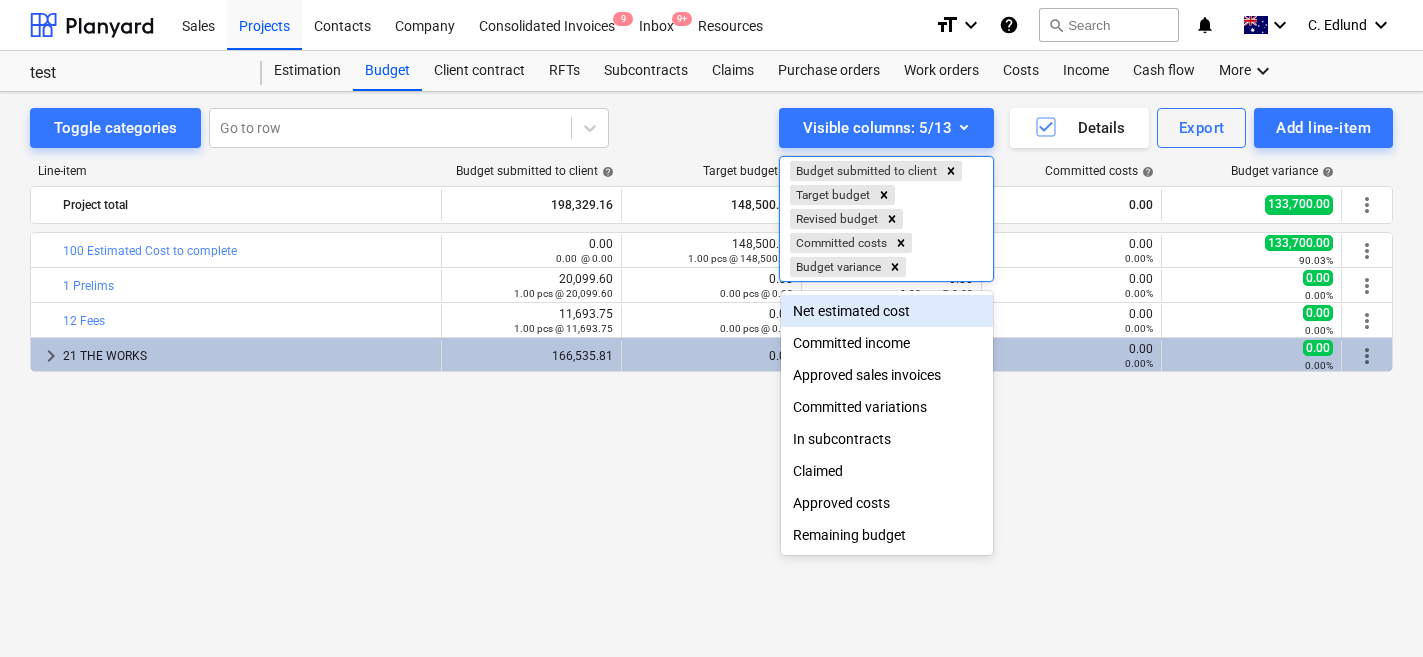 click at bounding box center (711, 328) 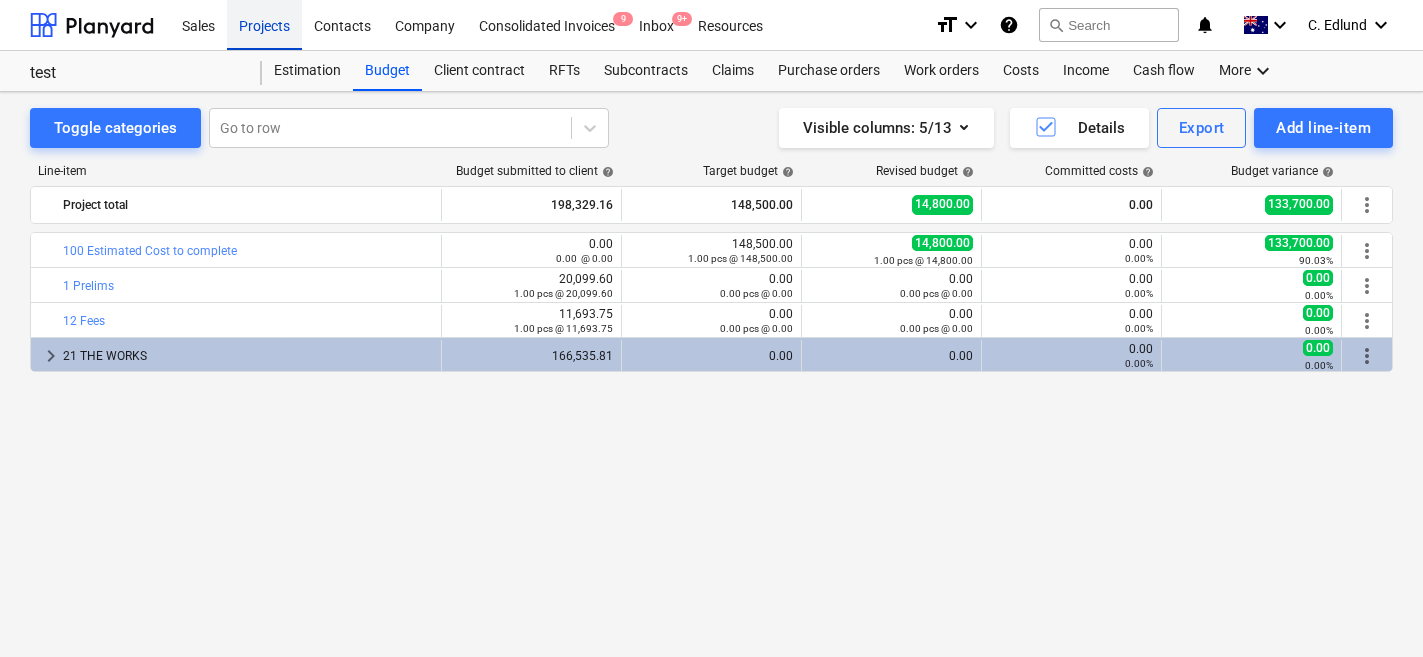 click on "Projects" at bounding box center [264, 24] 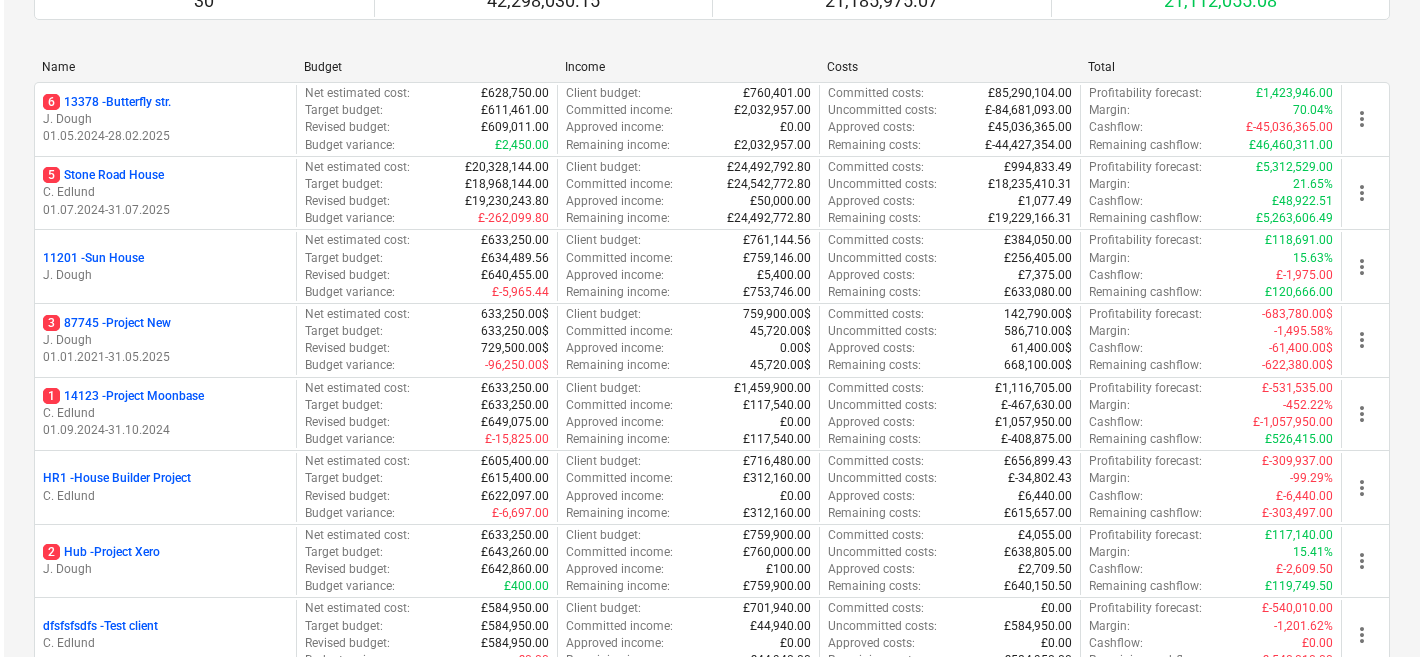 scroll, scrollTop: 0, scrollLeft: 0, axis: both 